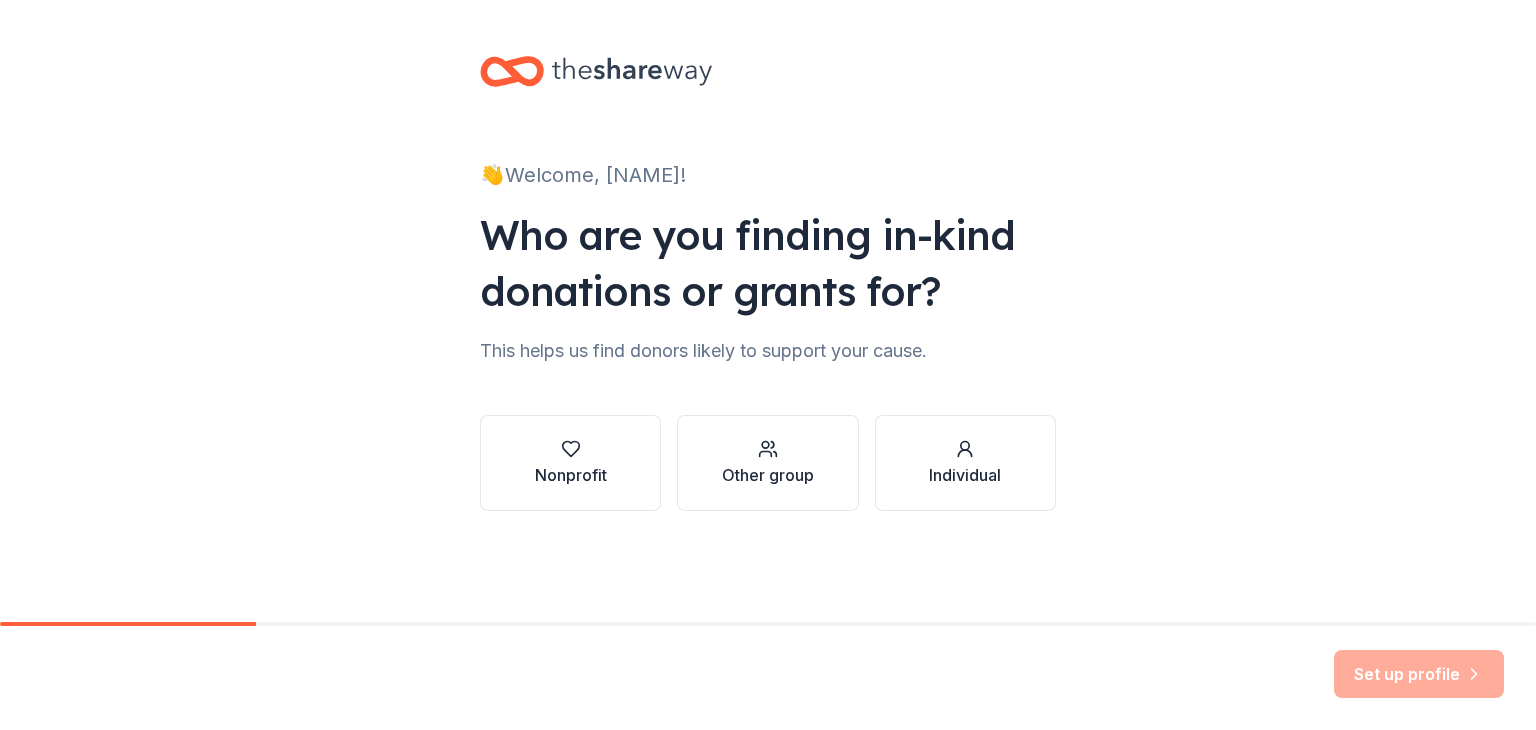 scroll, scrollTop: 0, scrollLeft: 0, axis: both 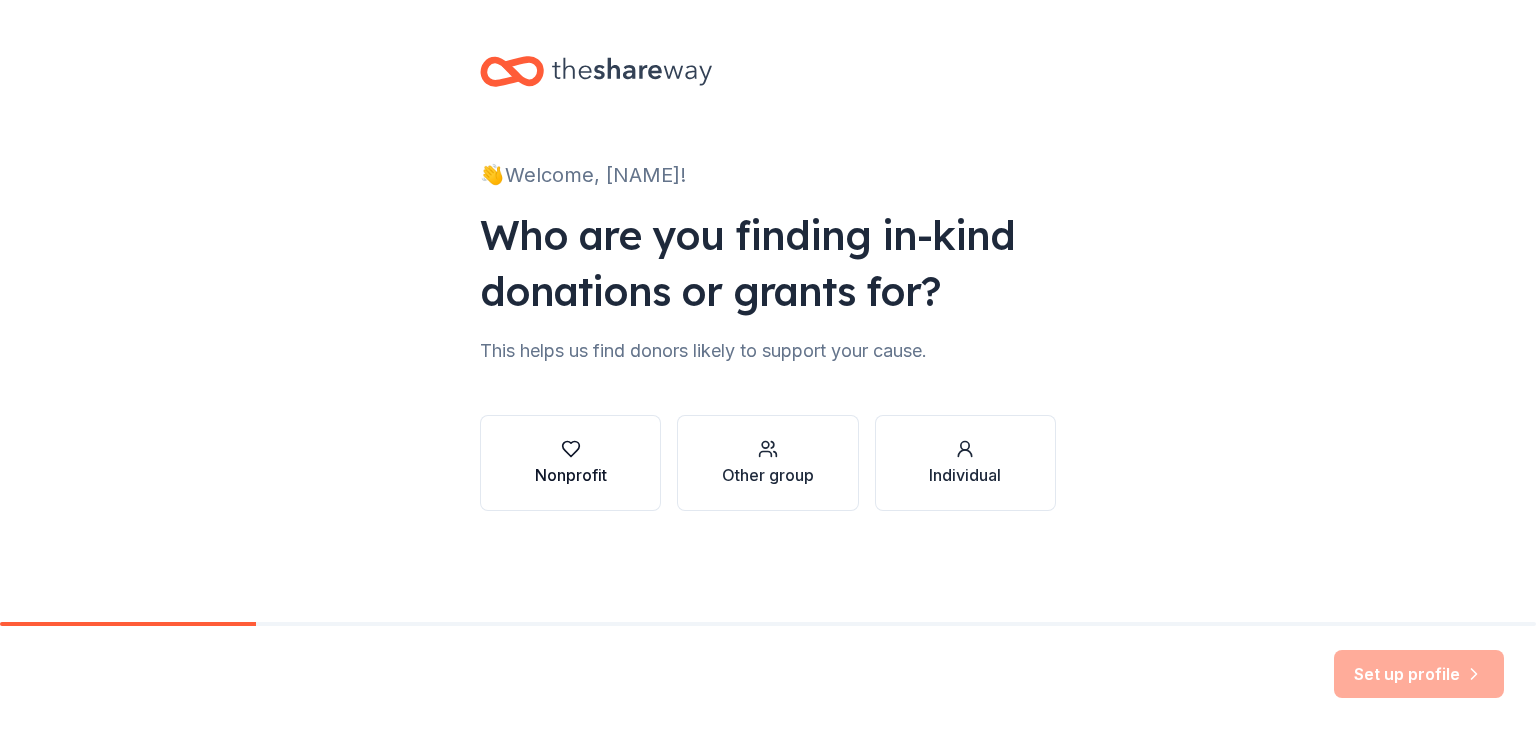 click at bounding box center (571, 449) 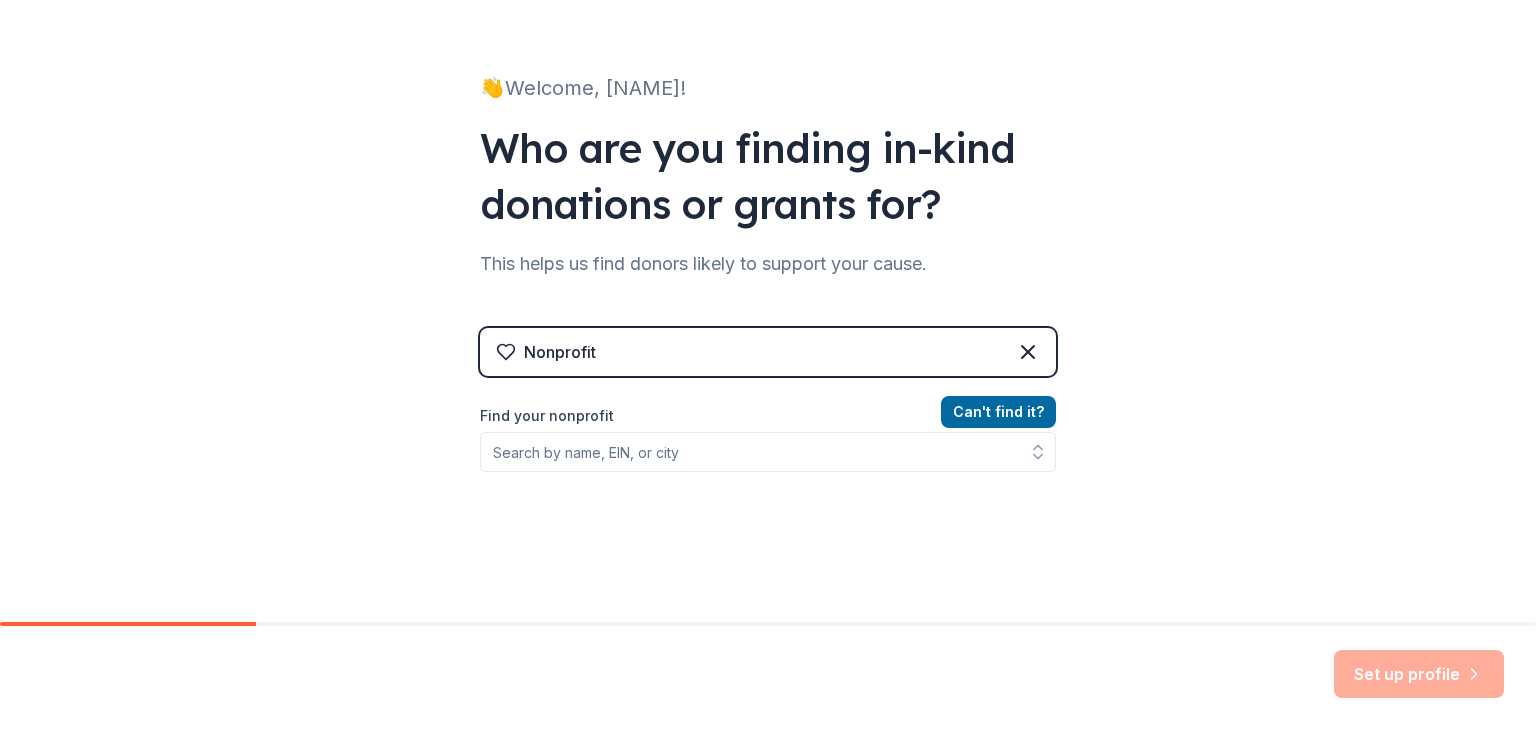scroll, scrollTop: 80, scrollLeft: 0, axis: vertical 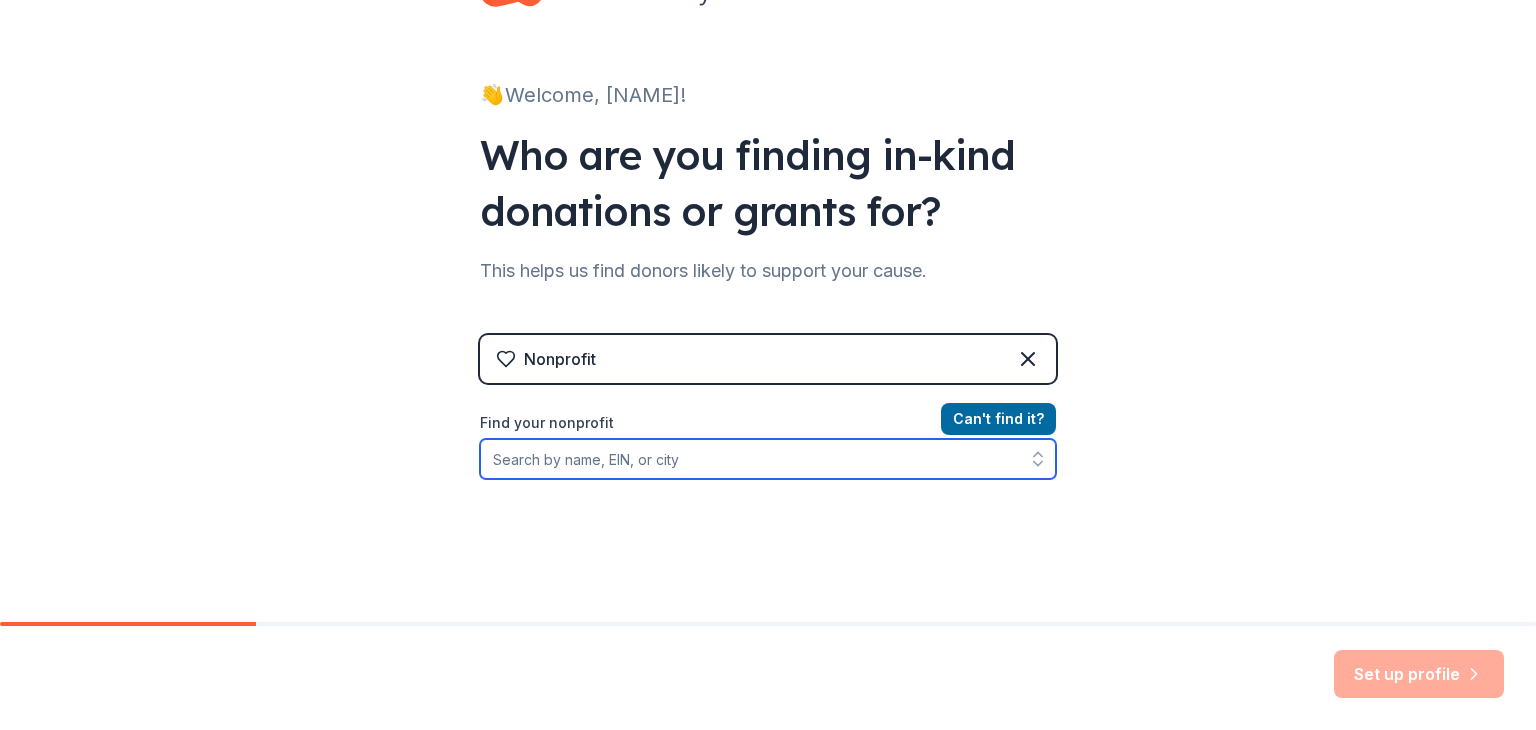 click on "Find your nonprofit" at bounding box center (768, 459) 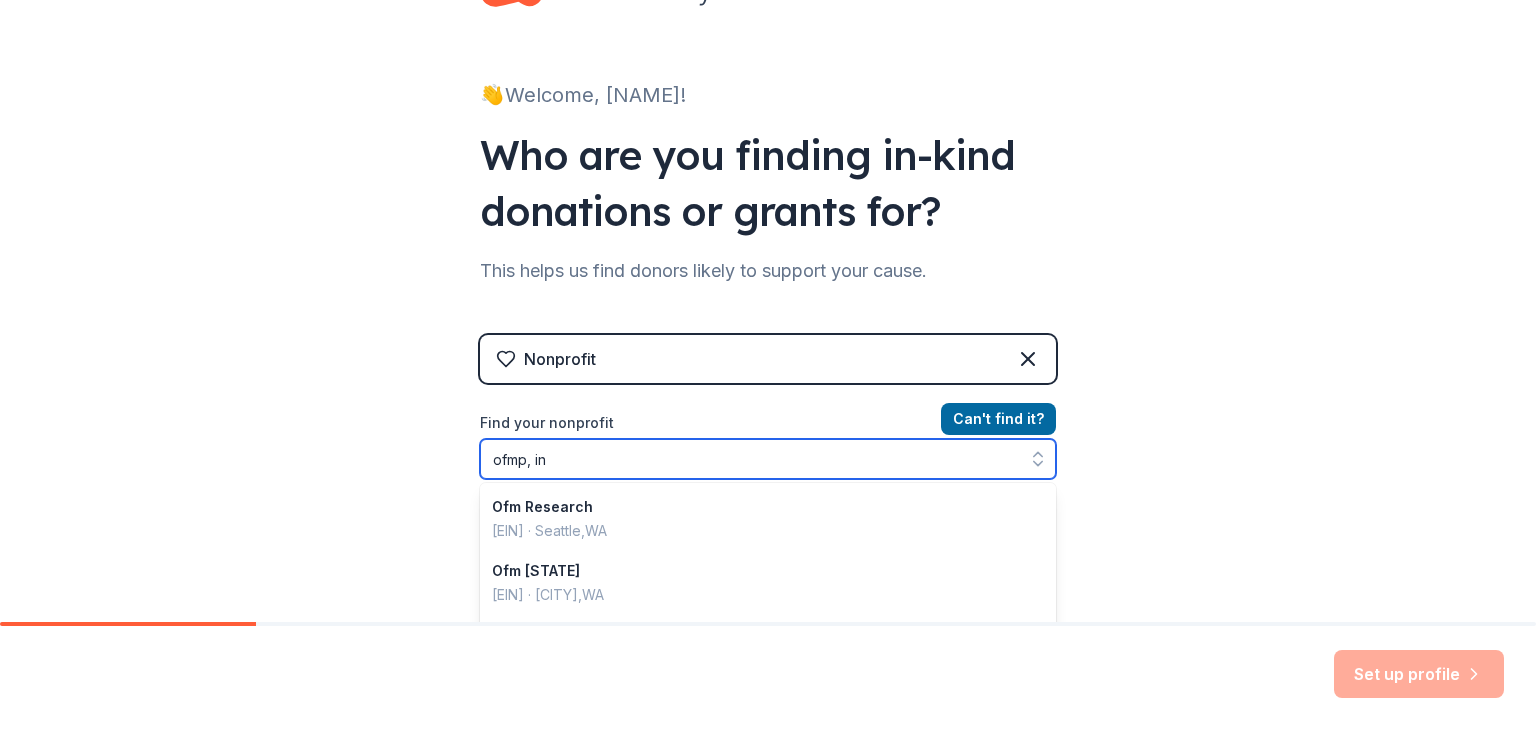 type on "ofmp, inc" 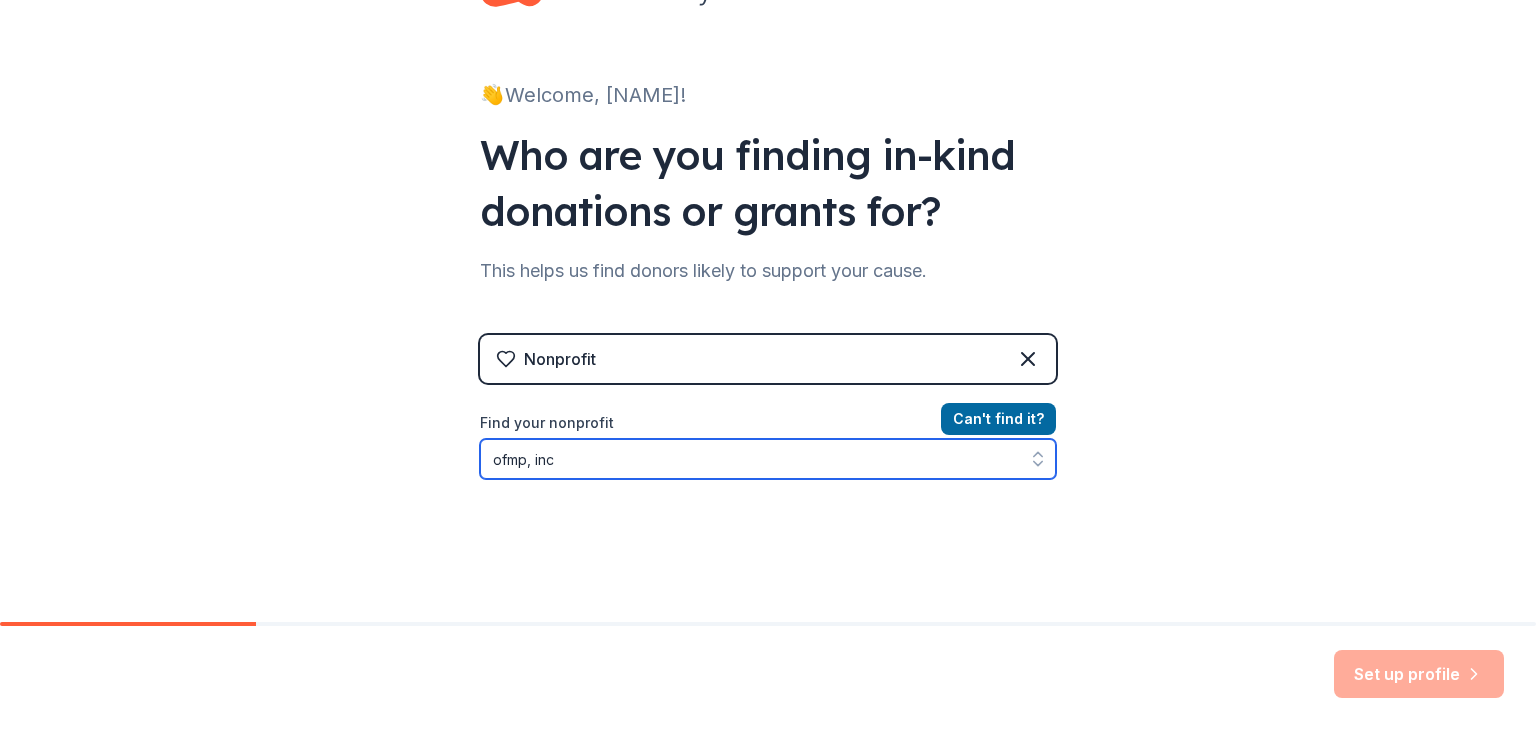 drag, startPoint x: 564, startPoint y: 468, endPoint x: 425, endPoint y: 483, distance: 139.807 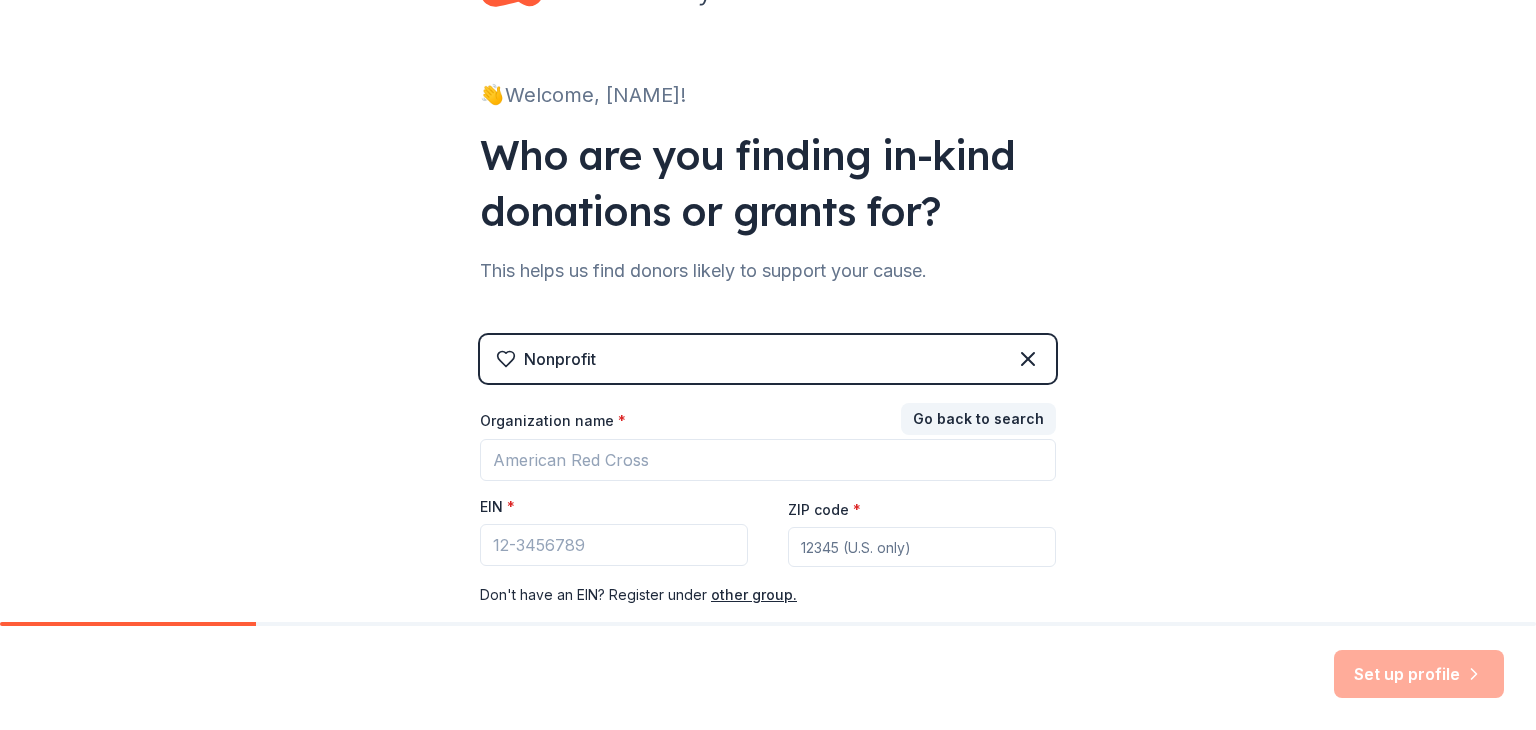 click on "👋 Welcome, [FIRST]! Who are you finding in-kind donations or grants for? This helps us find donors likely to support your cause. Nonprofit Go back to search Organization name * EIN * [ZIP code] * Don ' t have an EIN? Register under other group." at bounding box center (768, 331) 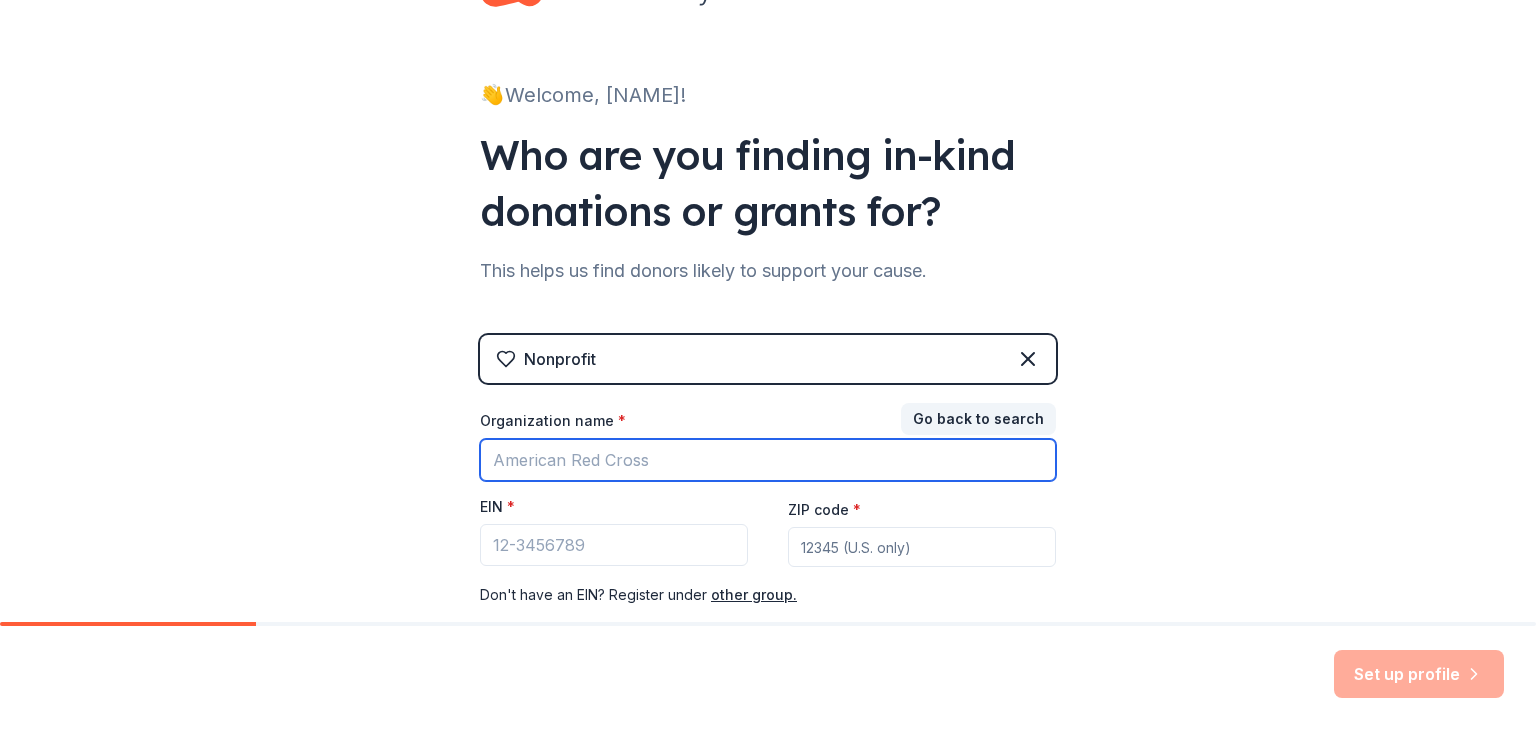 click on "Organization name *" at bounding box center (768, 460) 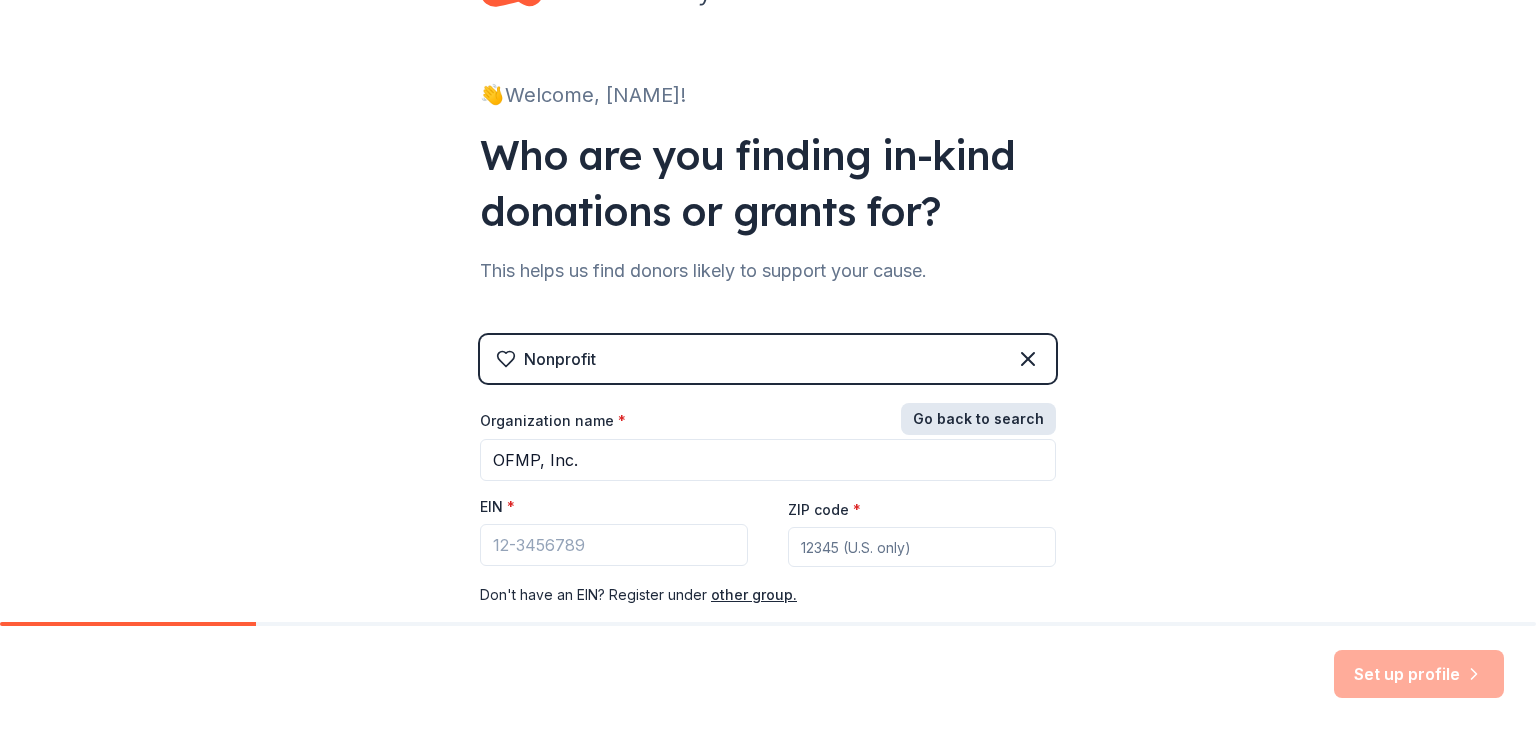 click on "Go back to search" at bounding box center [978, 419] 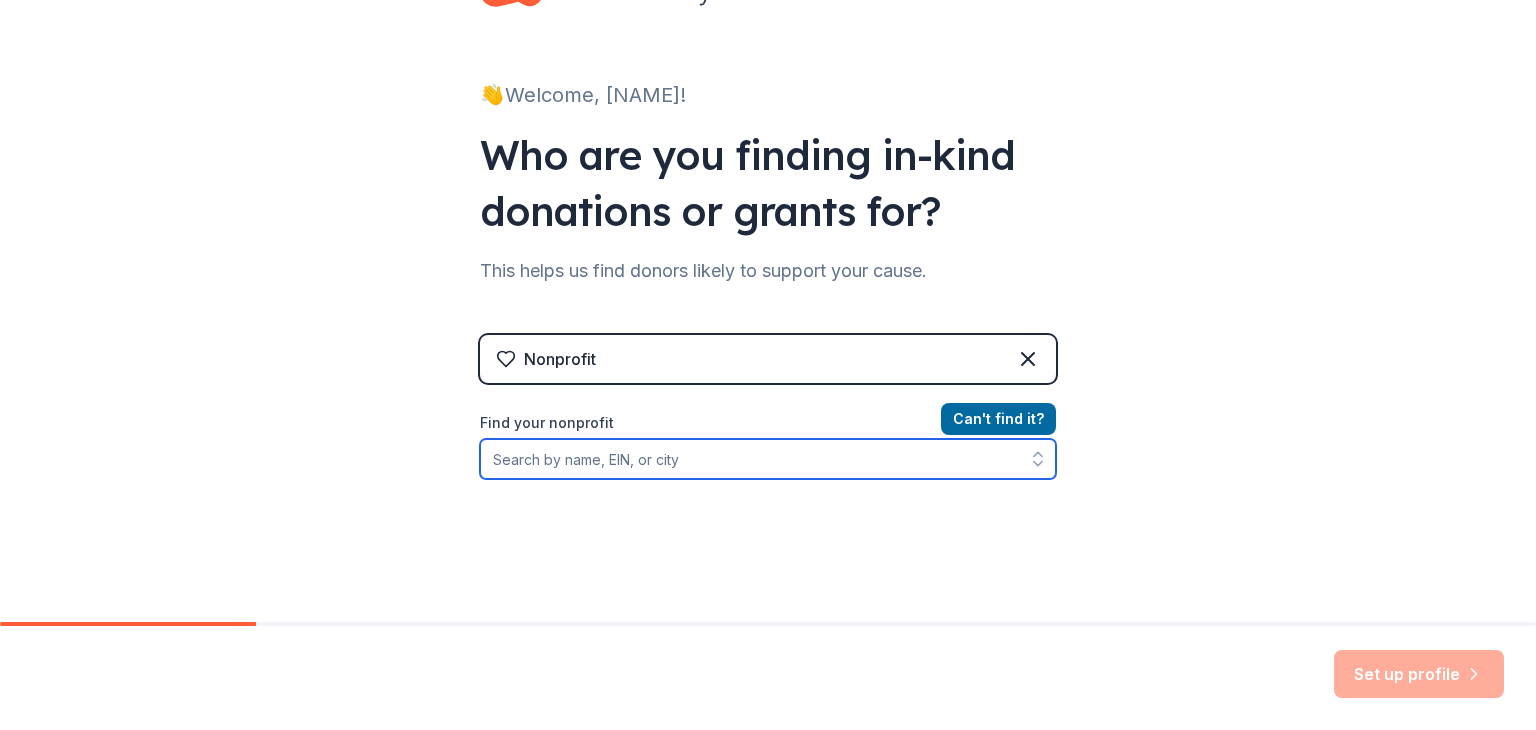click on "Find your nonprofit" at bounding box center (768, 459) 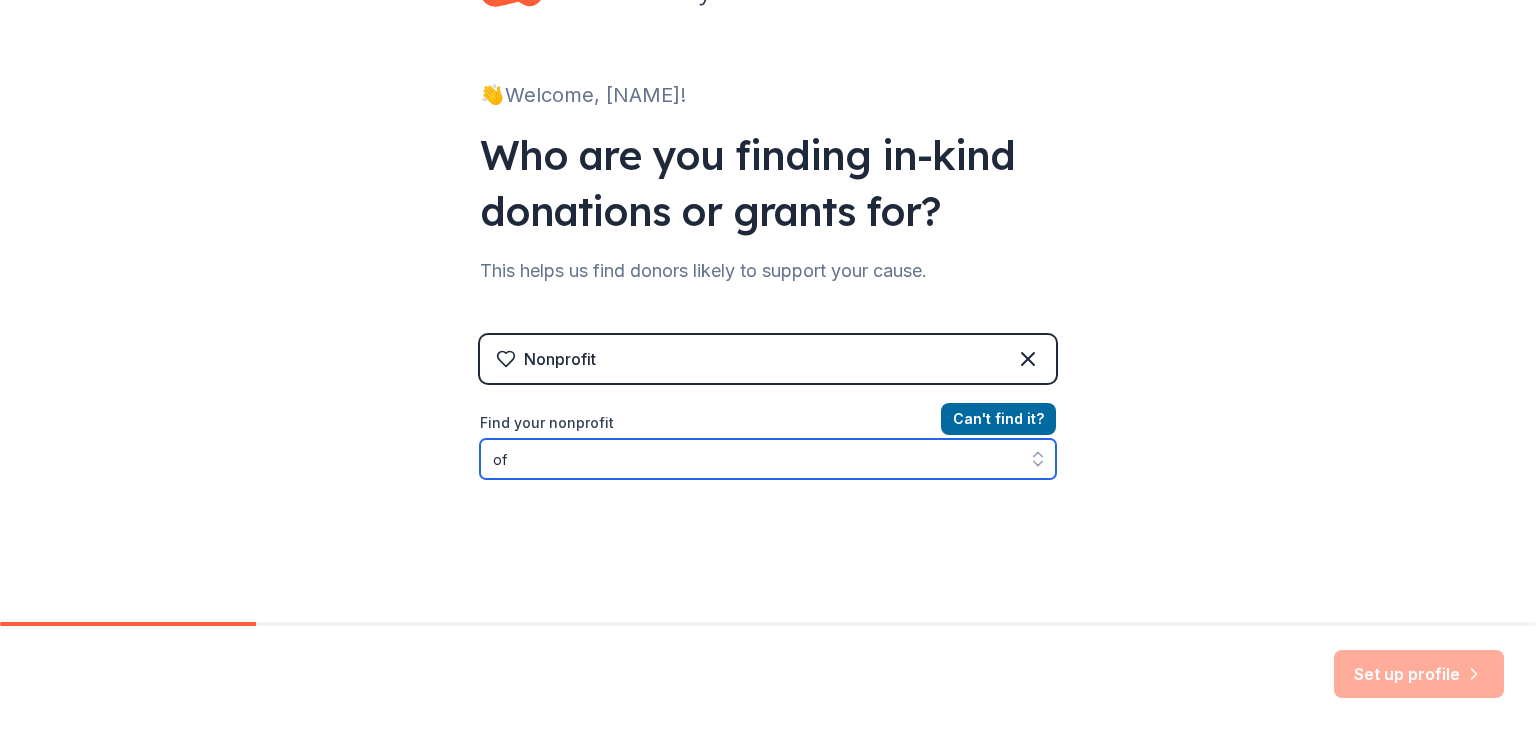 type on "o" 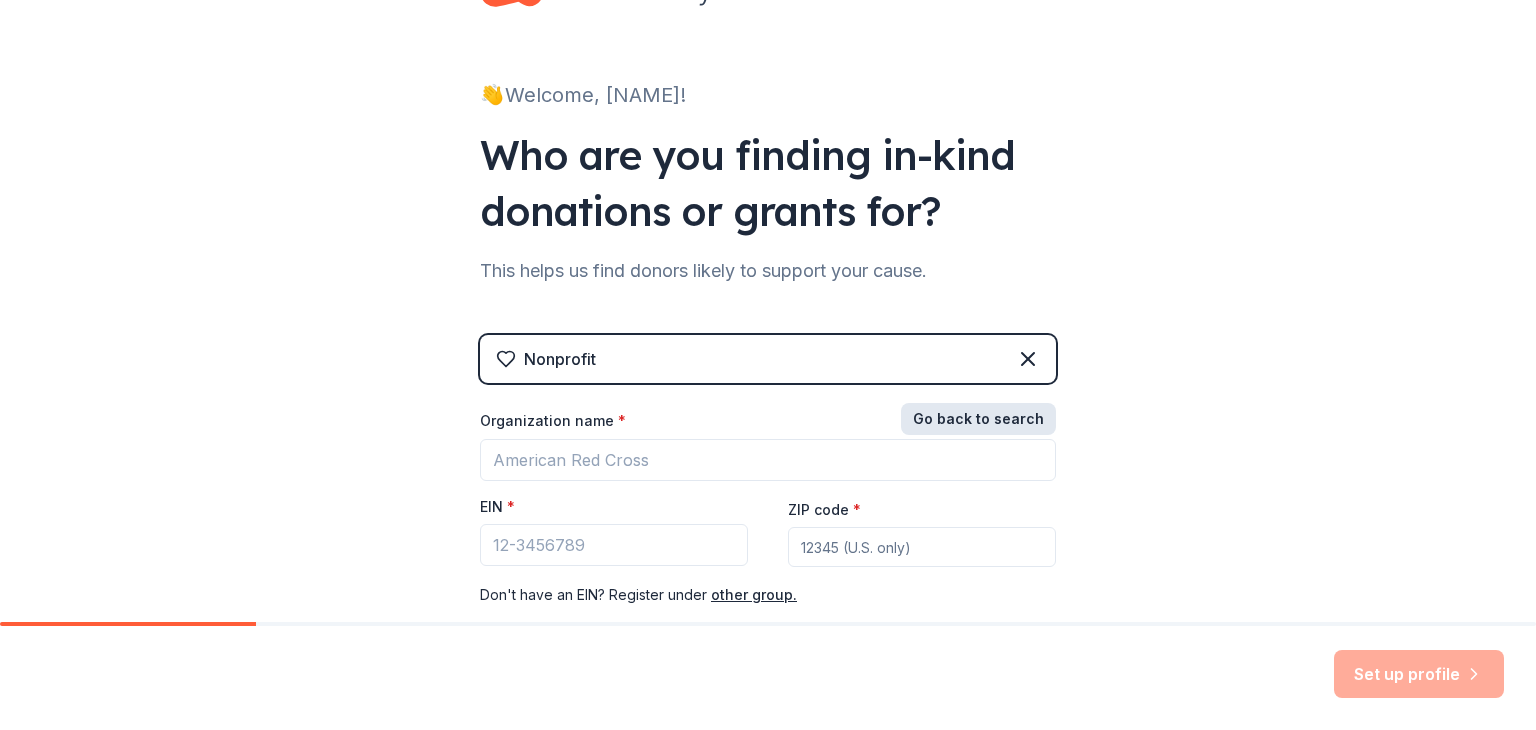 click on "Go back to search" at bounding box center (978, 419) 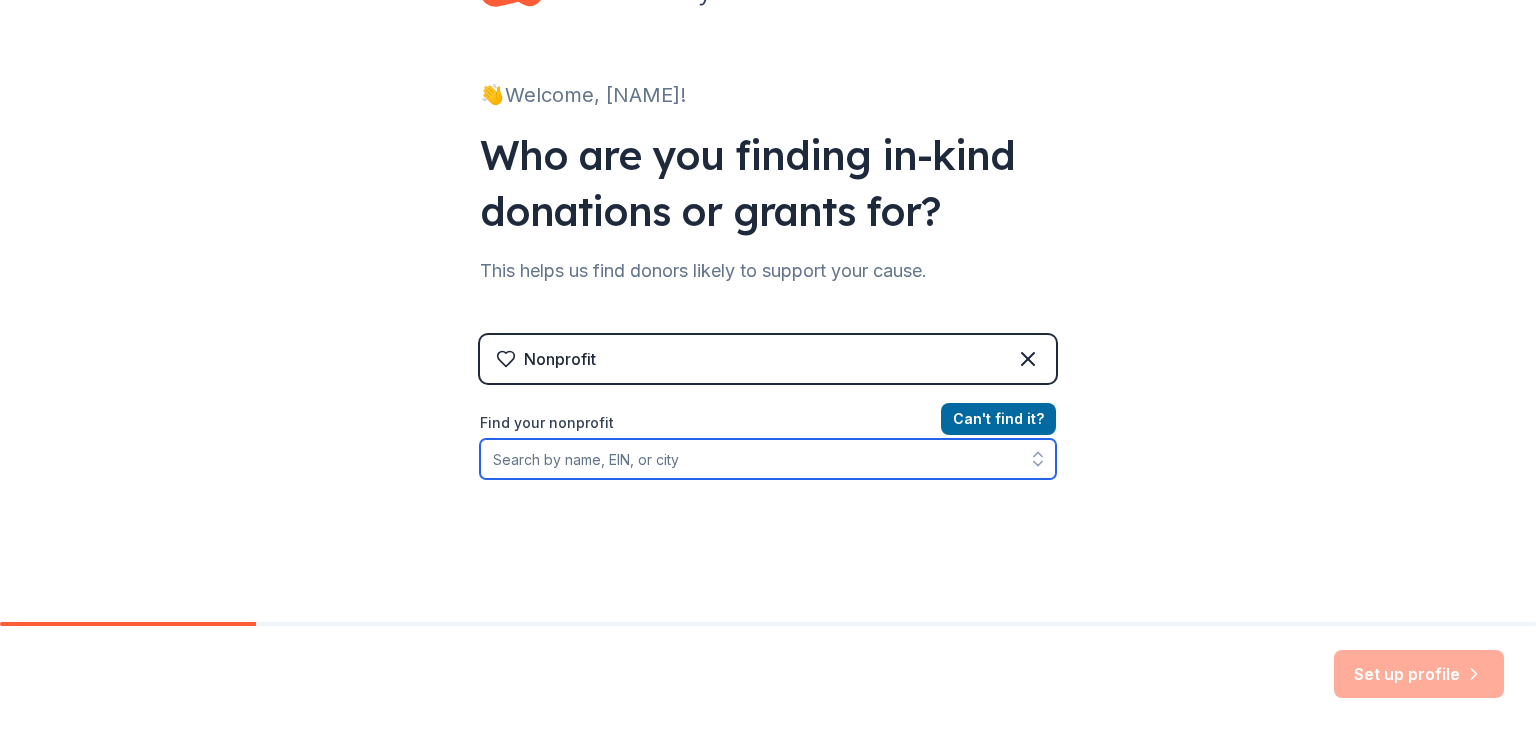 click on "Find your nonprofit" at bounding box center [768, 459] 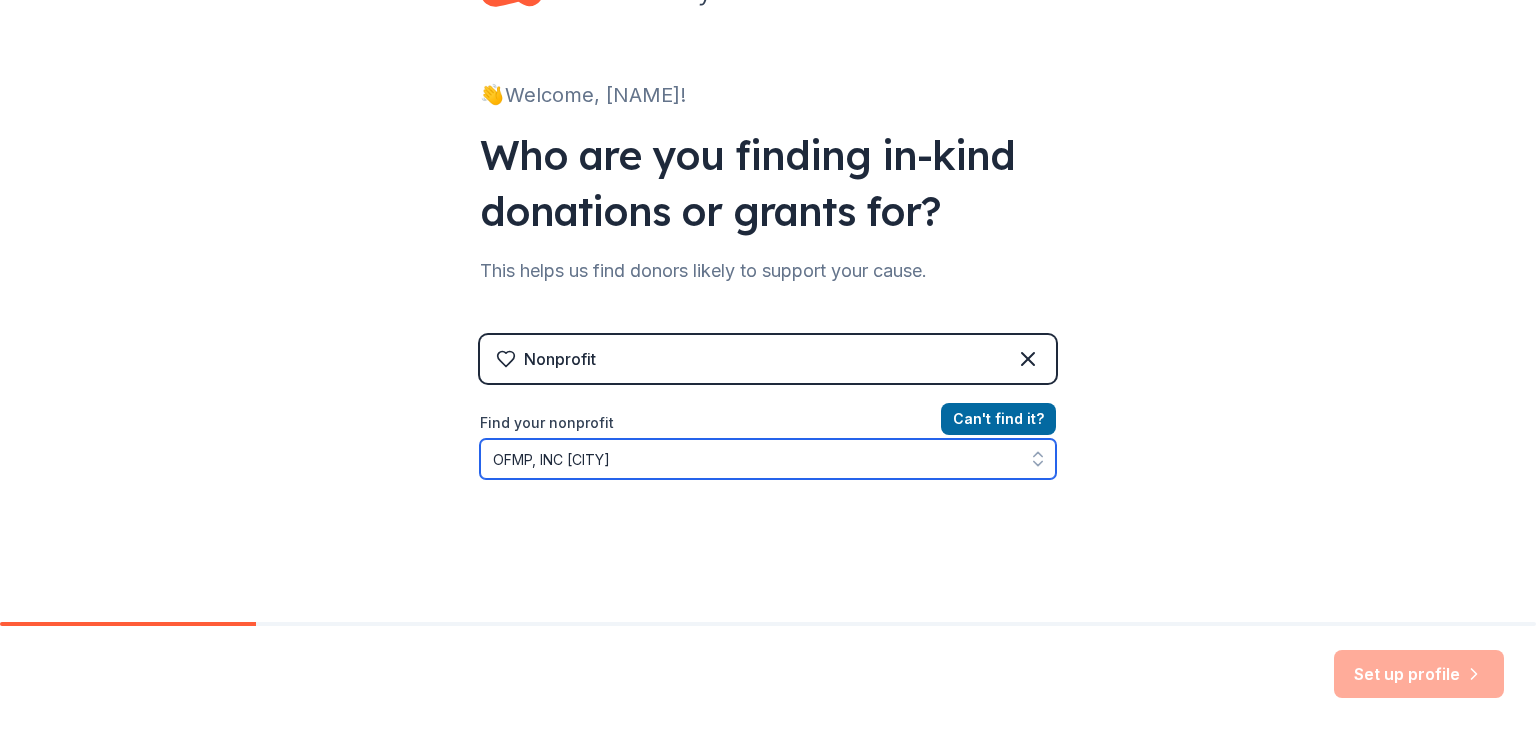 click on "OFMP, INC [CITY]" at bounding box center (768, 459) 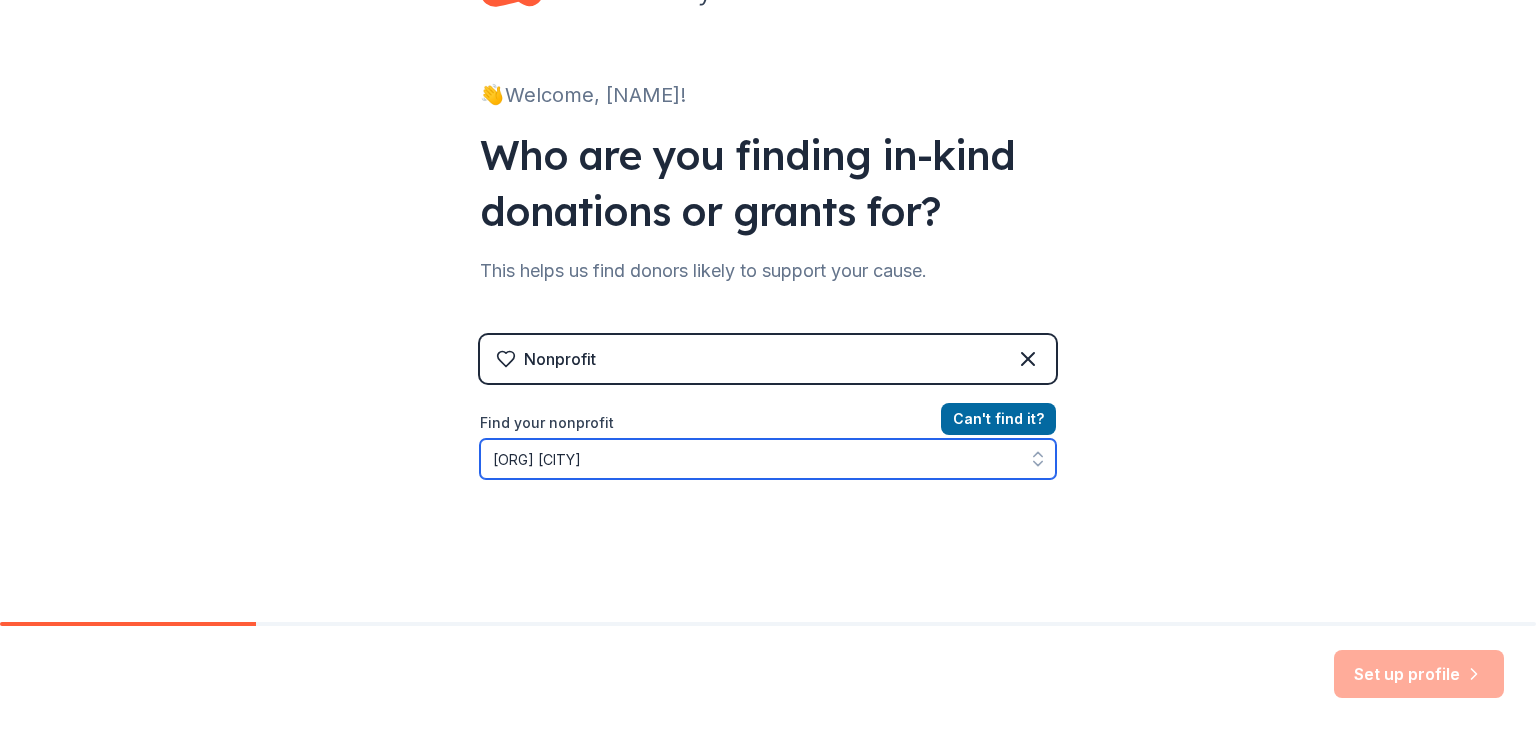 drag, startPoint x: 664, startPoint y: 457, endPoint x: 560, endPoint y: 458, distance: 104.00481 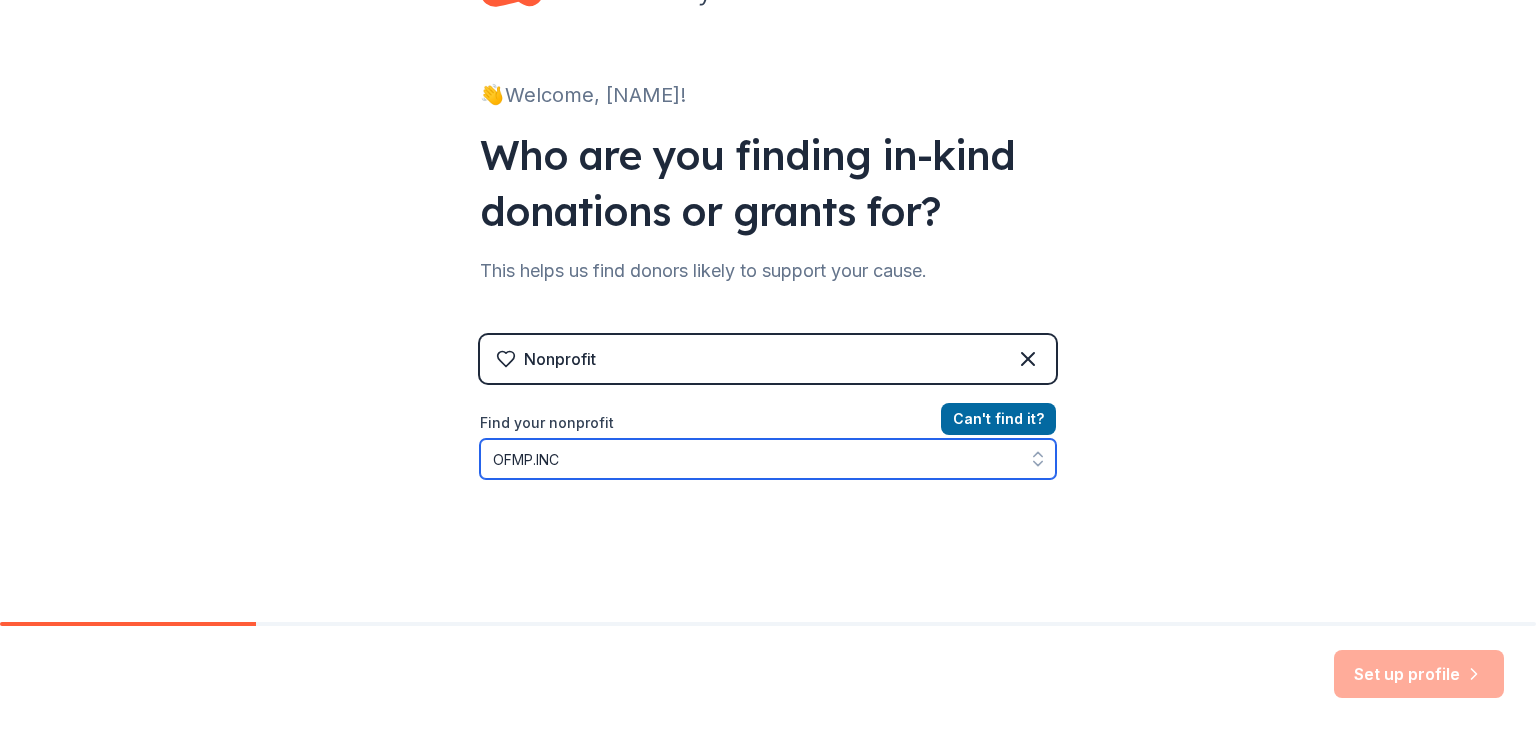 drag, startPoint x: 596, startPoint y: 469, endPoint x: 444, endPoint y: 456, distance: 152.5549 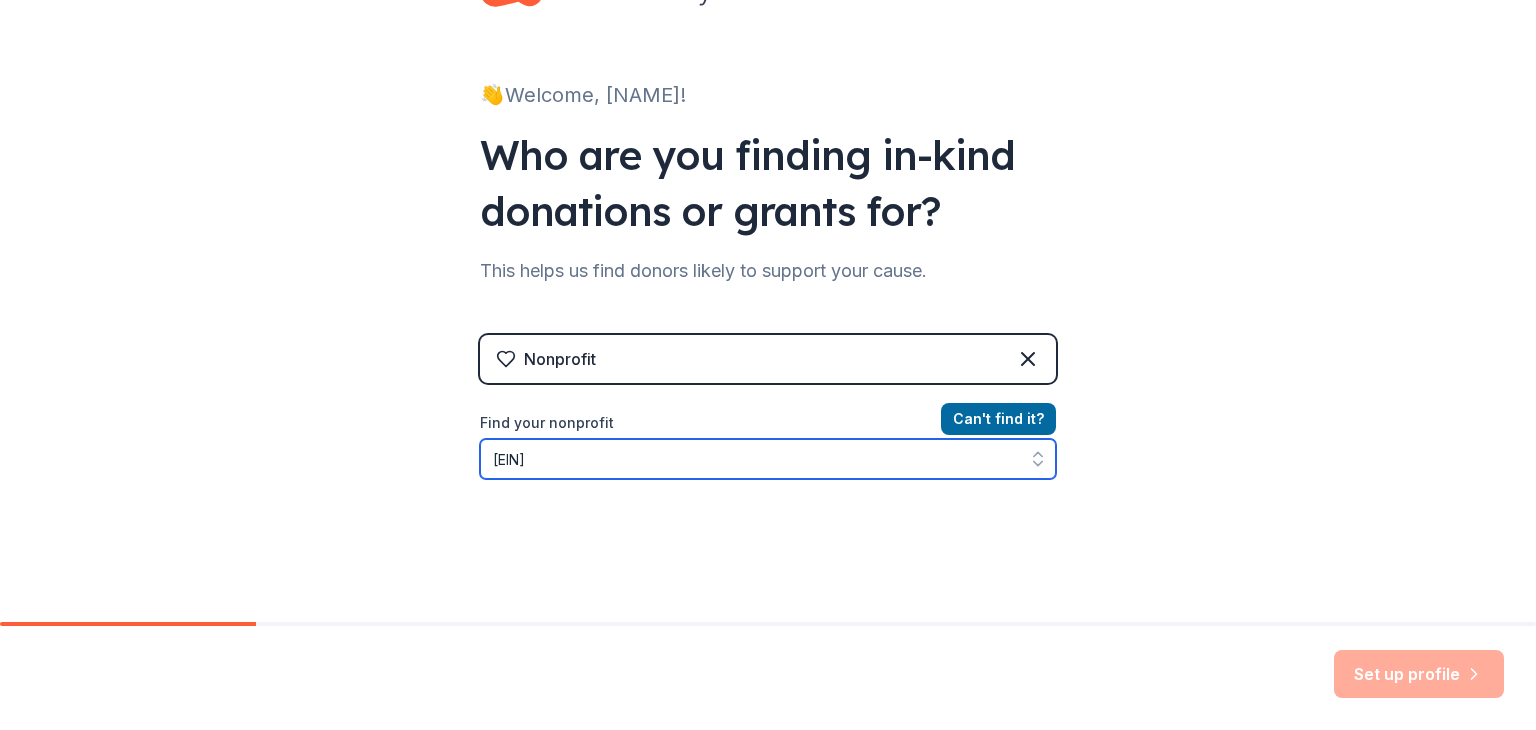 click on "[EIN]" at bounding box center [768, 459] 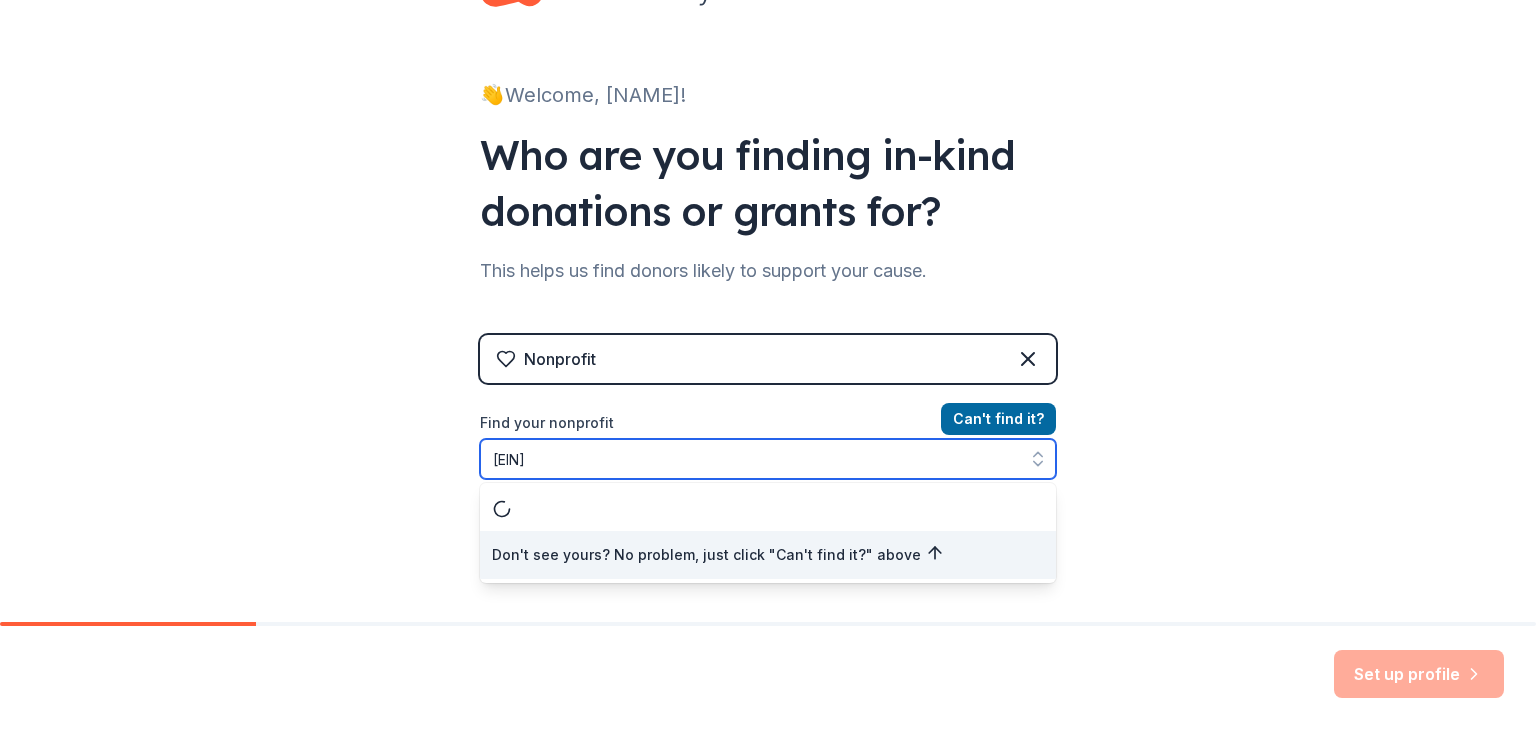 type on "[EIN]" 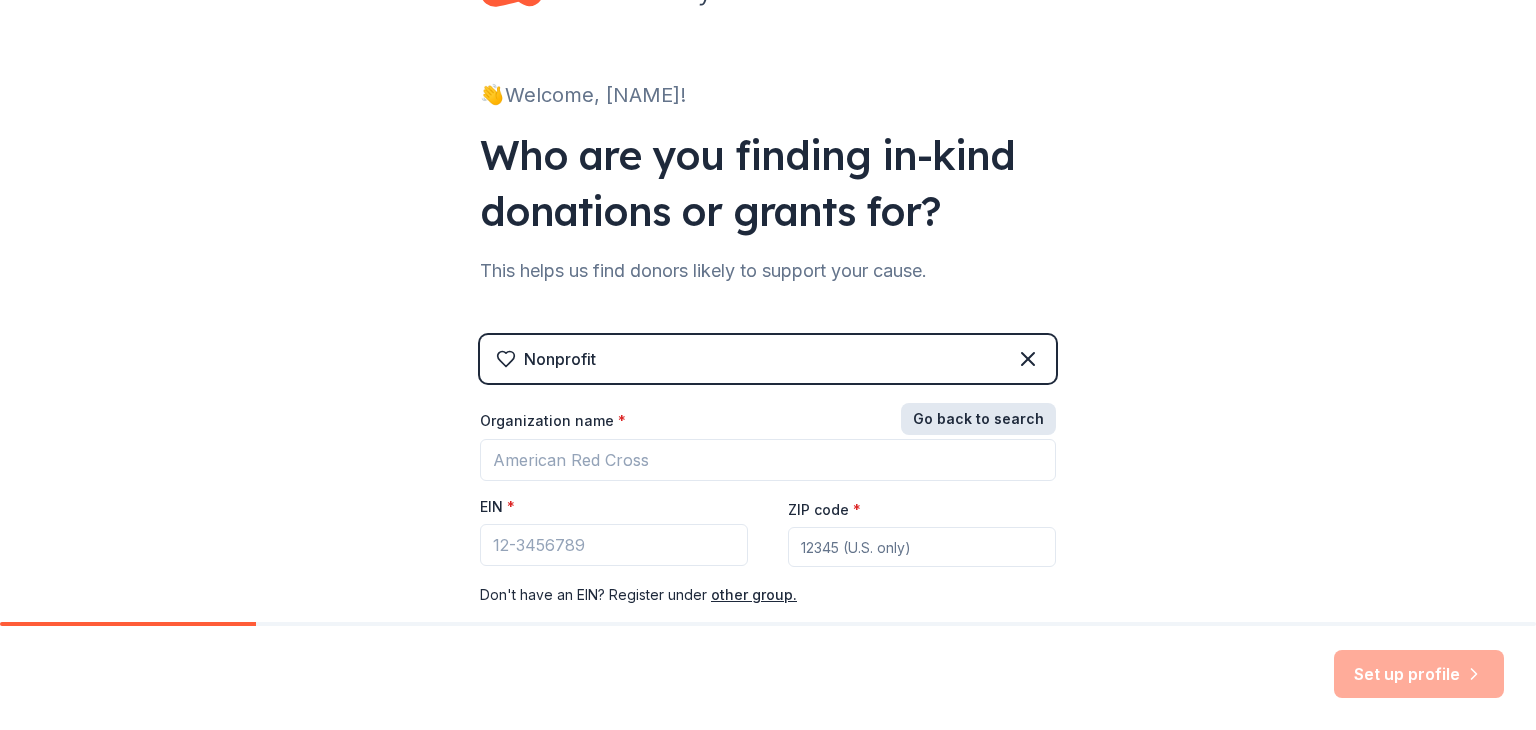 click on "Go back to search" at bounding box center [978, 419] 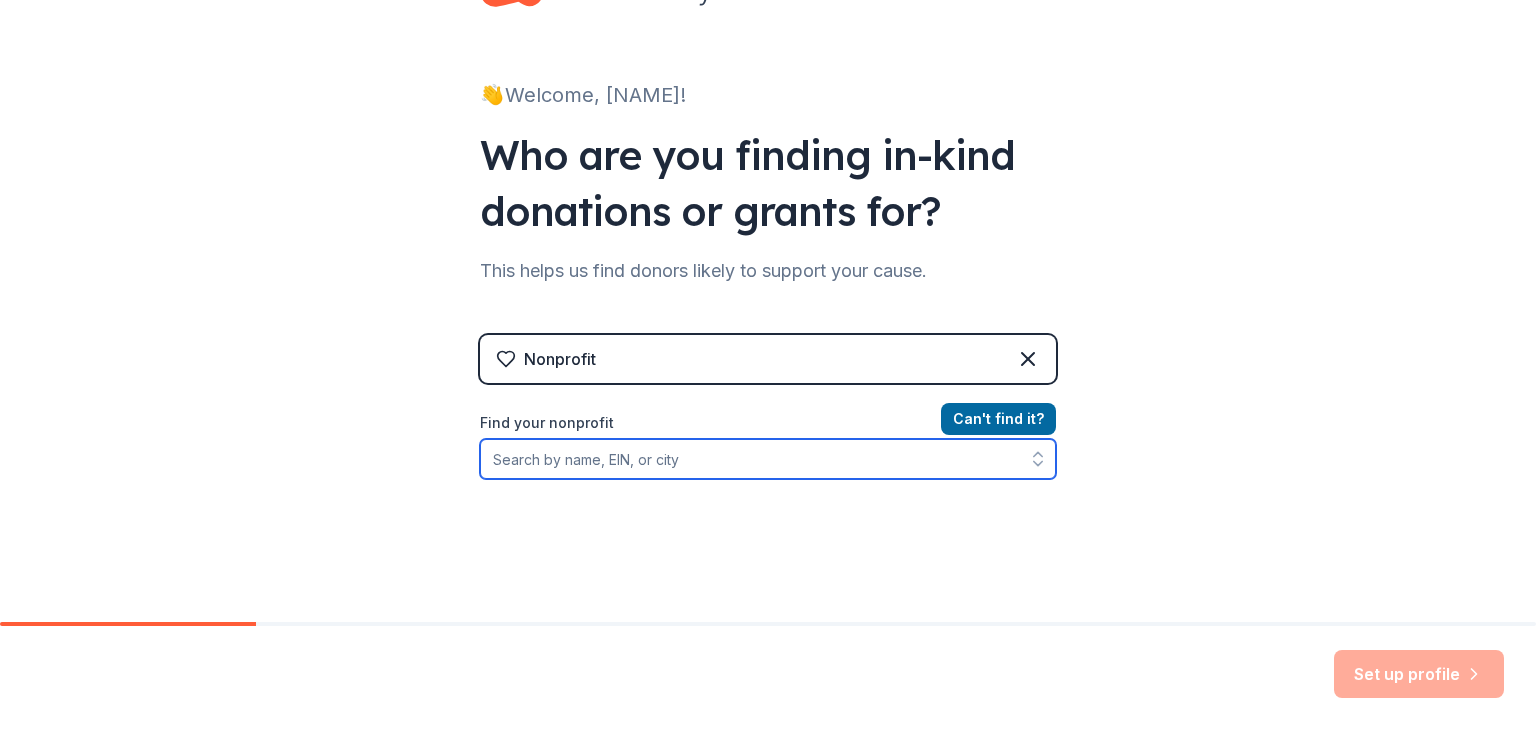 click on "Find your nonprofit" at bounding box center [768, 459] 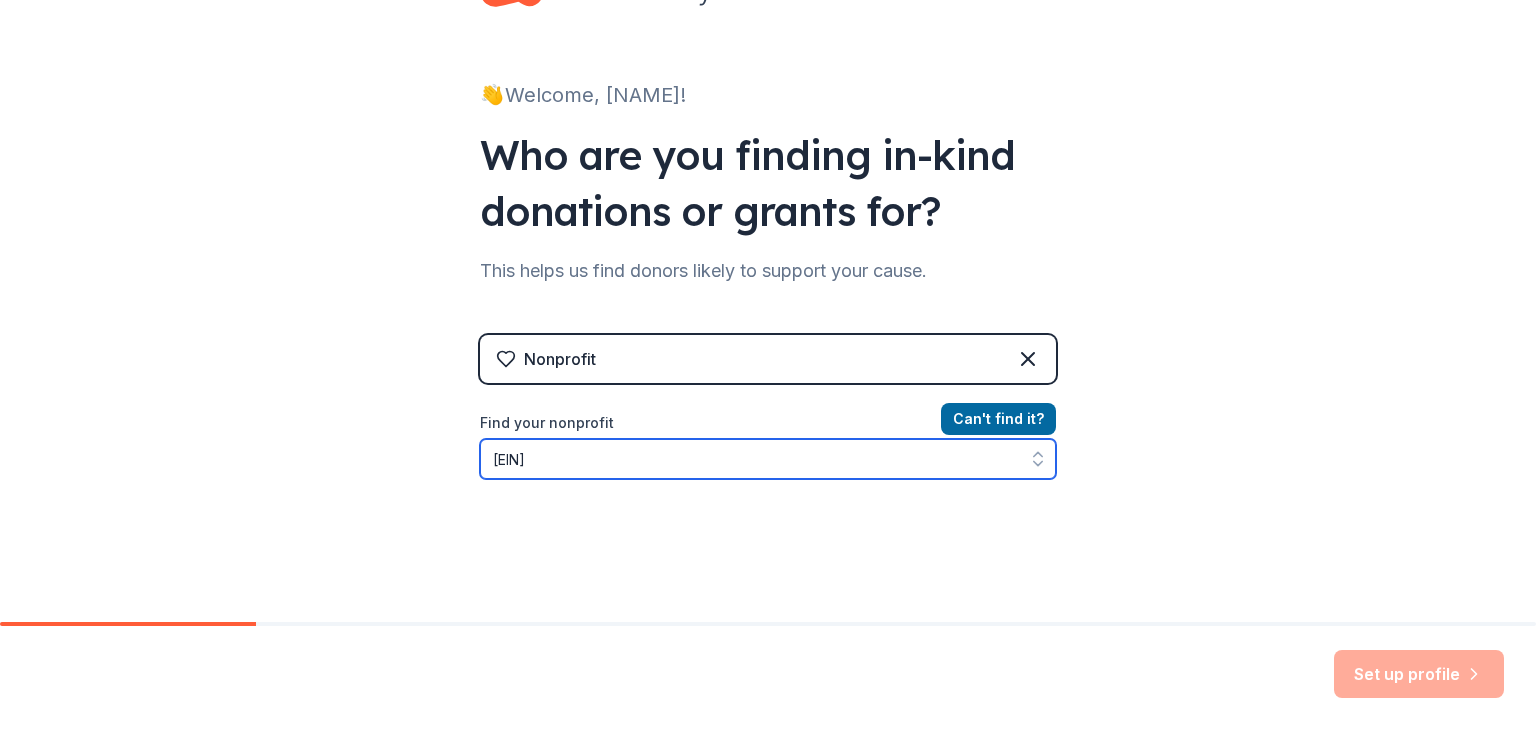 type on "[EIN]" 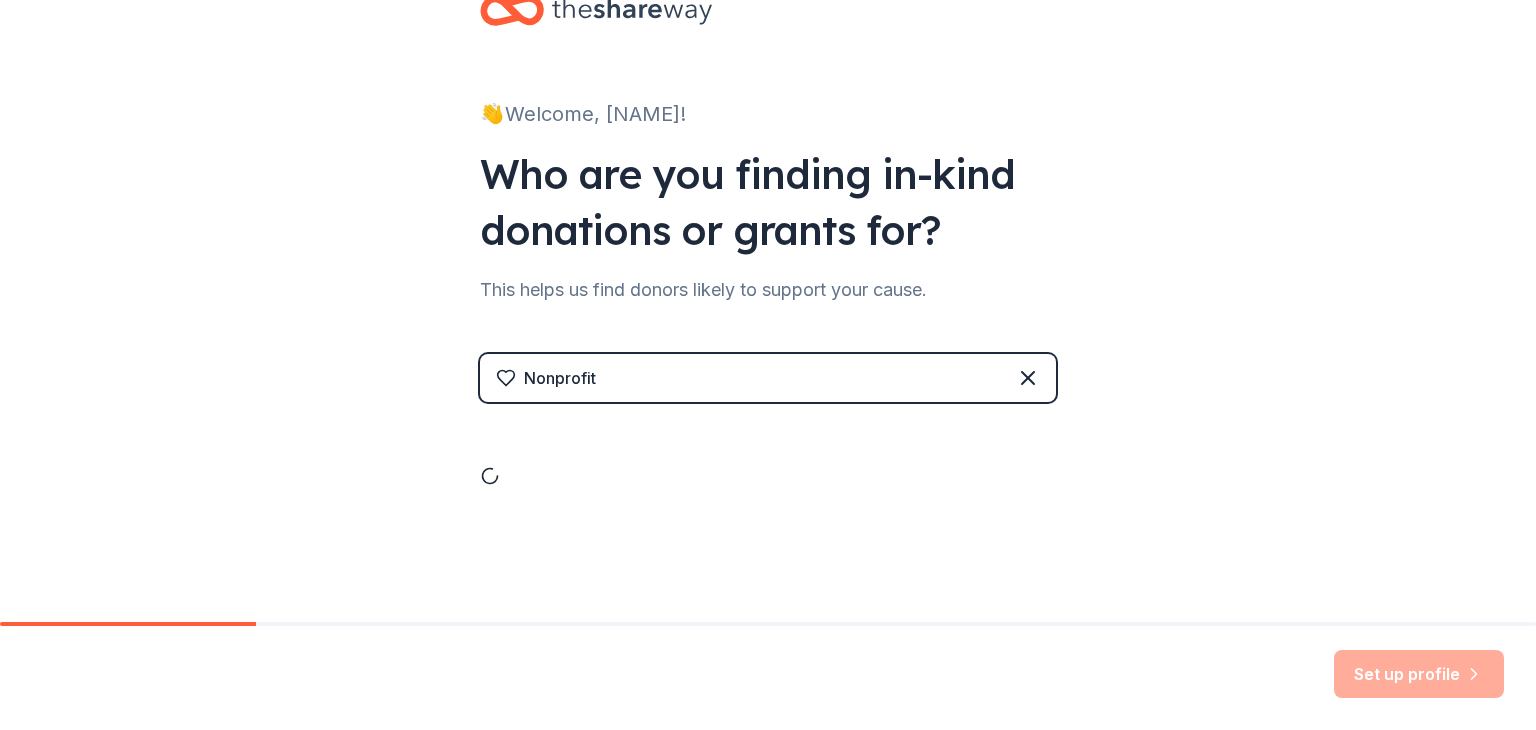 scroll, scrollTop: 61, scrollLeft: 0, axis: vertical 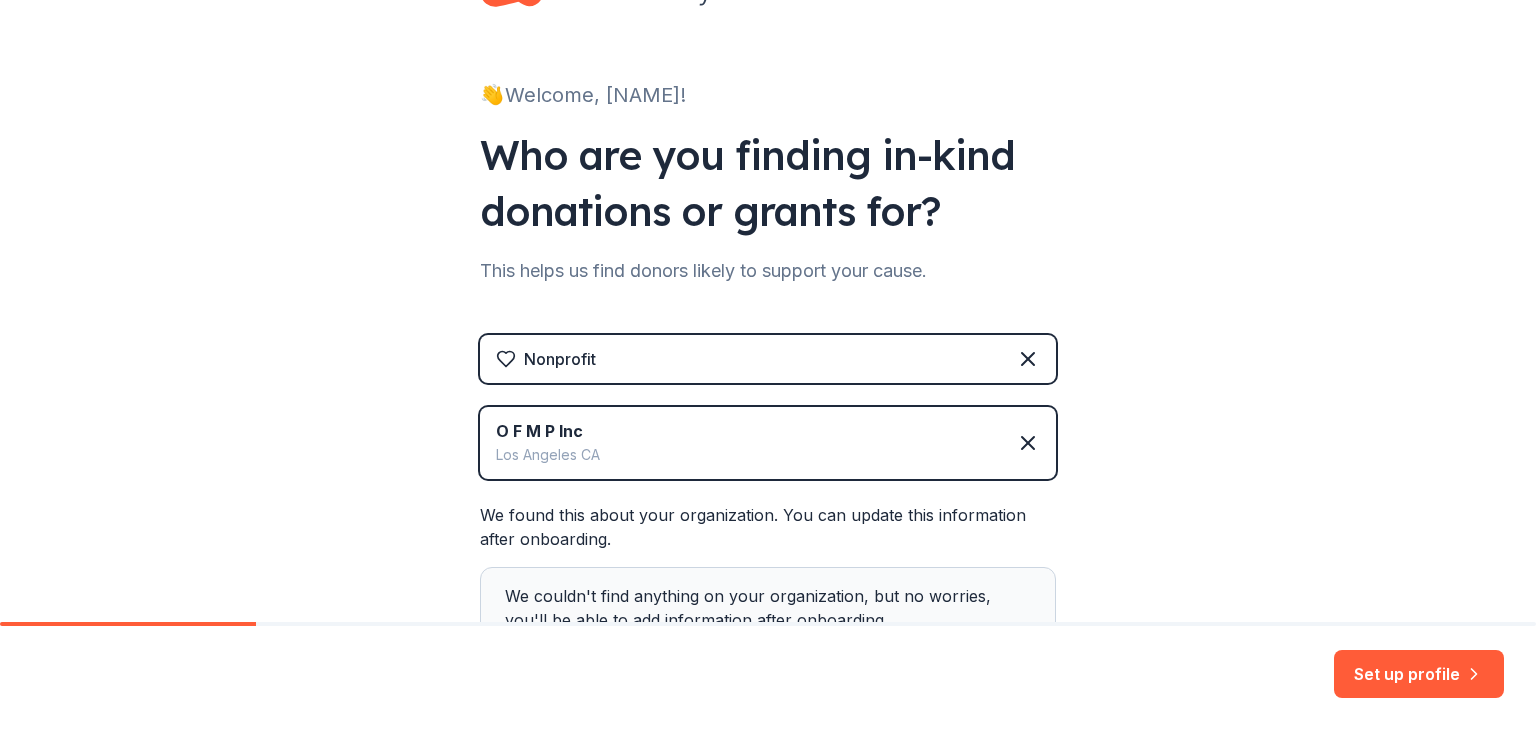 click on "[CITY]   CA" at bounding box center [548, 455] 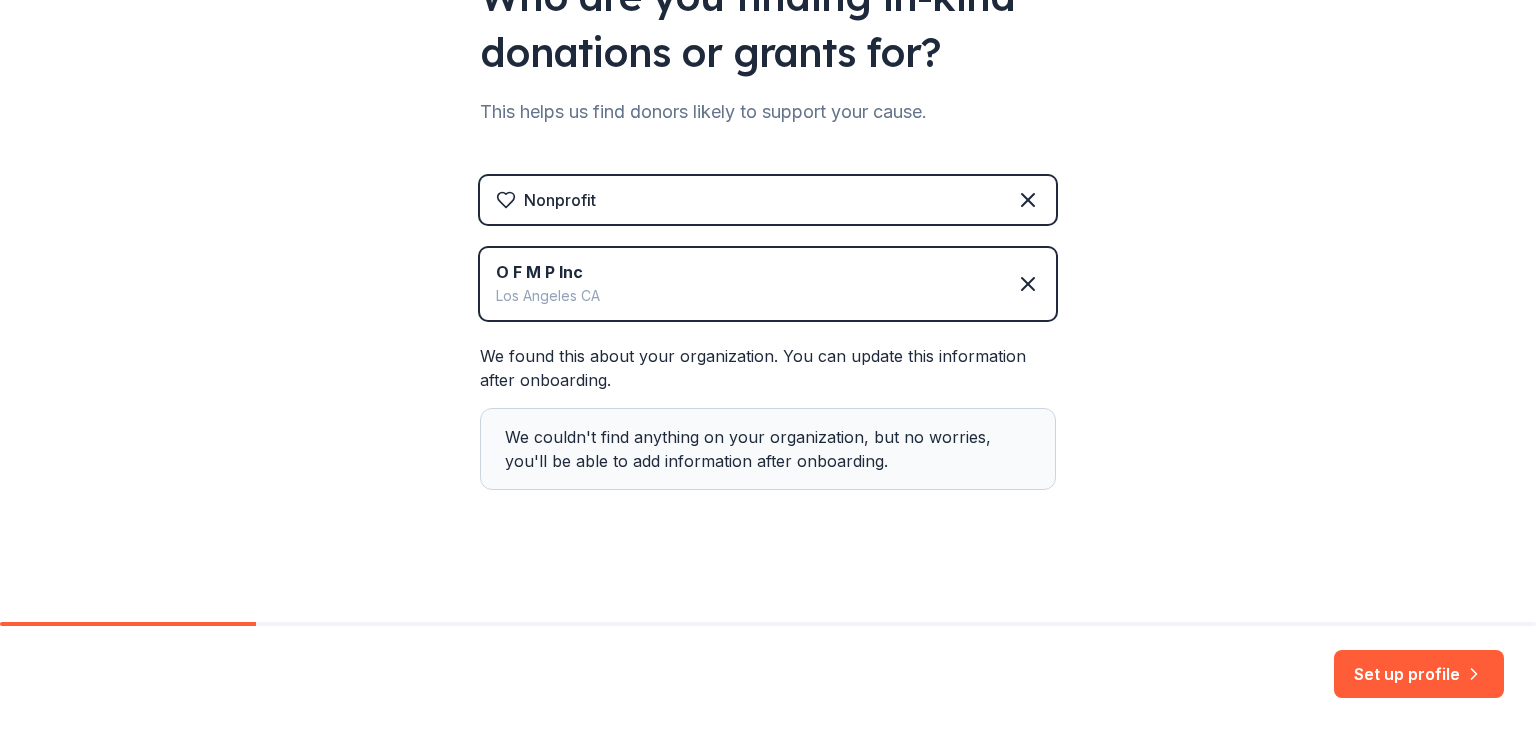 scroll, scrollTop: 243, scrollLeft: 0, axis: vertical 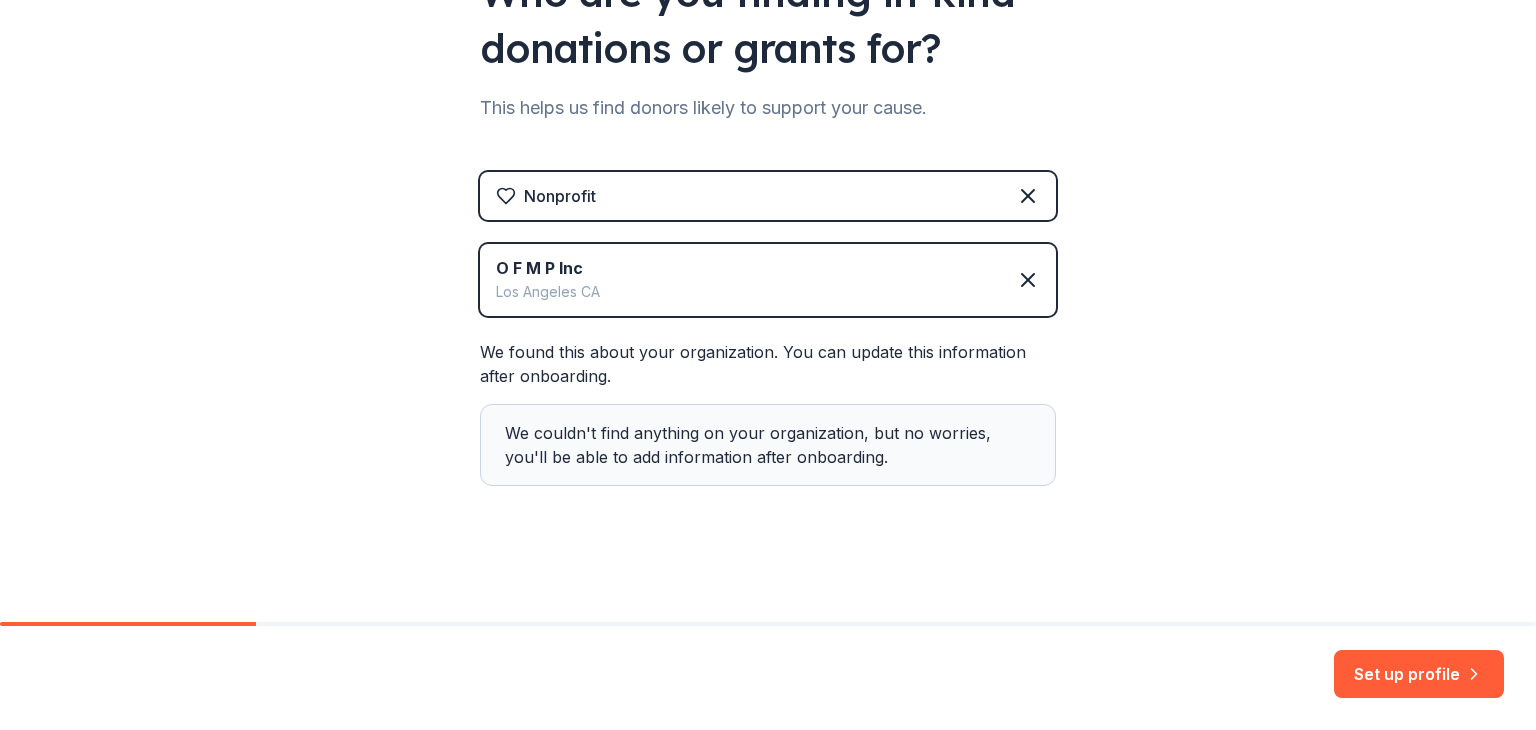 click on "[ORG] Inc [CITY] CA" at bounding box center [768, 280] 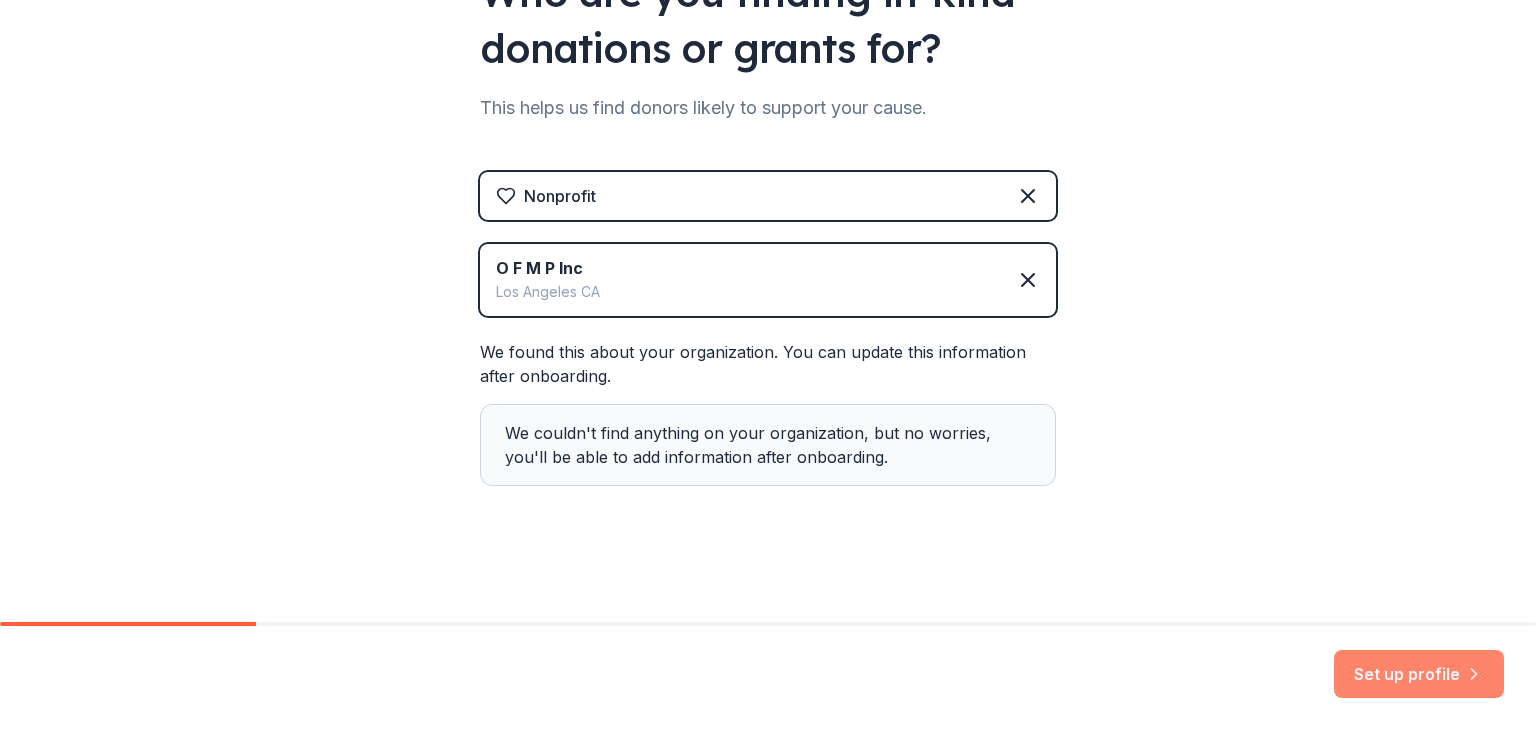 click on "Set up profile" at bounding box center (1419, 674) 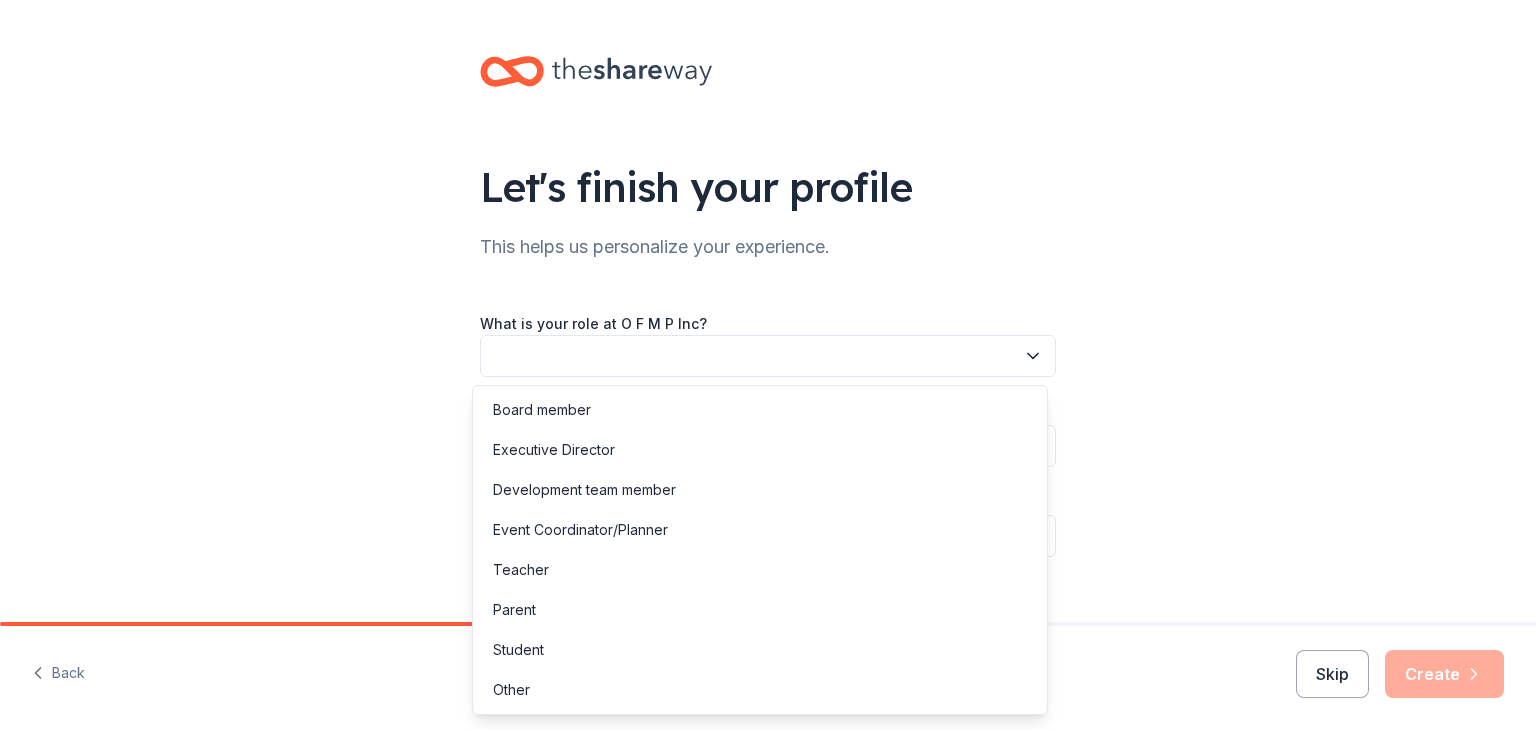 click 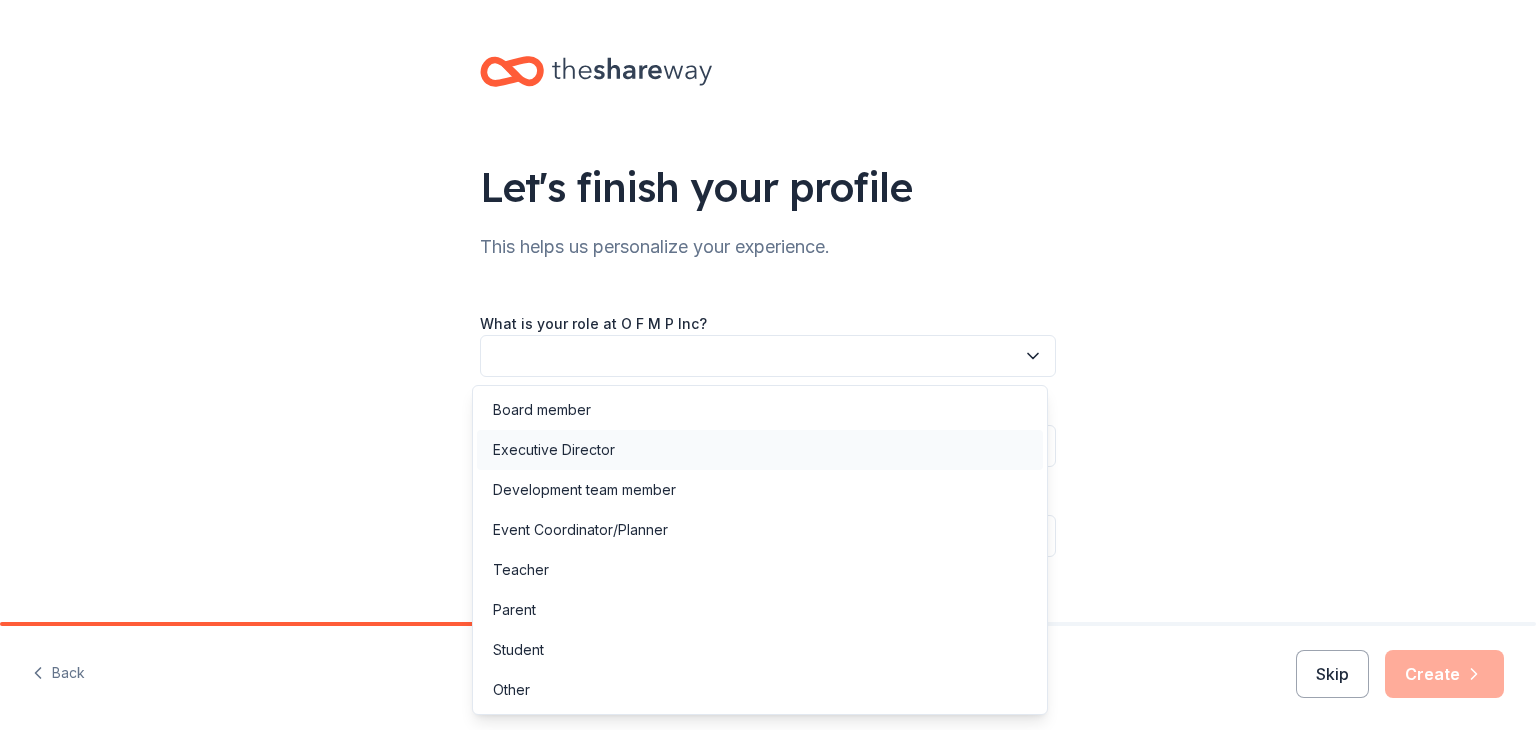 click on "Executive Director" at bounding box center (760, 450) 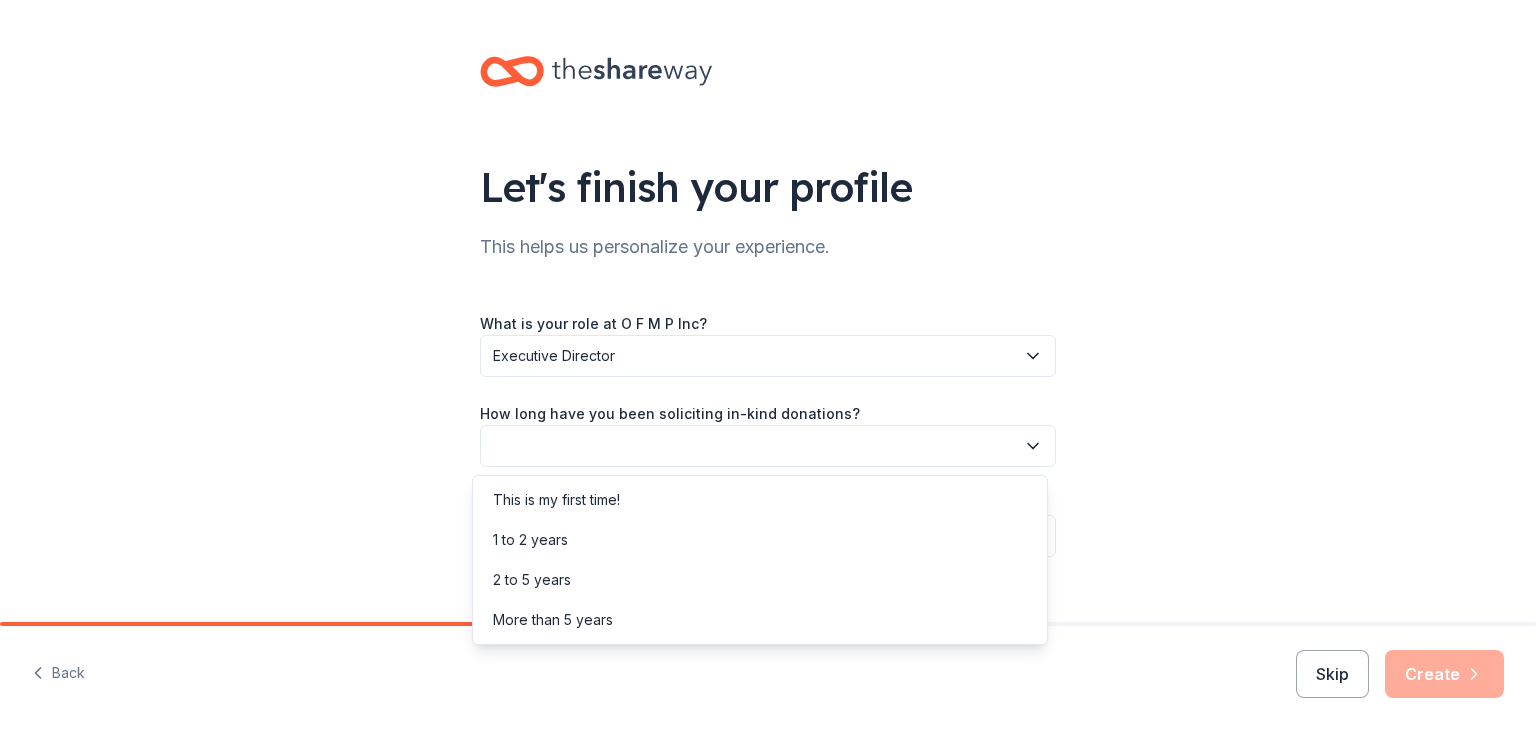 click at bounding box center (768, 446) 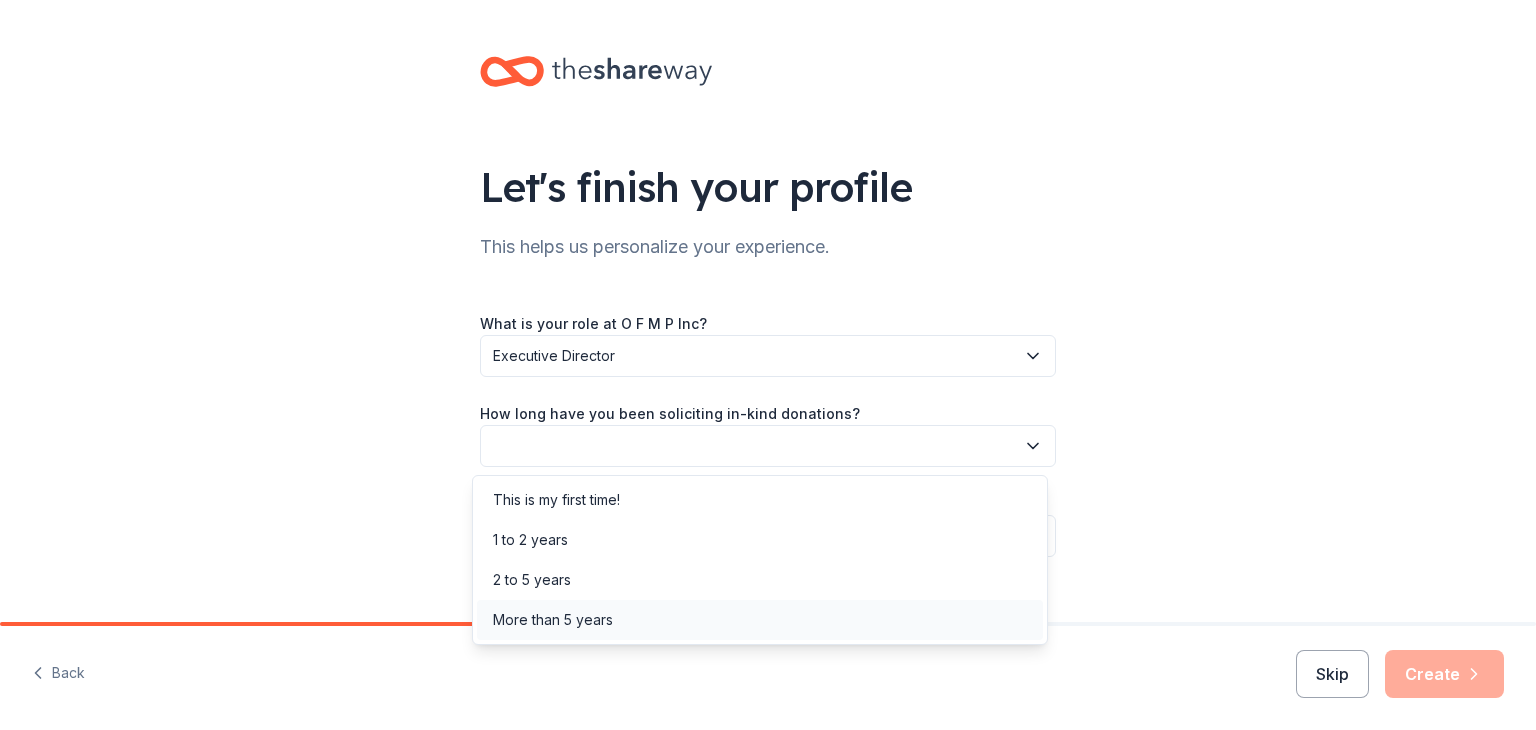 click on "More than 5 years" at bounding box center (760, 620) 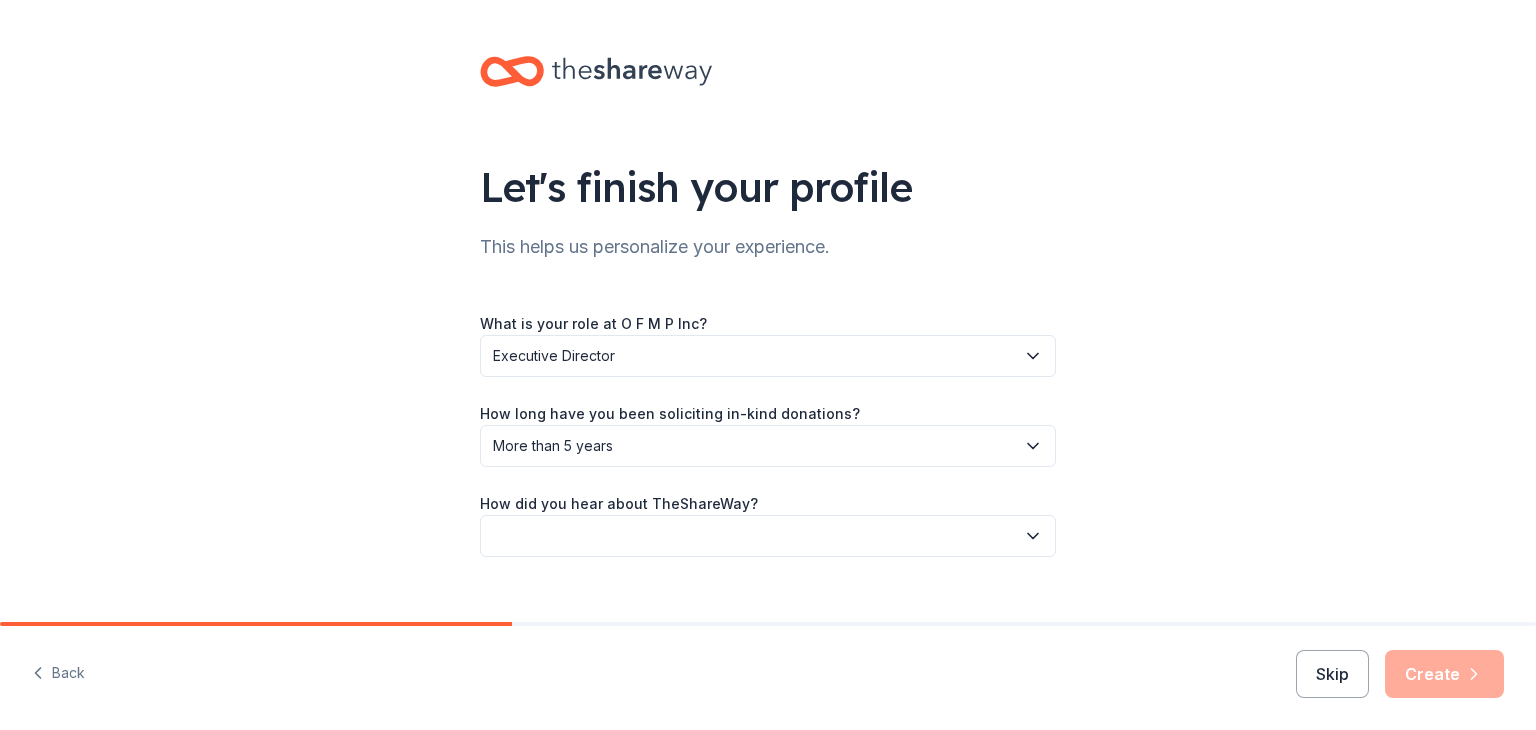 click at bounding box center (768, 536) 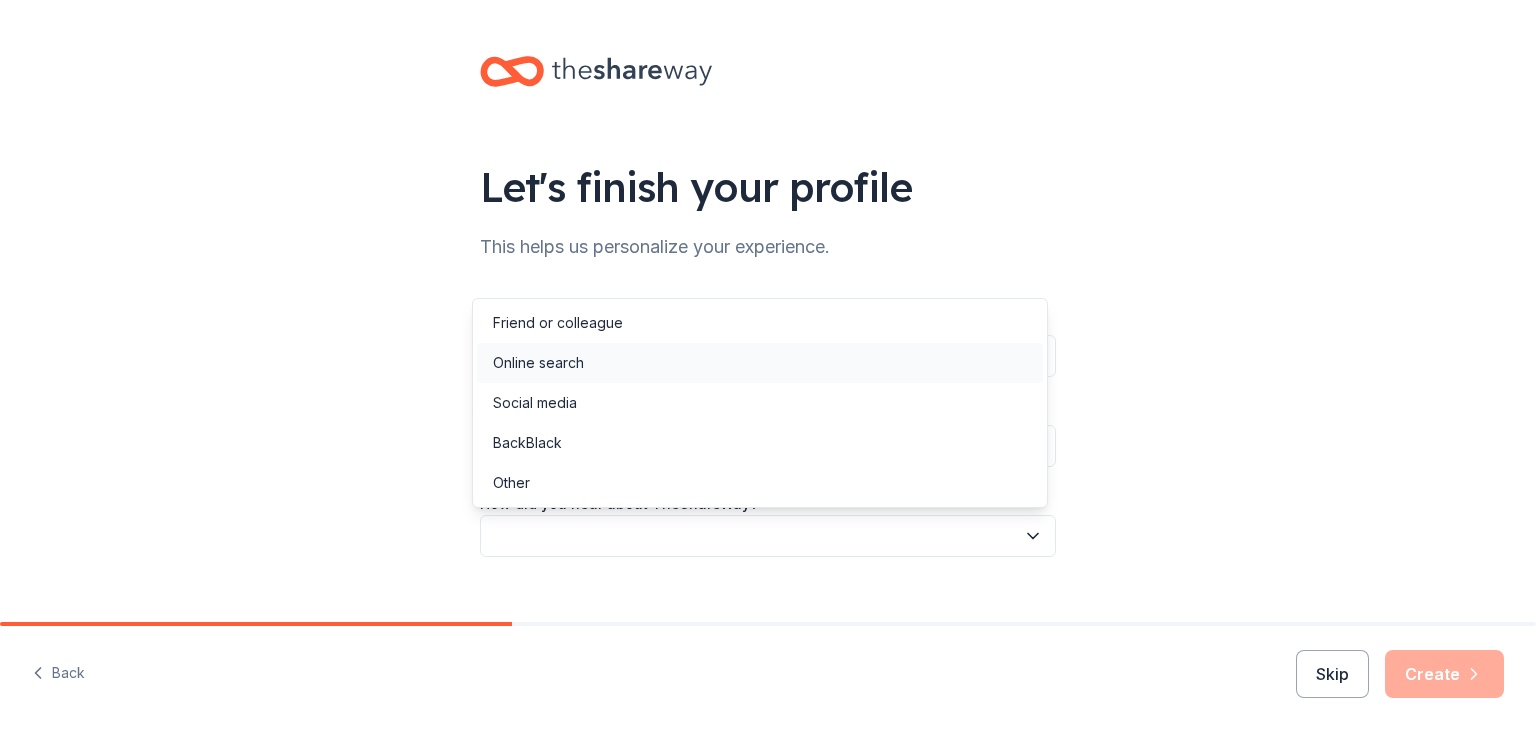 click on "Online search" at bounding box center (760, 363) 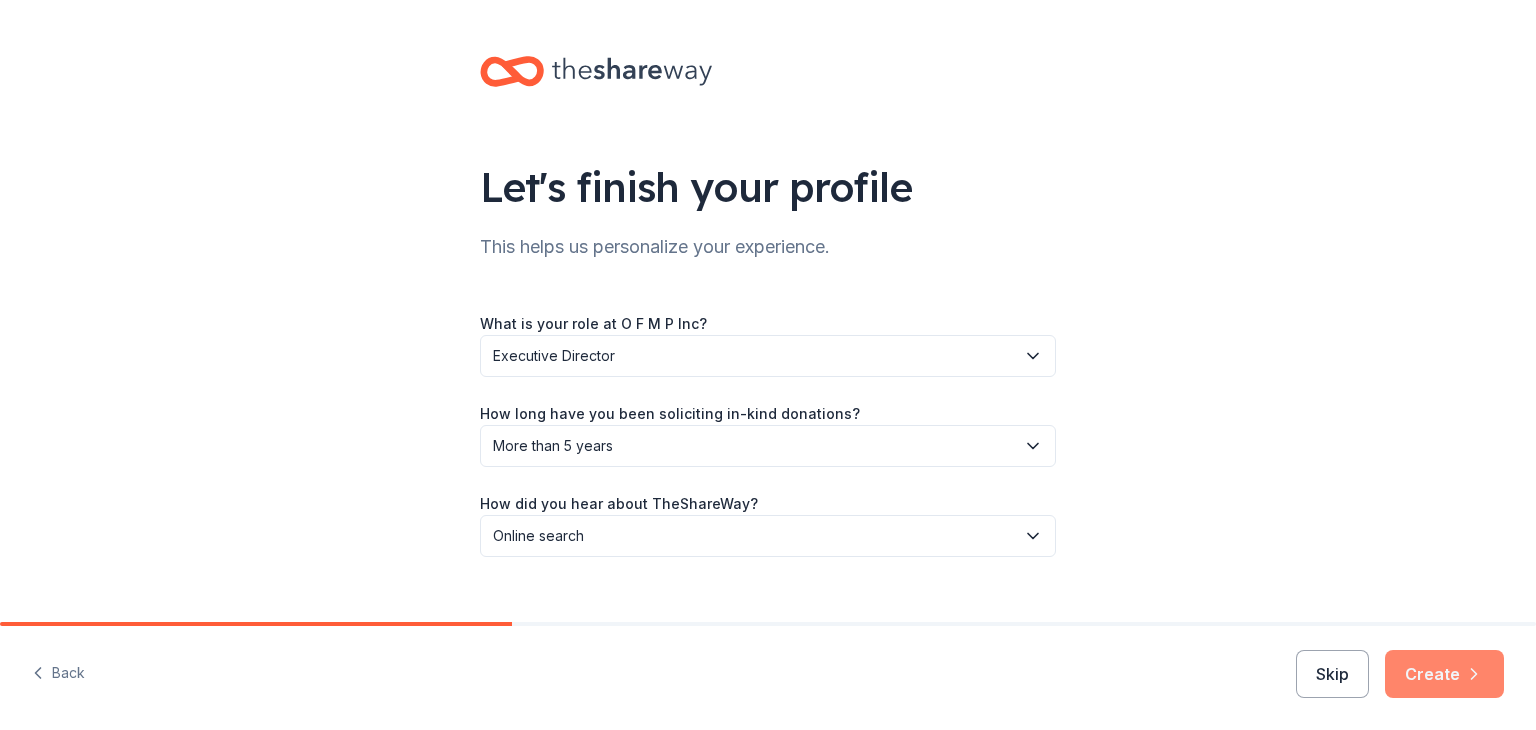 click on "Create" at bounding box center [1444, 674] 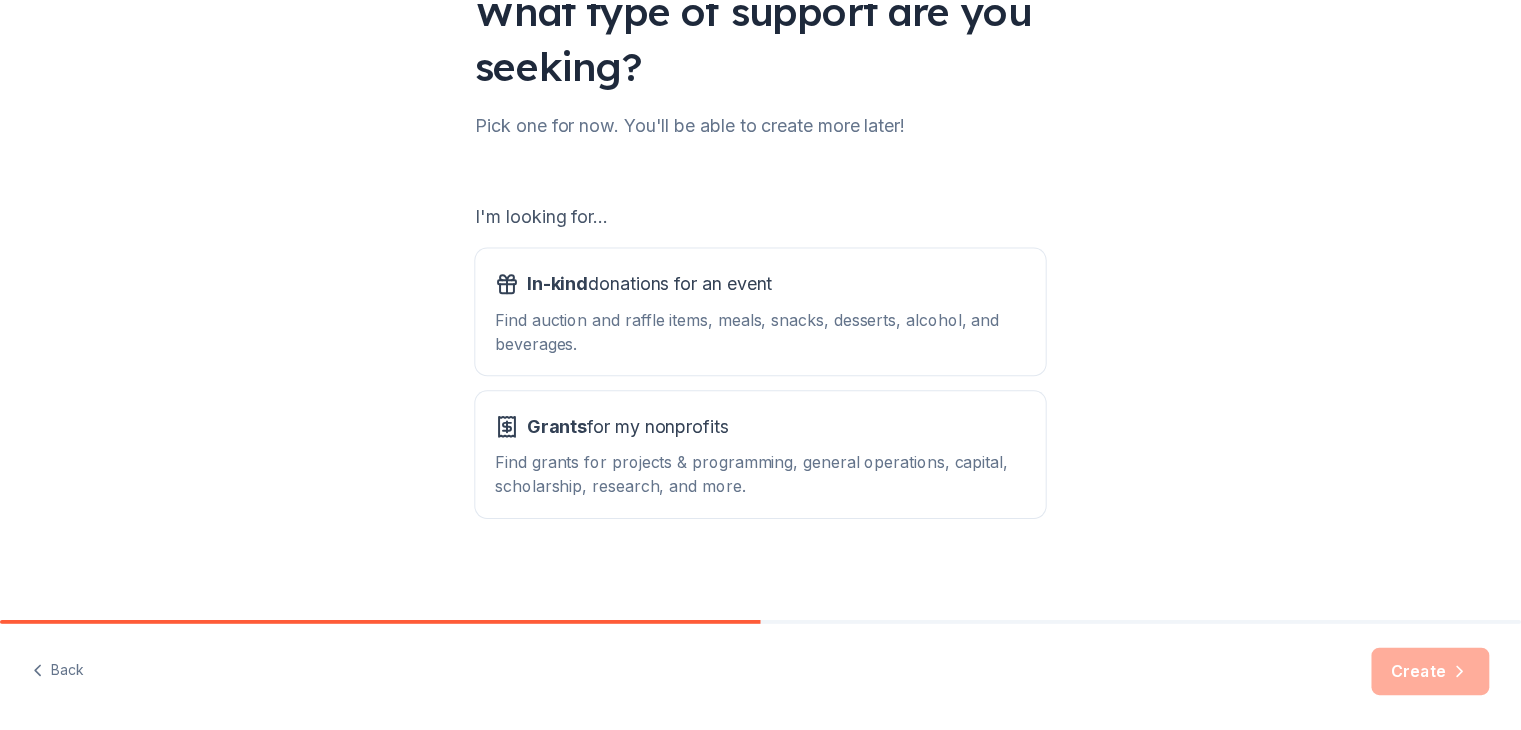 scroll, scrollTop: 185, scrollLeft: 0, axis: vertical 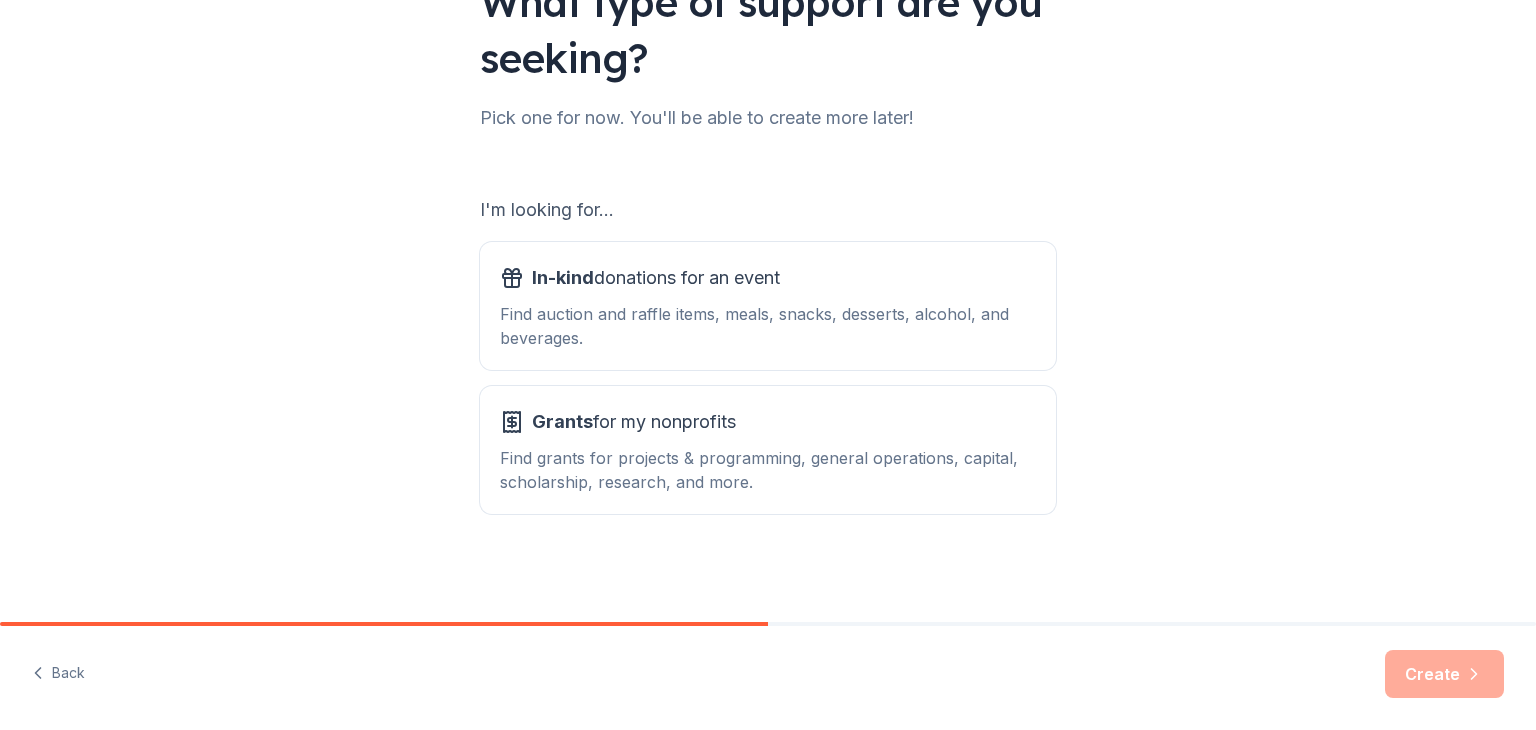click on "Create" at bounding box center [1444, 674] 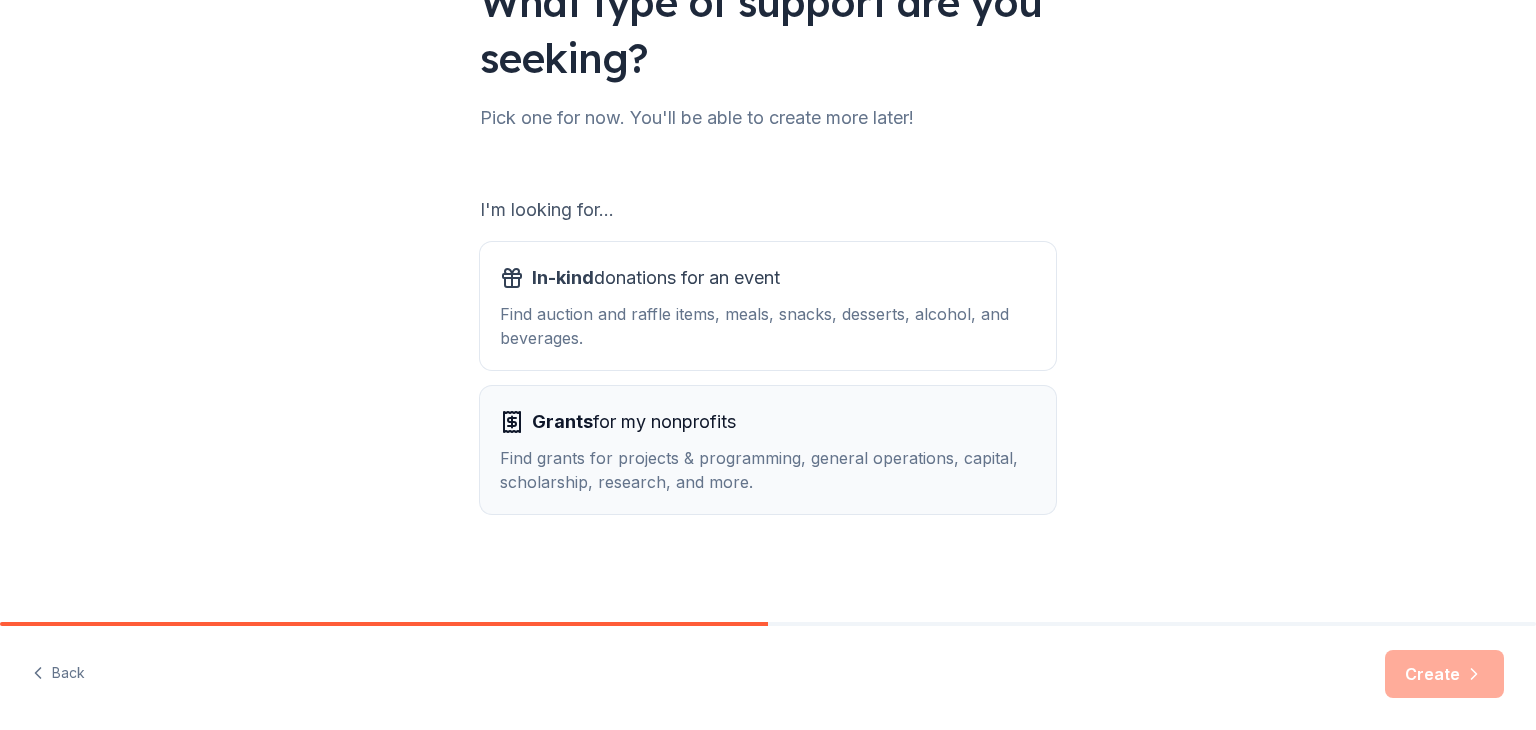 click on "Find grants for projects & programming, general operations, capital, scholarship, research, and more." at bounding box center [768, 470] 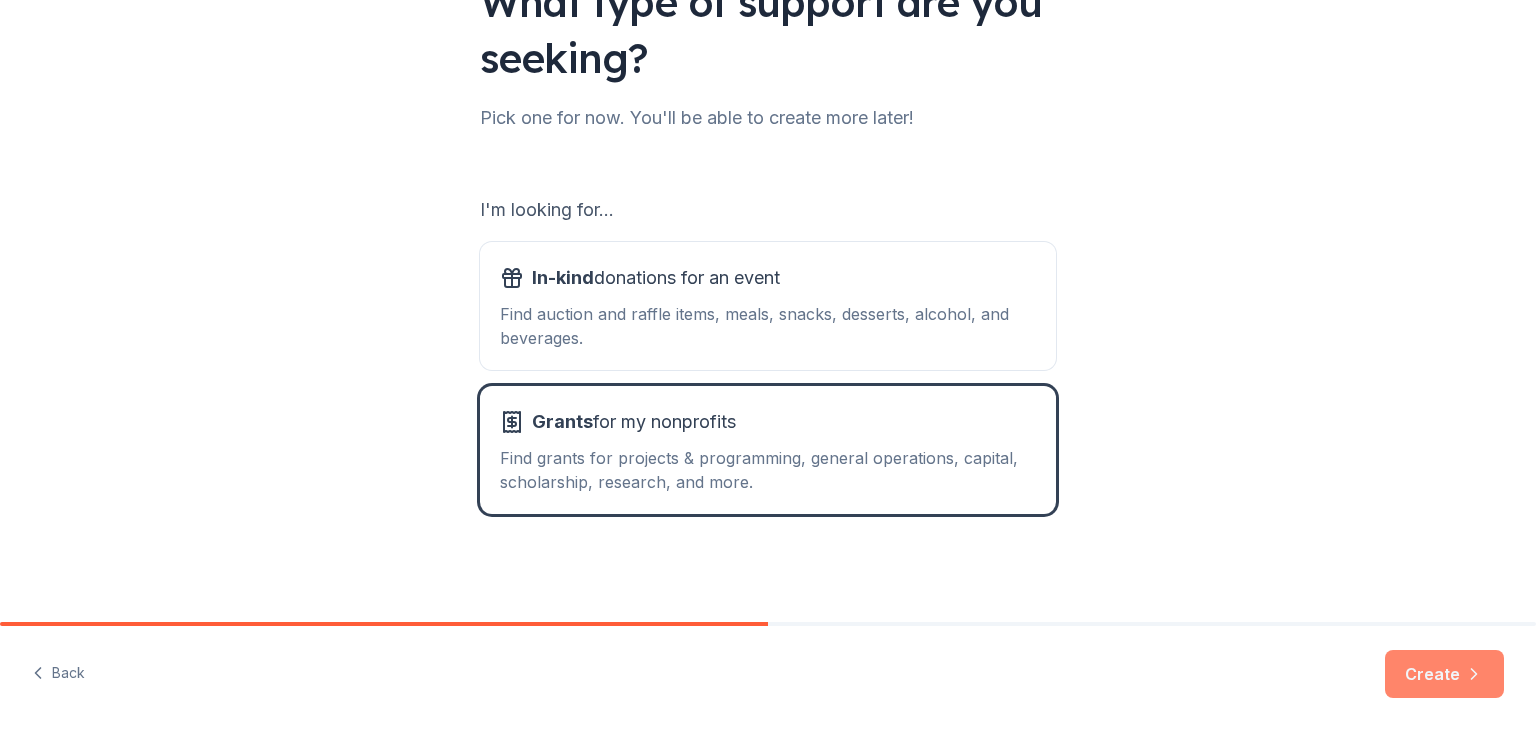 click on "Create" at bounding box center (1444, 674) 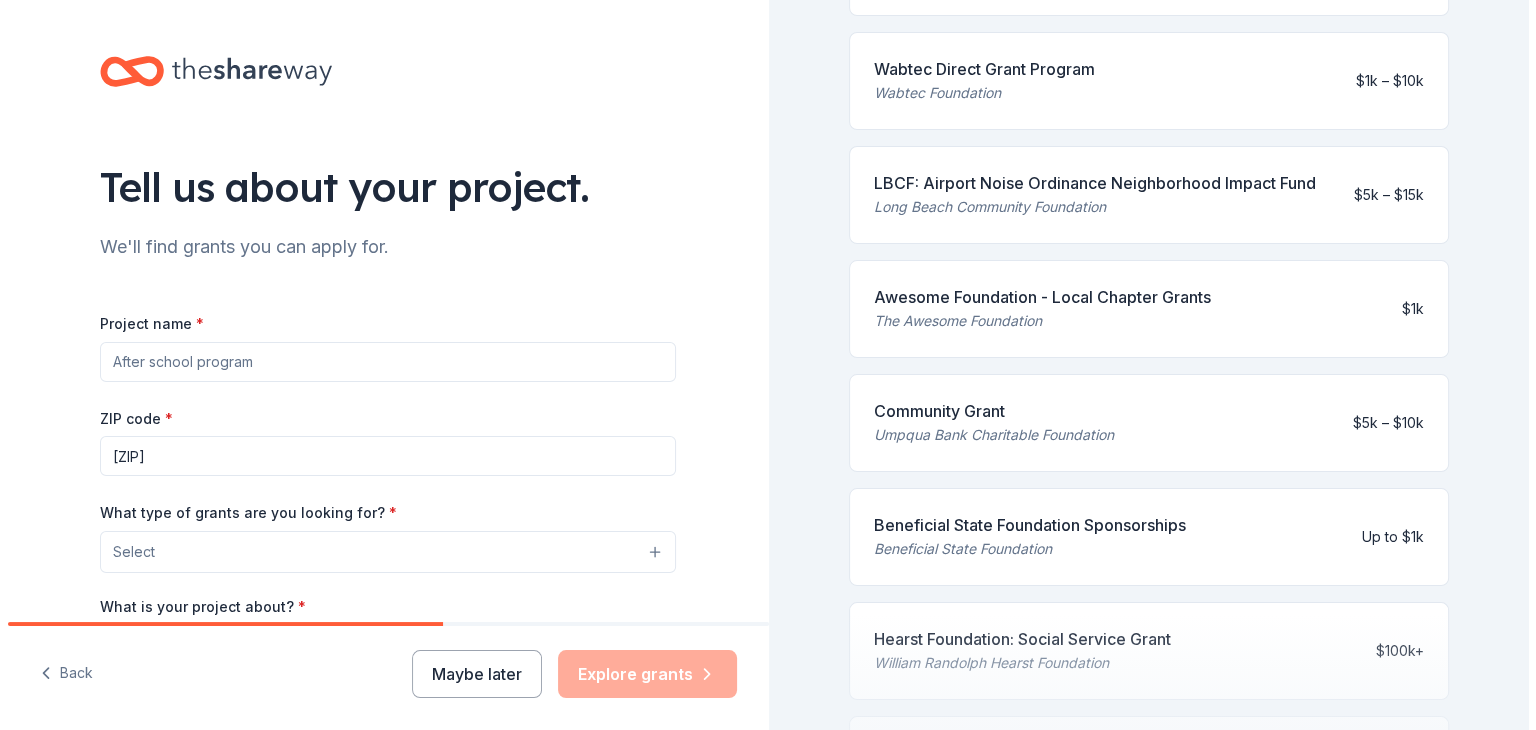 scroll, scrollTop: 595, scrollLeft: 0, axis: vertical 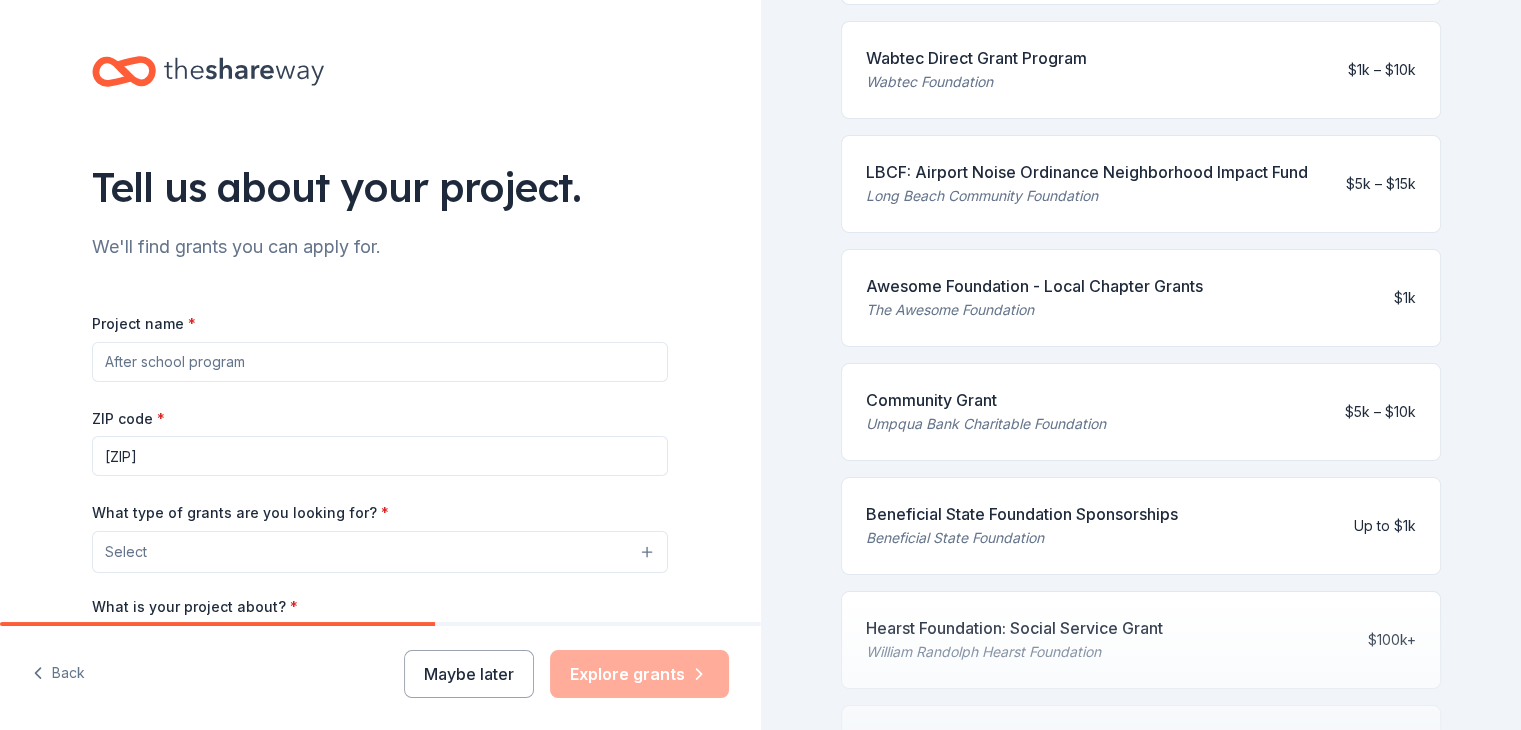 click at bounding box center [1141, 703] 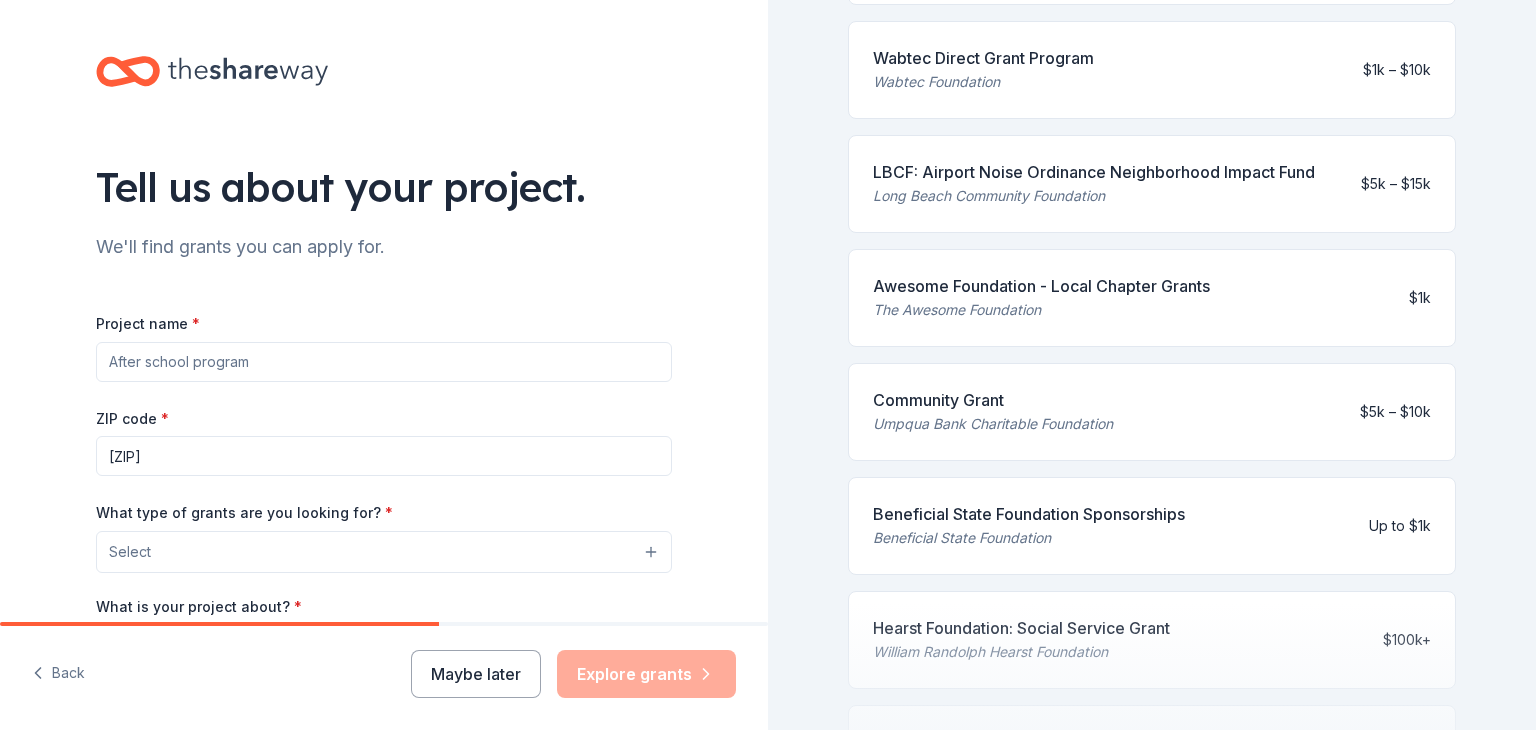 click on "Select" at bounding box center (384, 552) 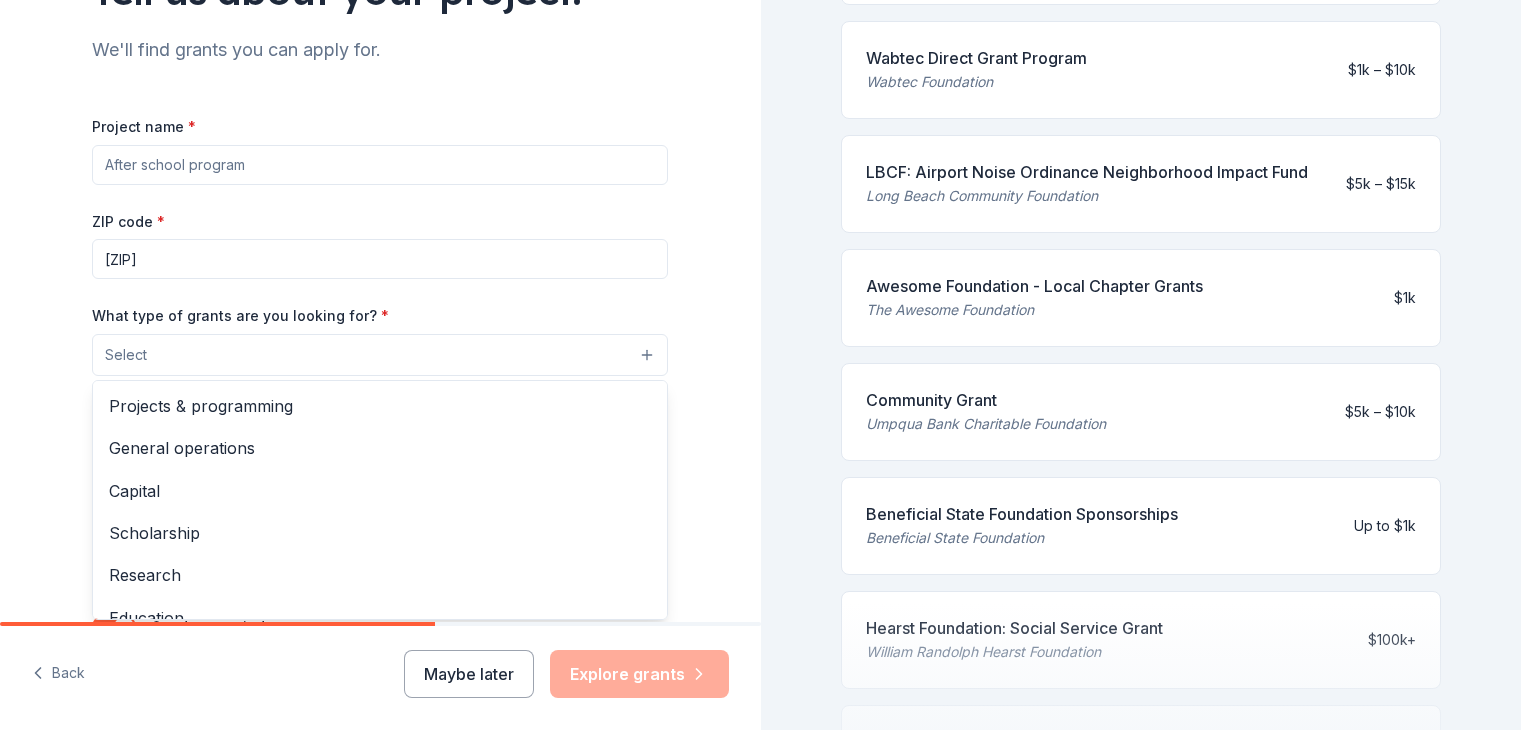 scroll, scrollTop: 230, scrollLeft: 0, axis: vertical 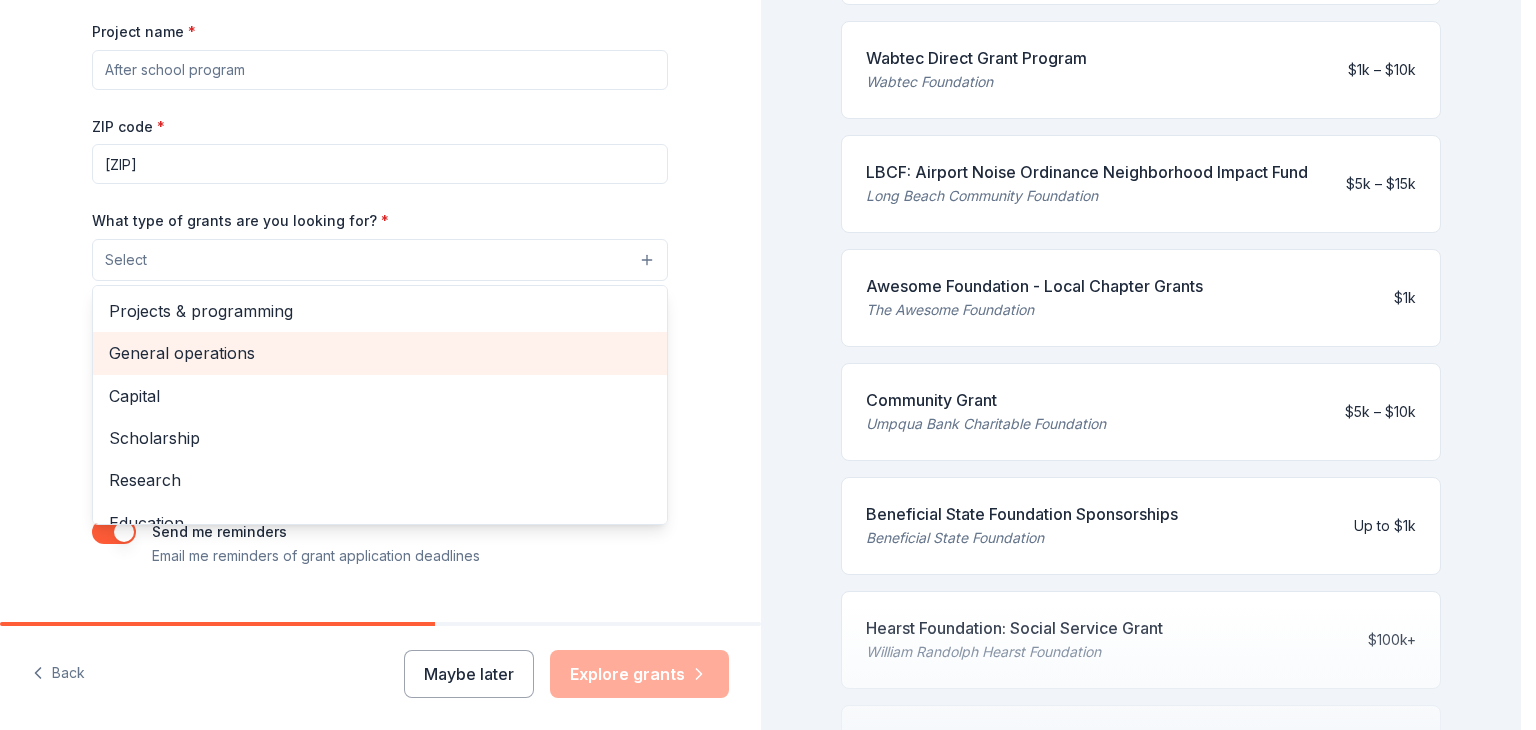 click on "General operations" at bounding box center [380, 353] 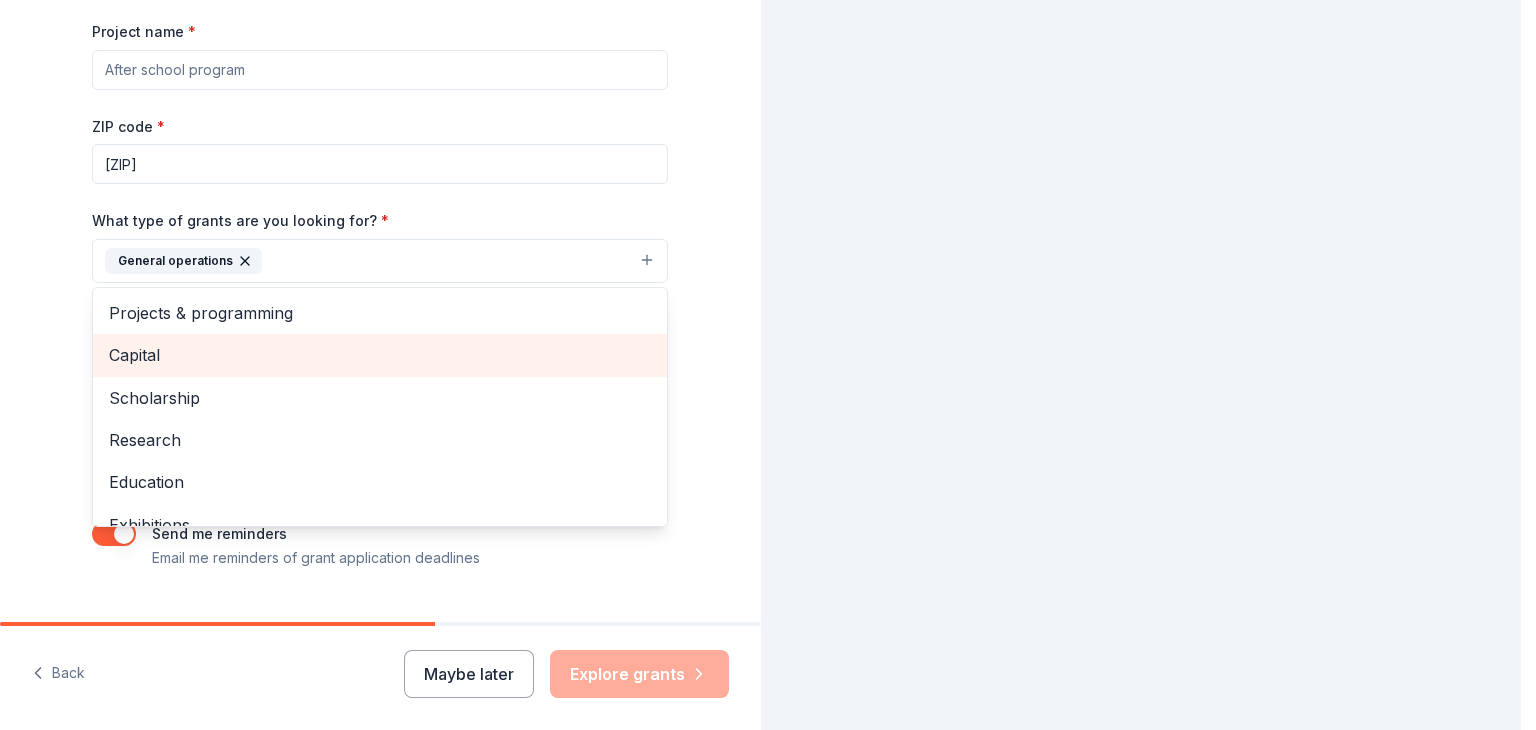 scroll, scrollTop: 157, scrollLeft: 0, axis: vertical 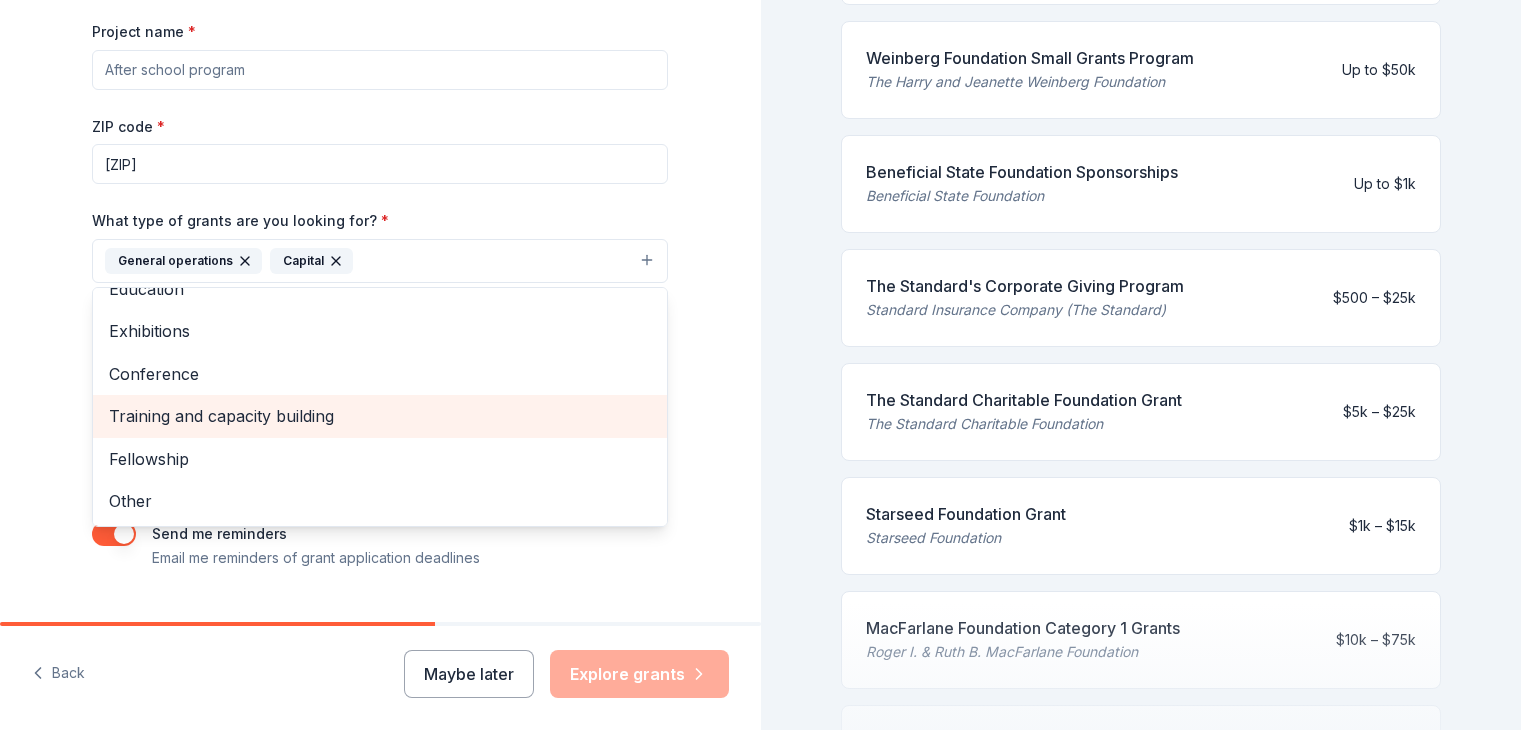 click on "Training and capacity building" at bounding box center [380, 416] 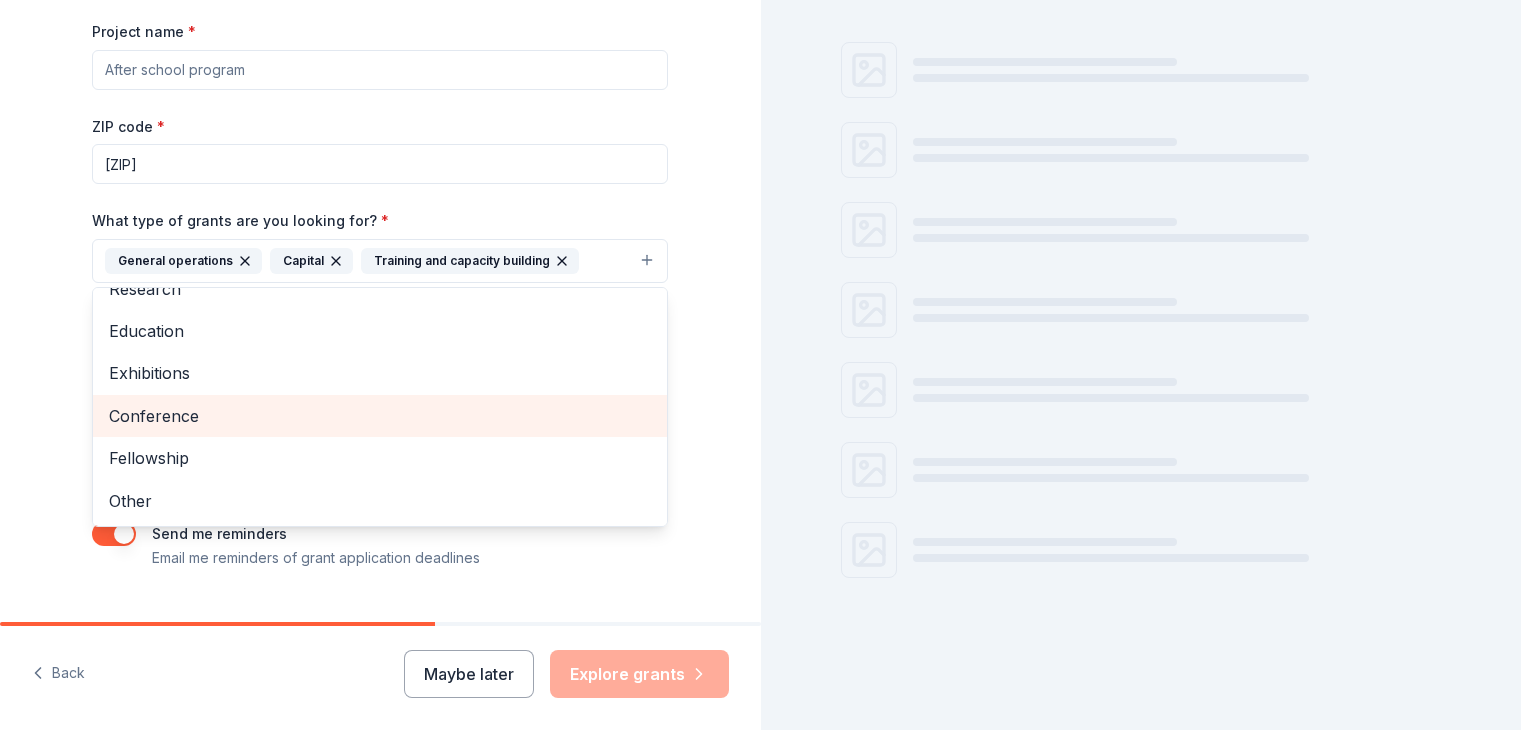 scroll, scrollTop: 157, scrollLeft: 0, axis: vertical 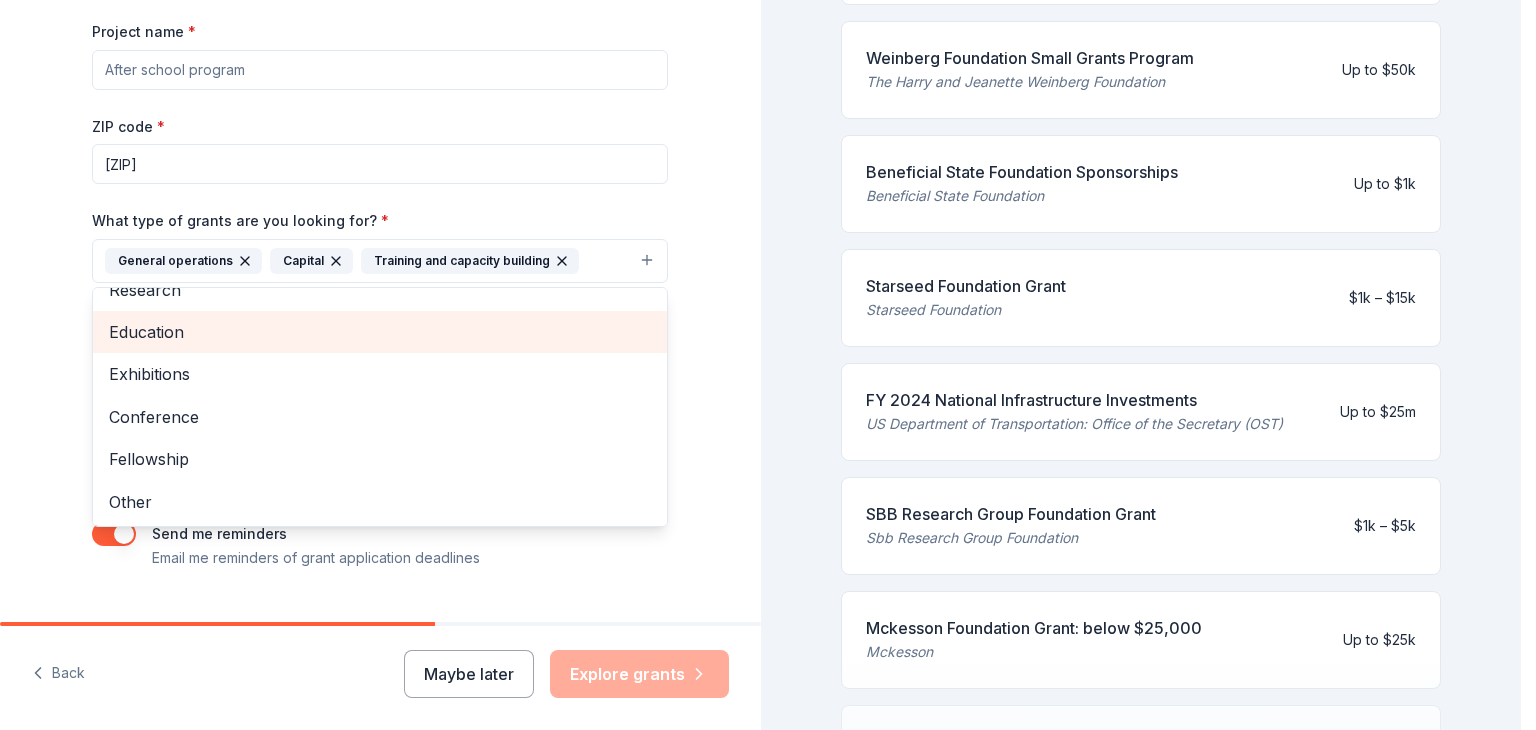 click on "Education" at bounding box center [380, 332] 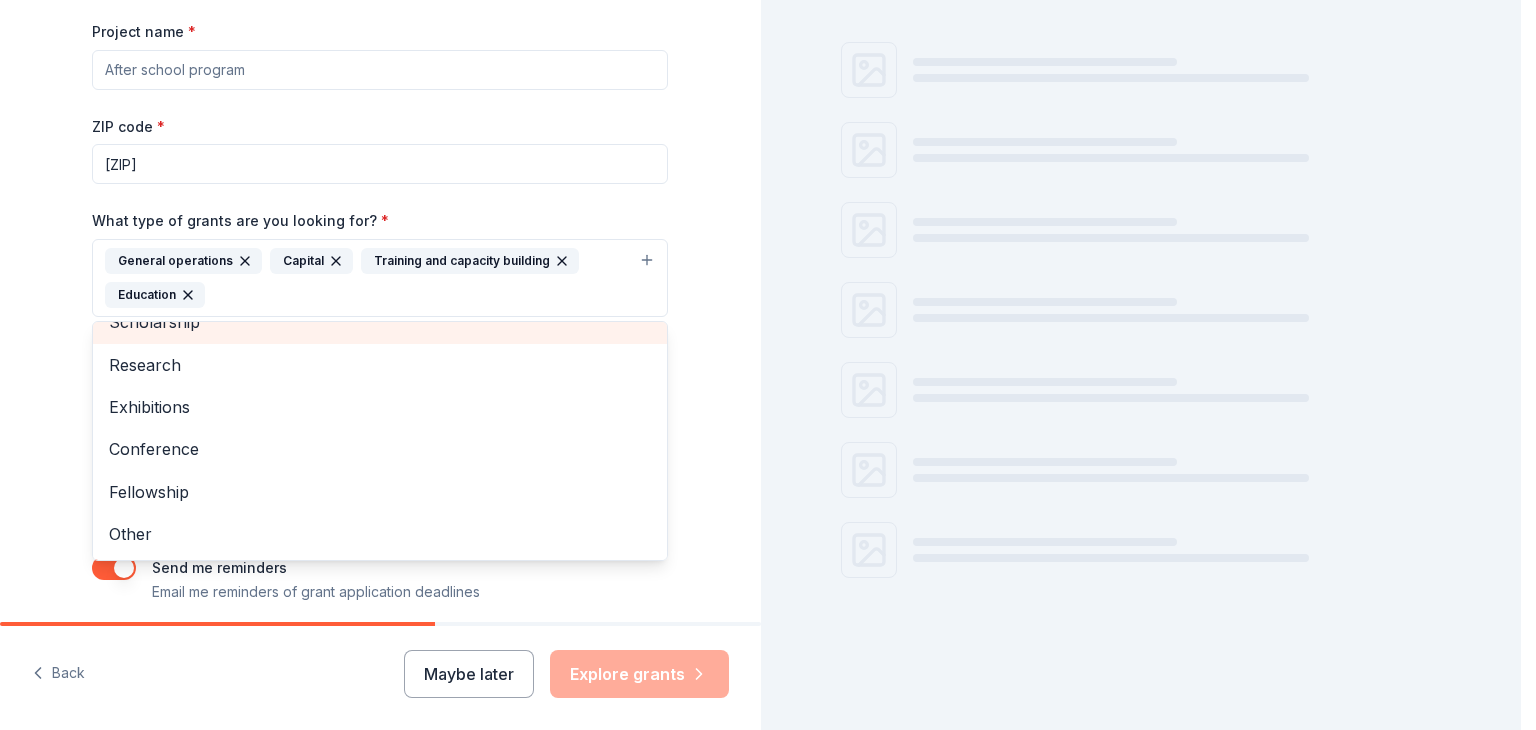scroll, scrollTop: 157, scrollLeft: 0, axis: vertical 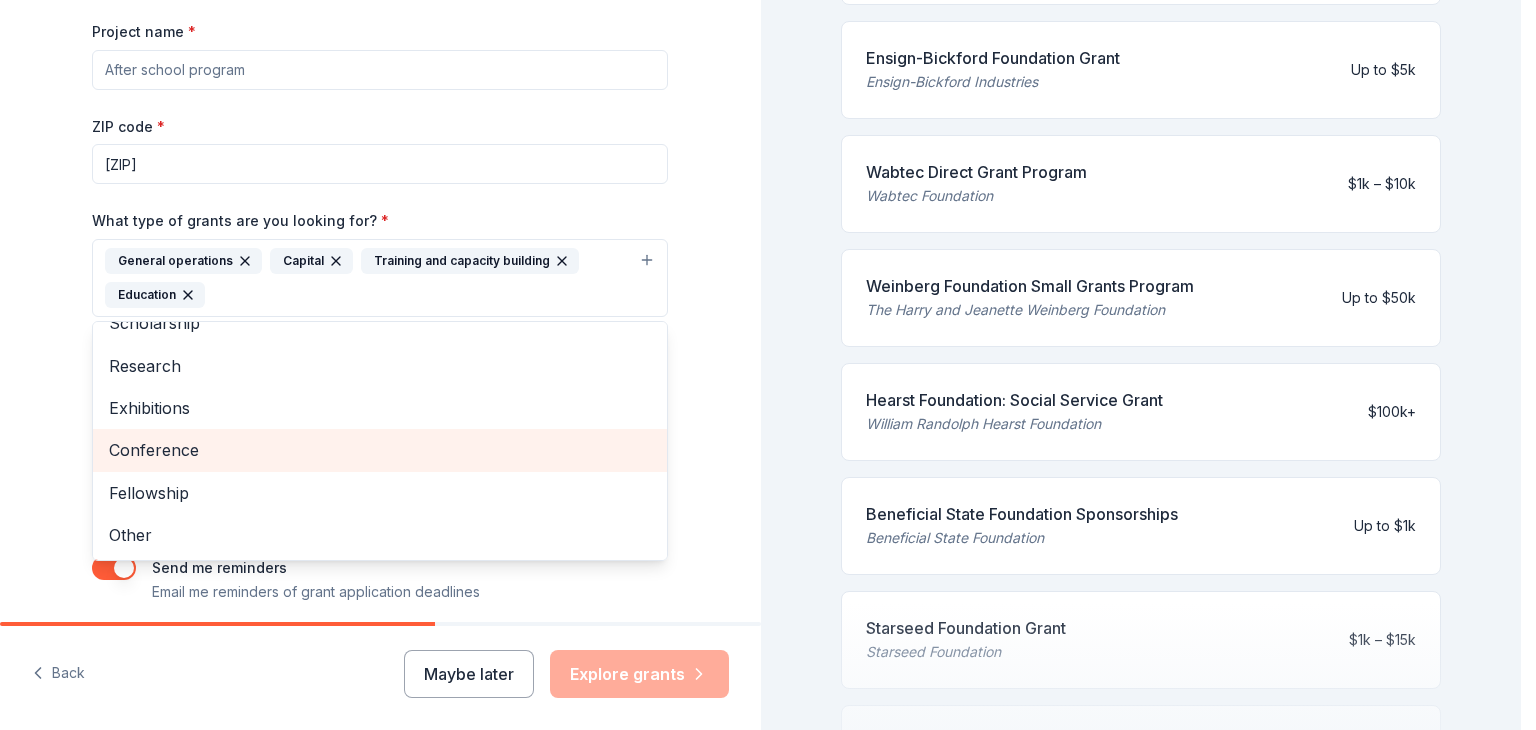 click on "Conference" at bounding box center [380, 450] 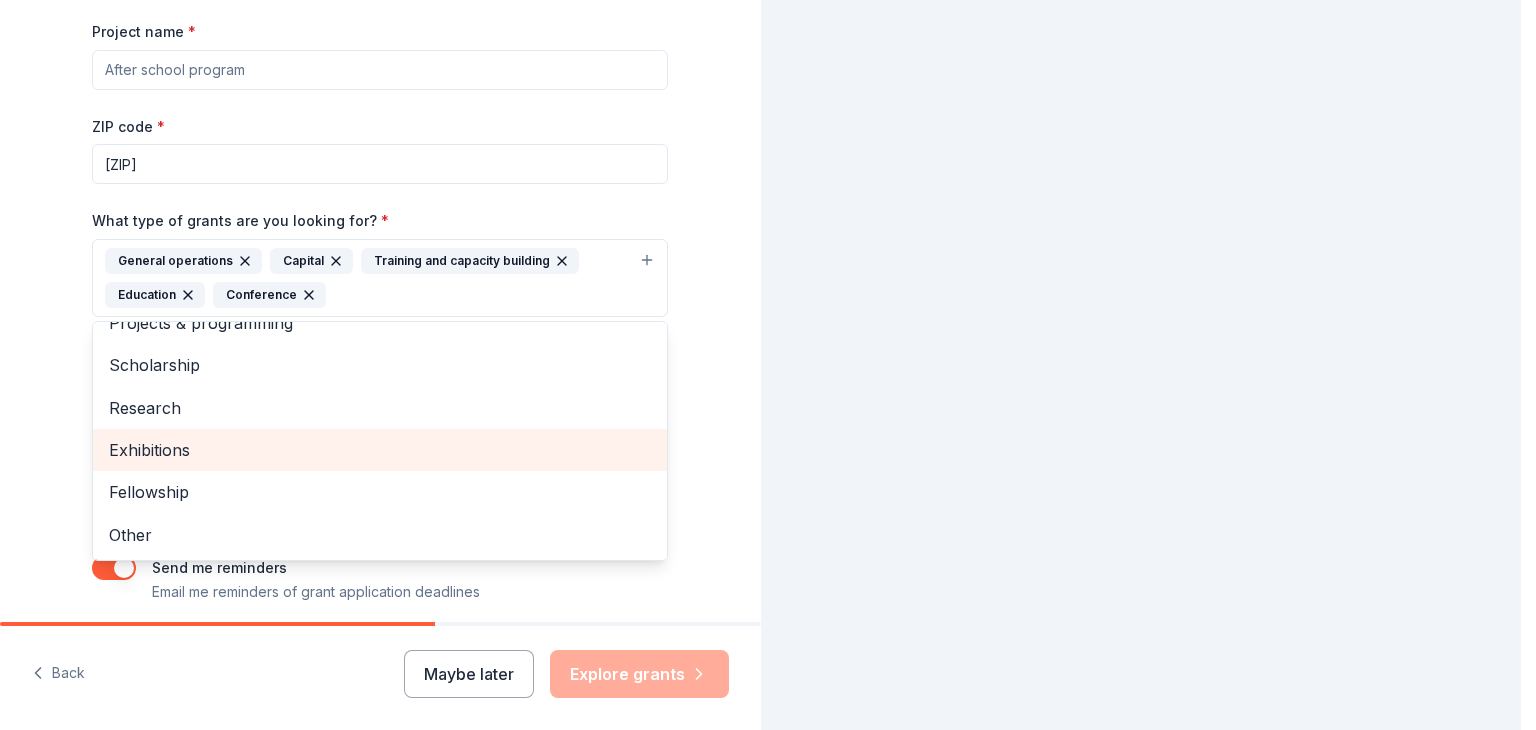 scroll, scrollTop: 157, scrollLeft: 0, axis: vertical 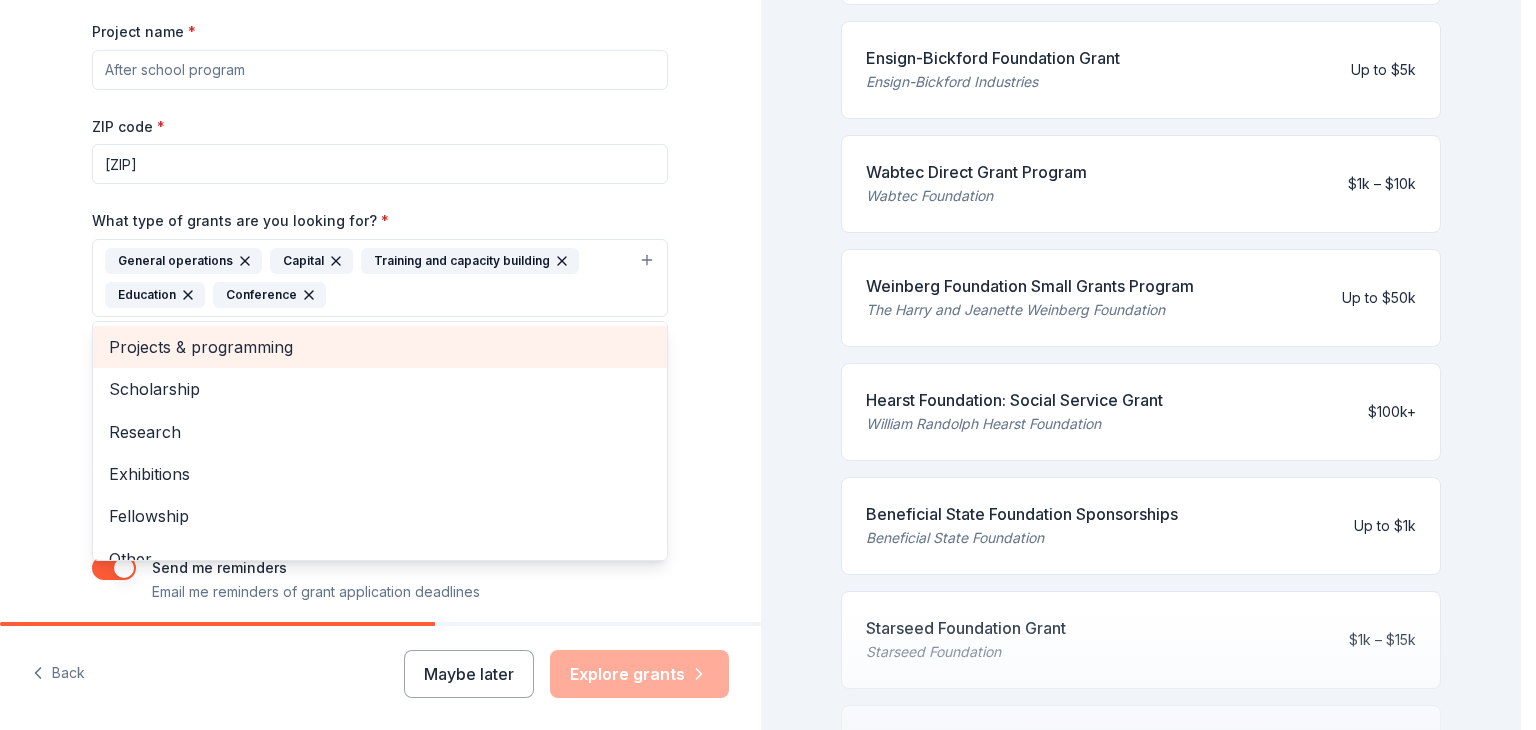 click on "Projects & programming" at bounding box center [380, 347] 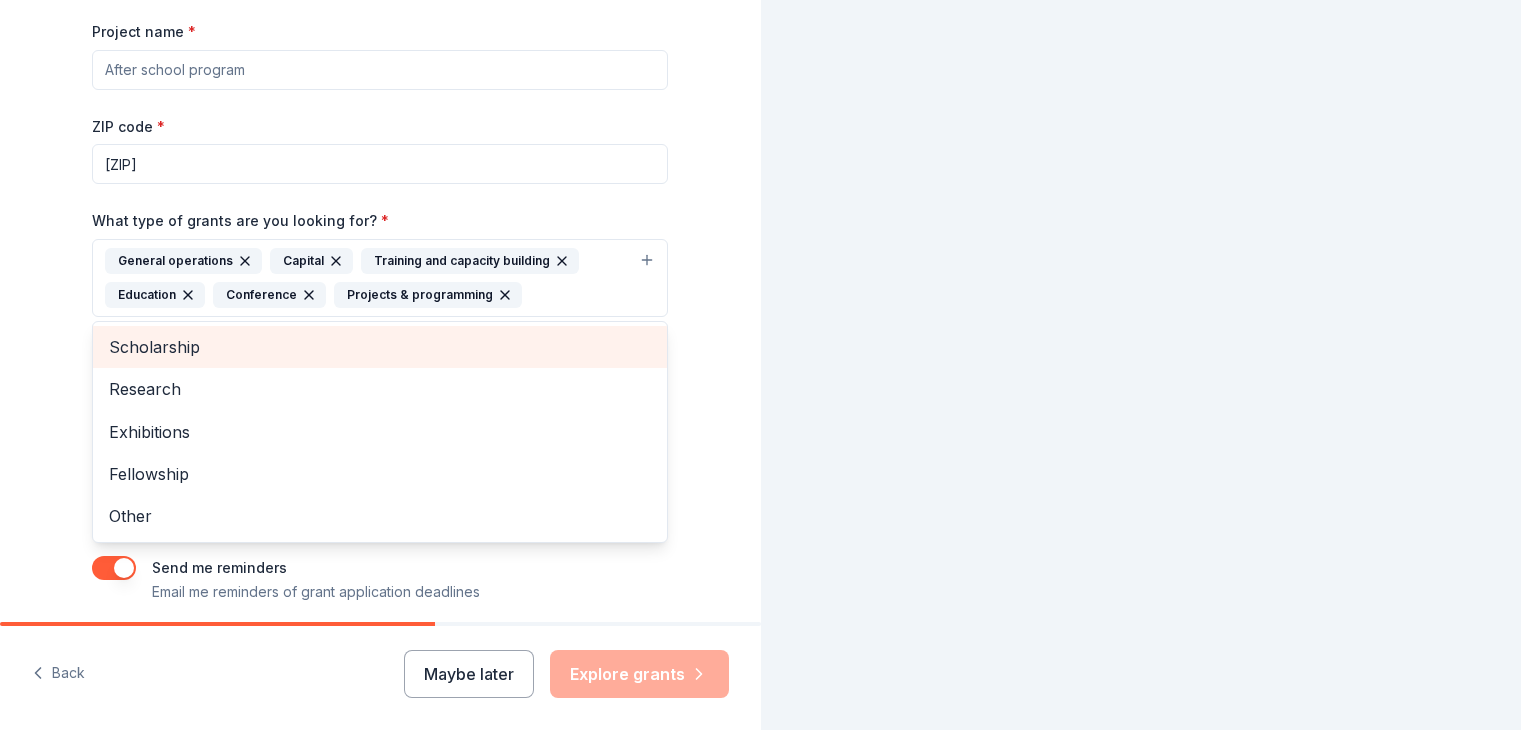 scroll, scrollTop: 157, scrollLeft: 0, axis: vertical 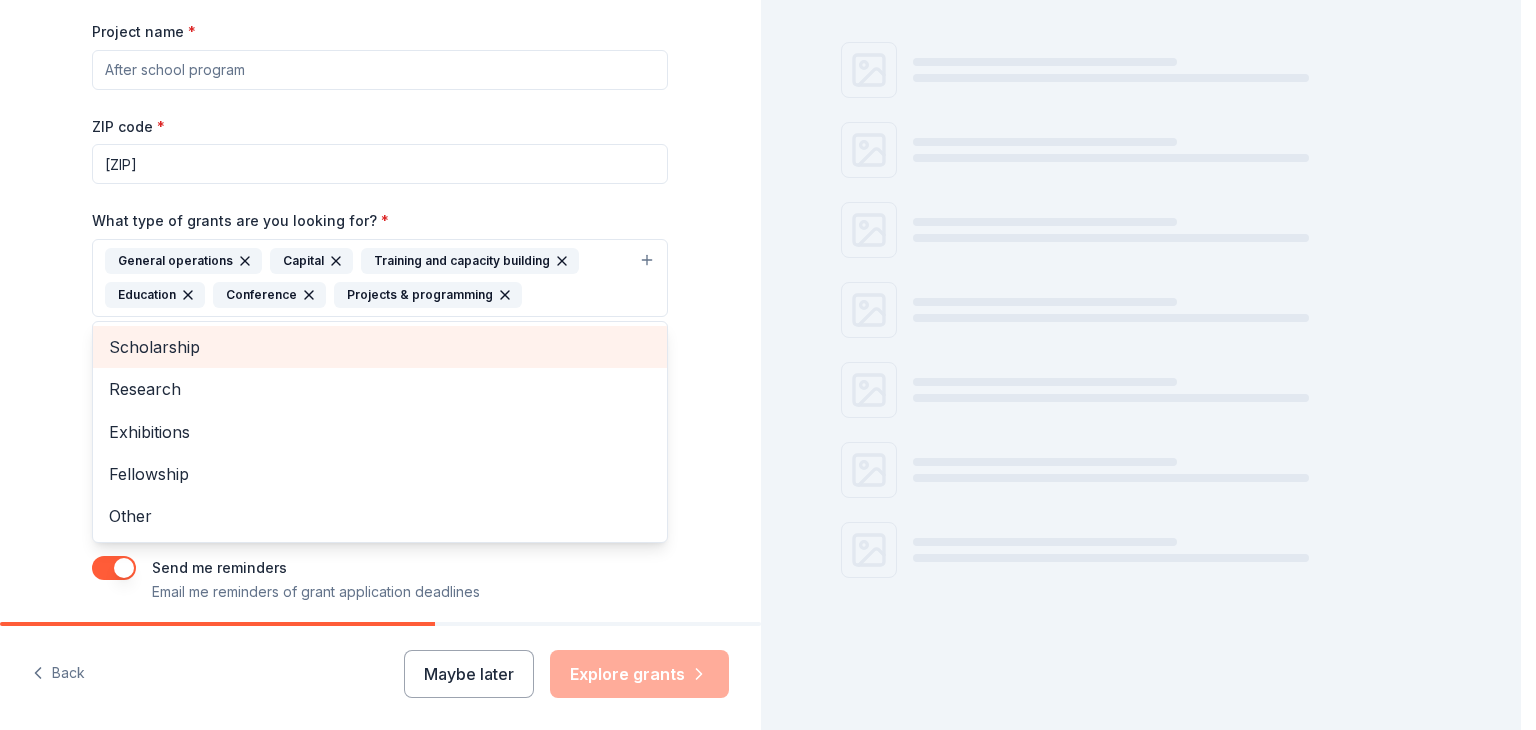click on "Scholarship" at bounding box center (380, 347) 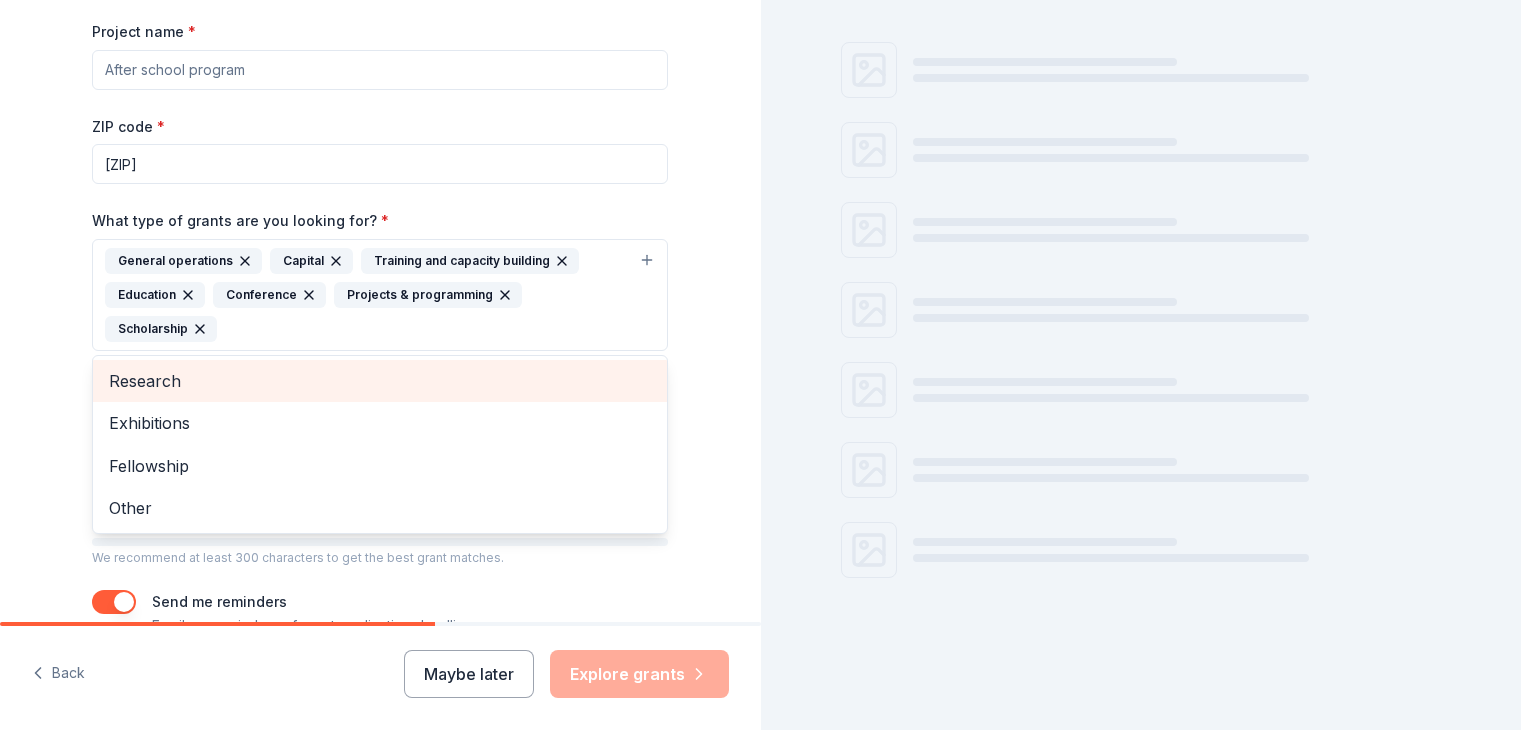 scroll, scrollTop: 595, scrollLeft: 0, axis: vertical 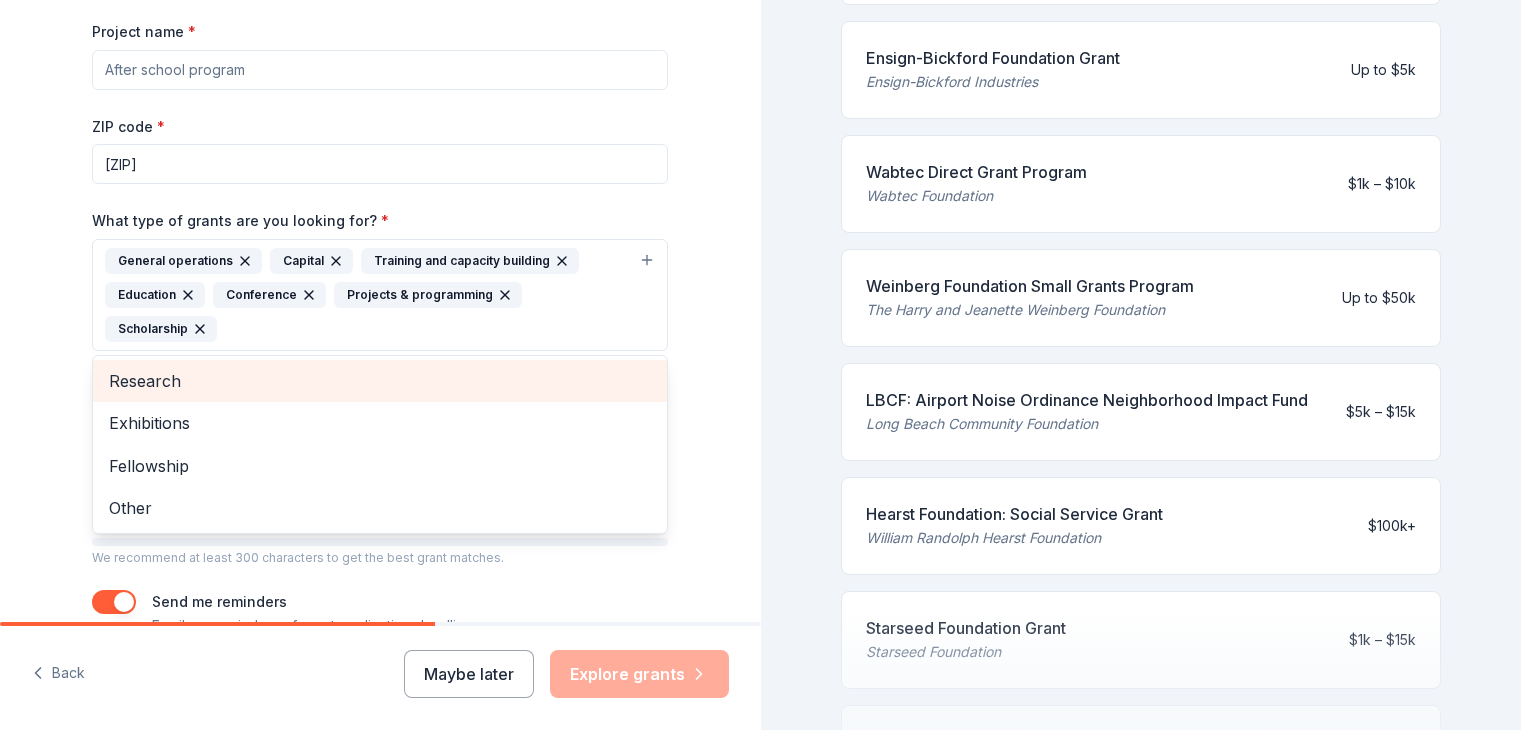 click on "Research" at bounding box center [380, 381] 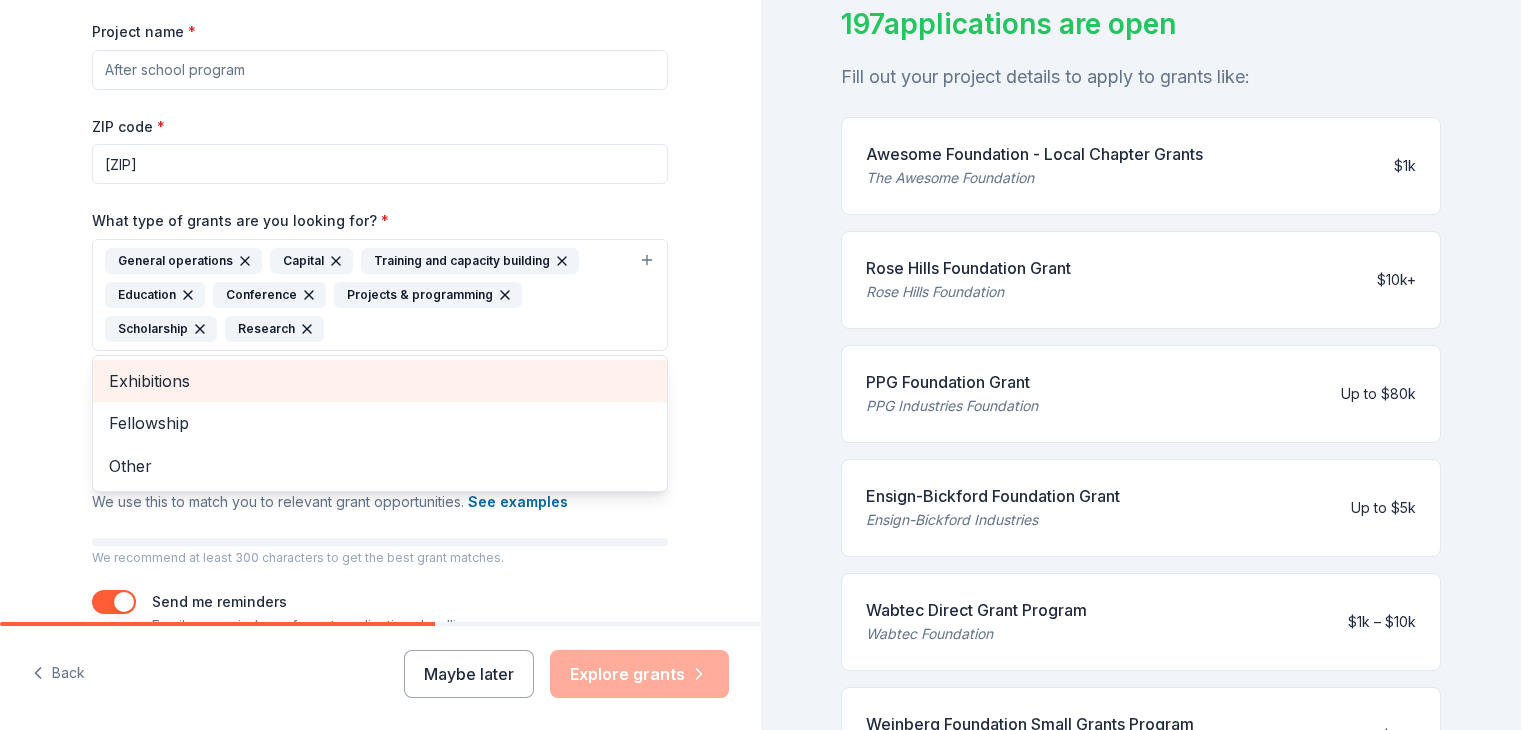 scroll, scrollTop: 595, scrollLeft: 0, axis: vertical 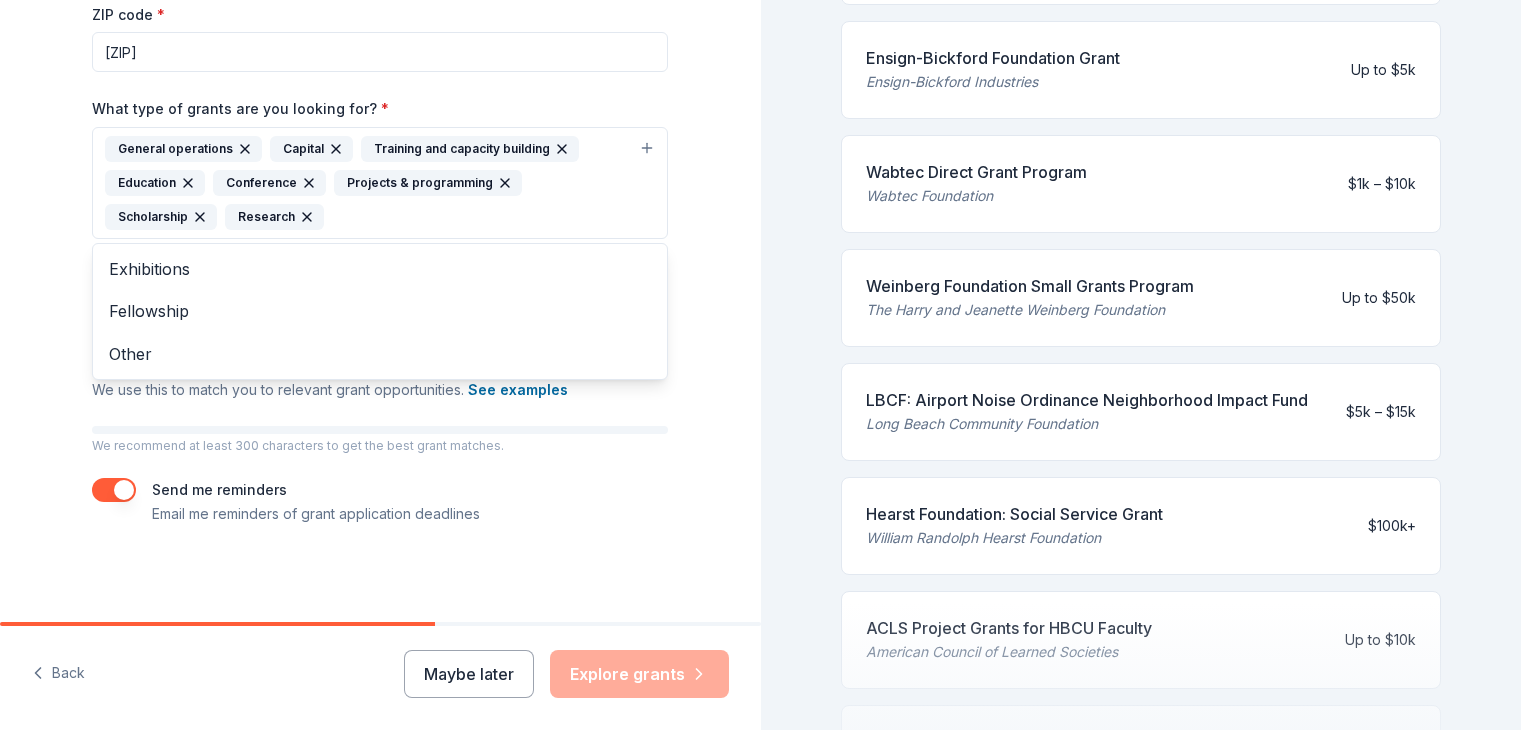 click on "Tell us about your project. We'll find grants you can apply for. Project name * [ZIP code] * 90045 What type of grants are you looking for? * General operations Capital Training and capacity building Education Conference Projects & programming Scholarship Research Exhibitions Fellowship Other What is your project about? * We use this to match you to relevant grant opportunities.   See examples We recommend at least 300 characters to get the best grant matches. Send me reminders Email me reminders of grant application deadlines" at bounding box center (380, 109) 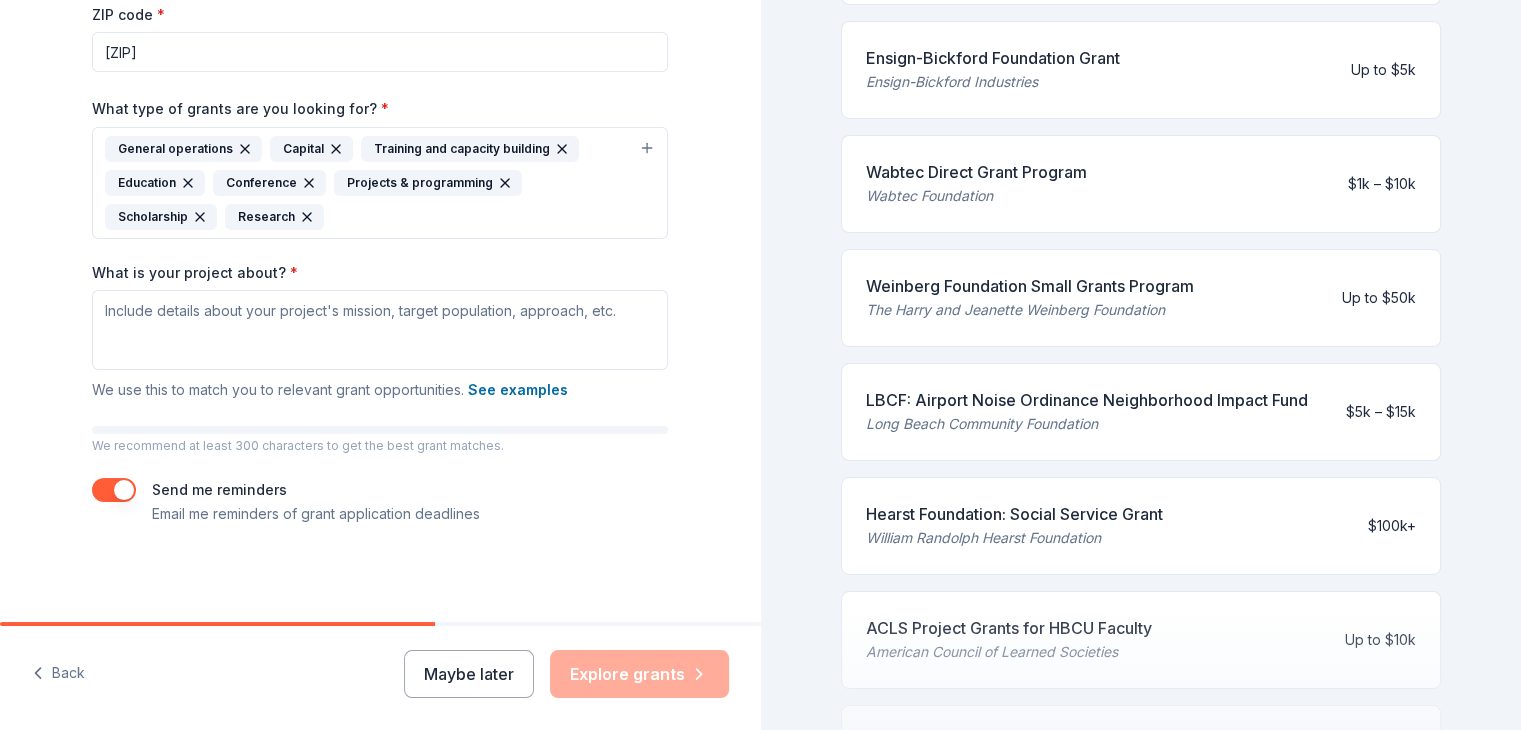 click on "Maybe later Explore grants" at bounding box center [566, 674] 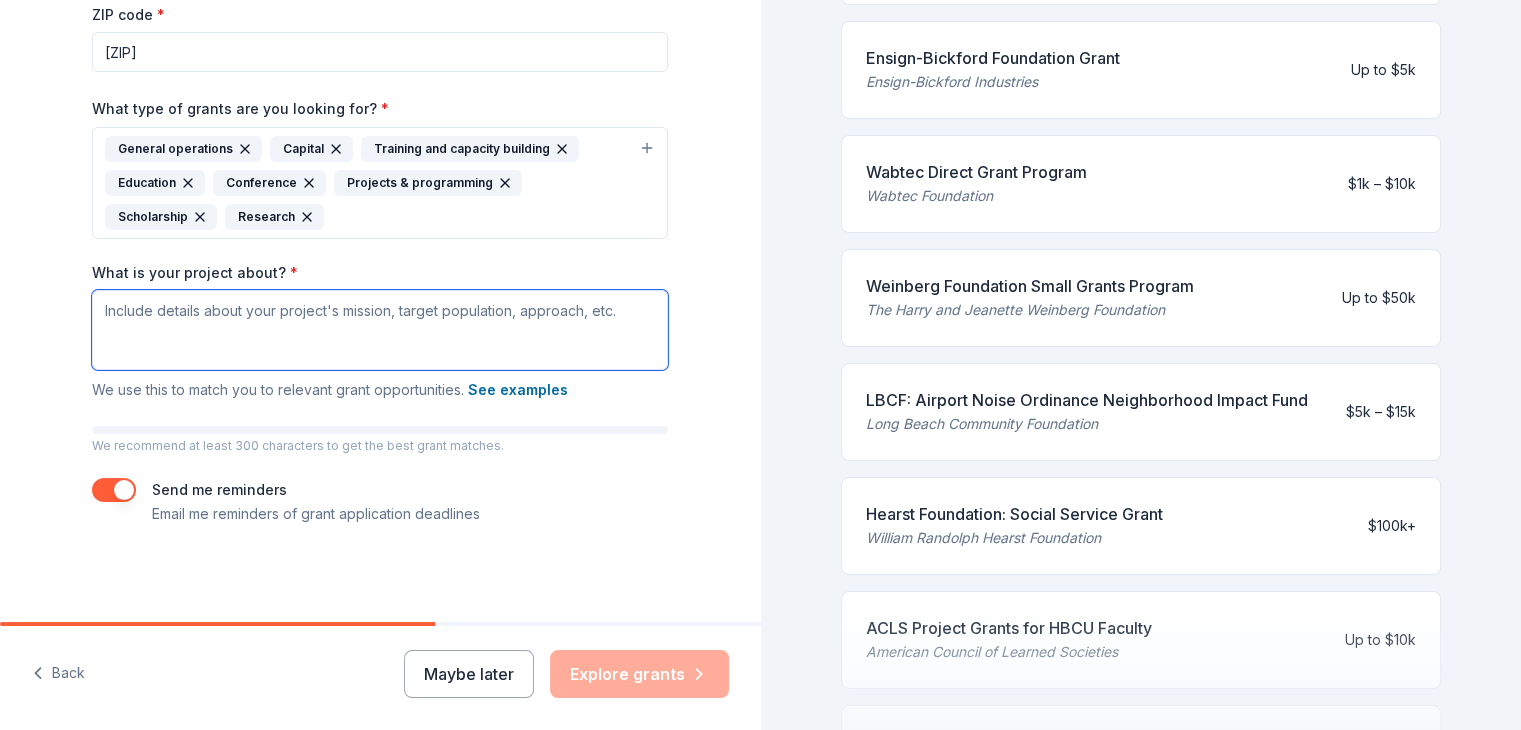 click on "What is your project about? *" at bounding box center (380, 330) 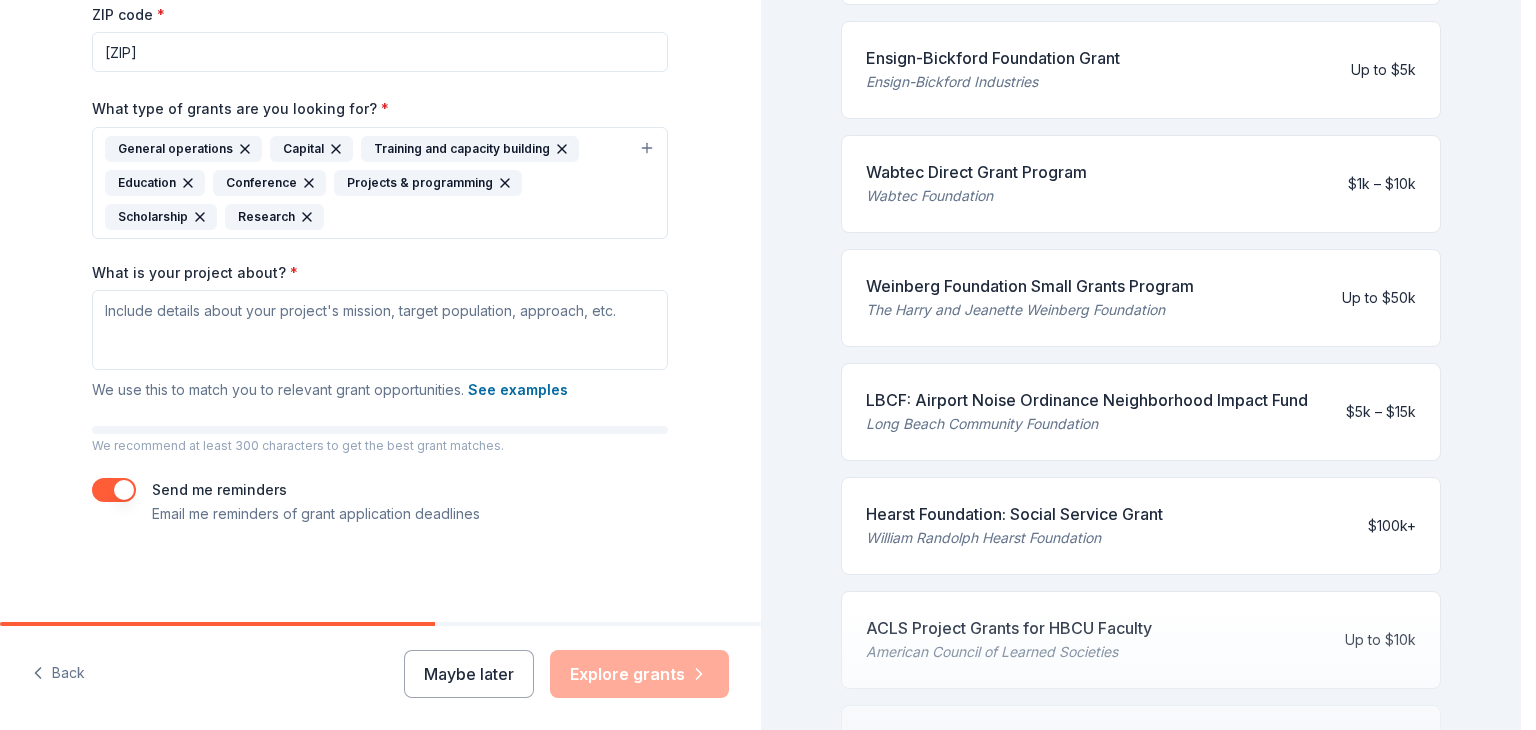 click 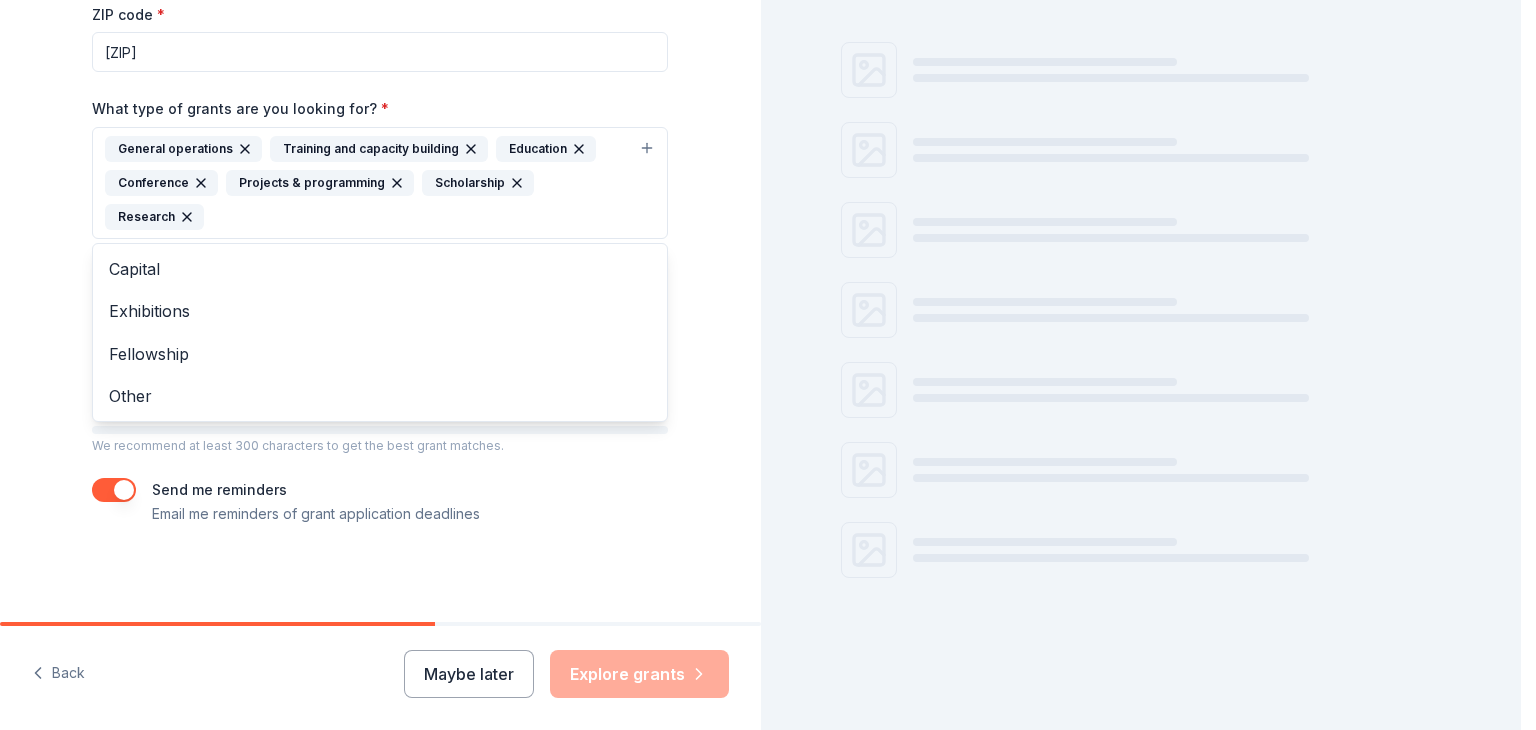 scroll, scrollTop: 157, scrollLeft: 0, axis: vertical 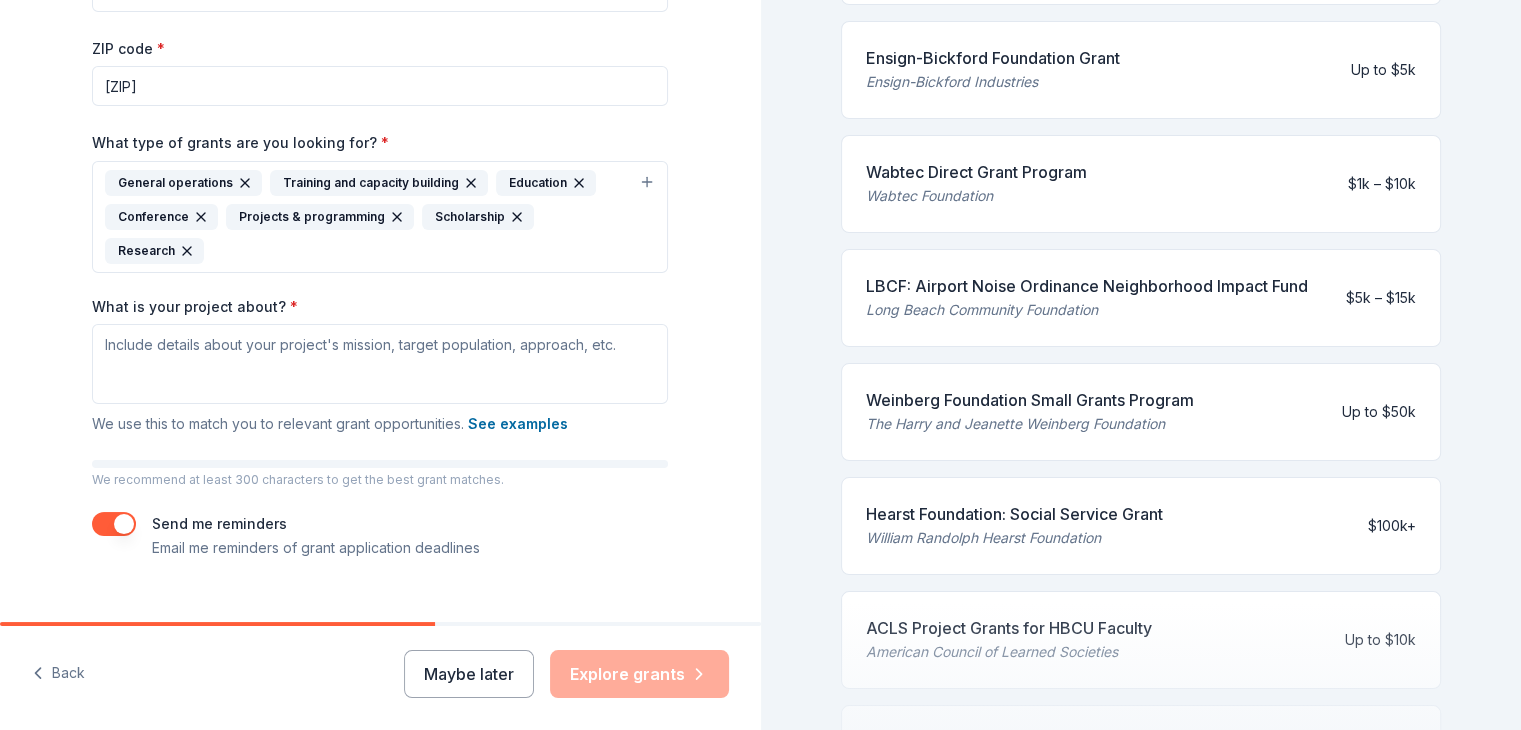 click 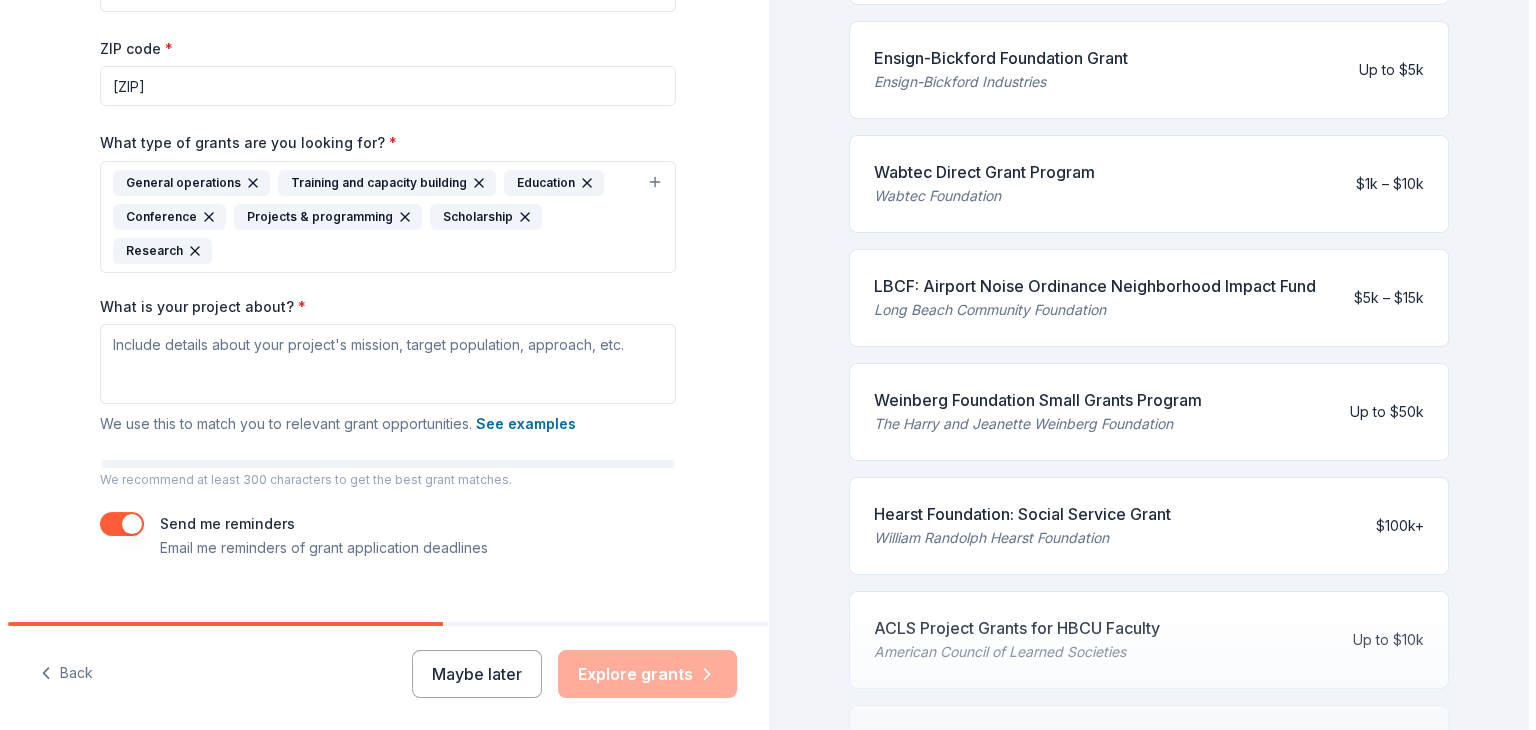 scroll, scrollTop: 157, scrollLeft: 0, axis: vertical 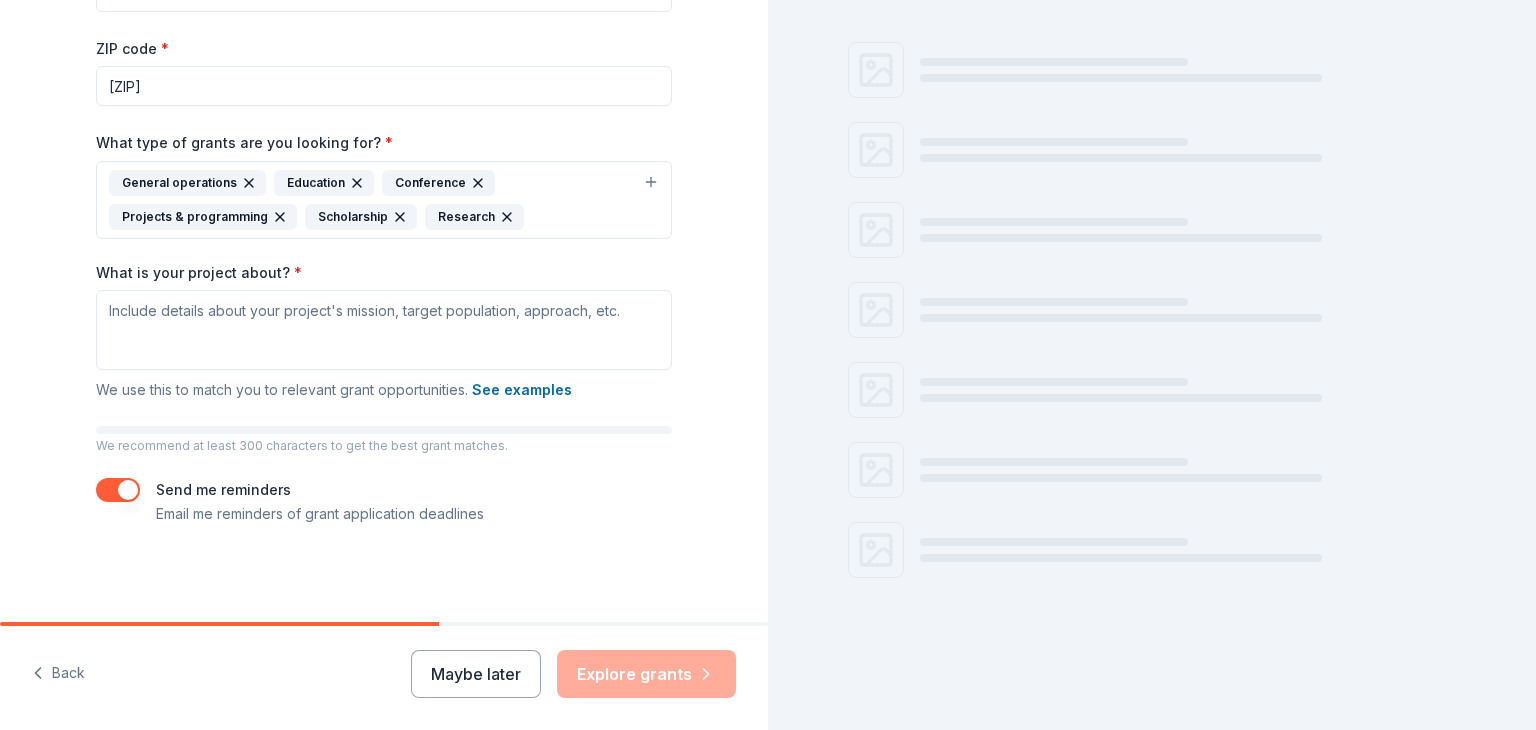 click 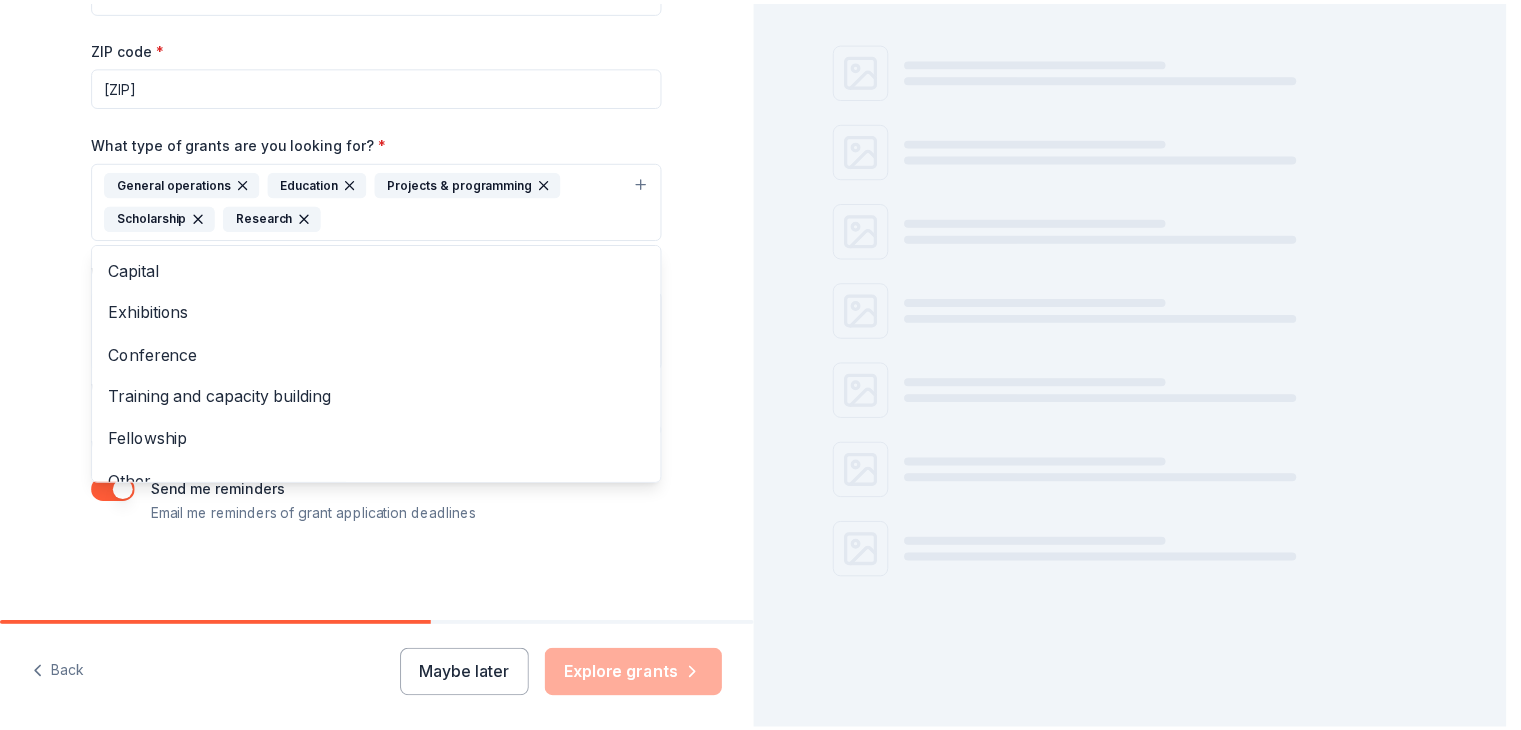 scroll, scrollTop: 595, scrollLeft: 0, axis: vertical 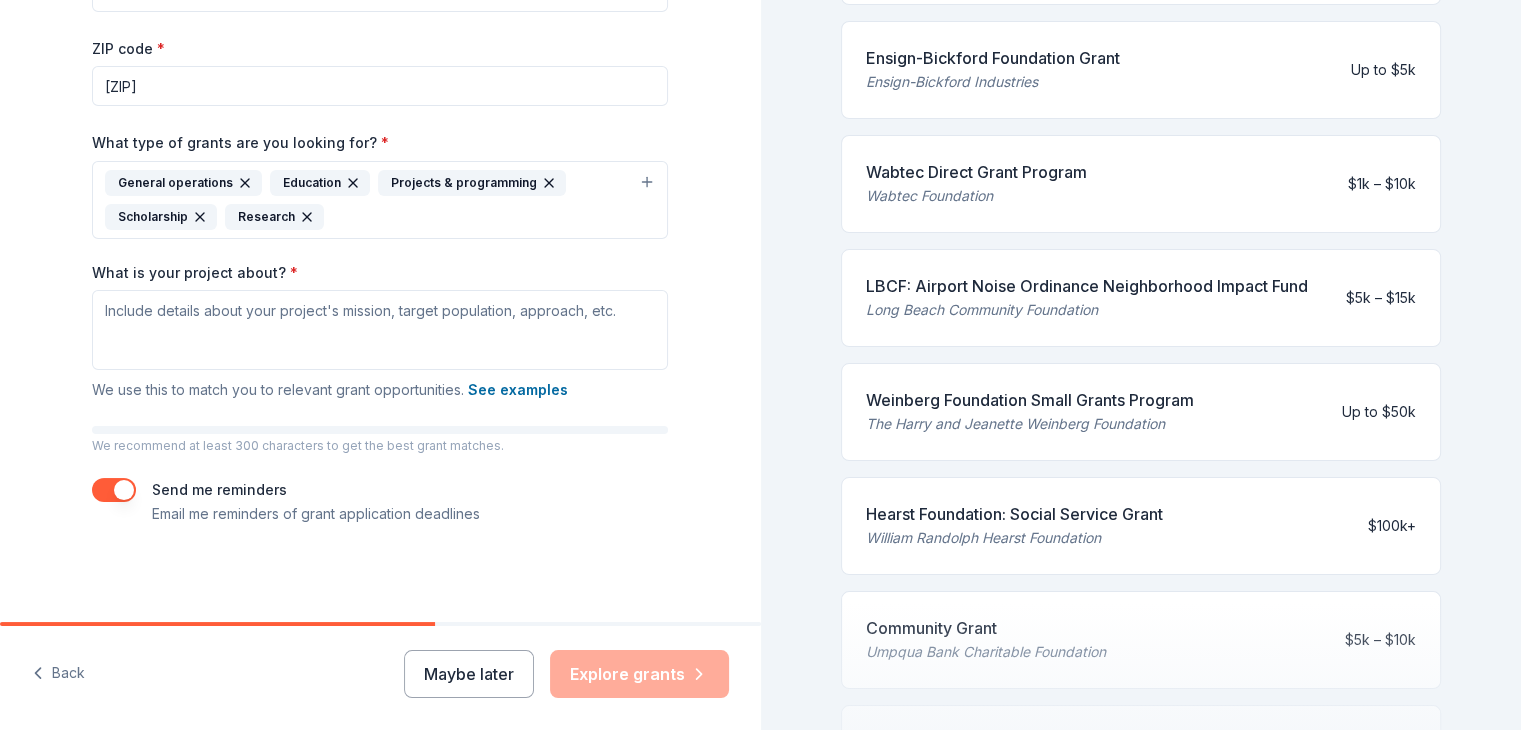 click 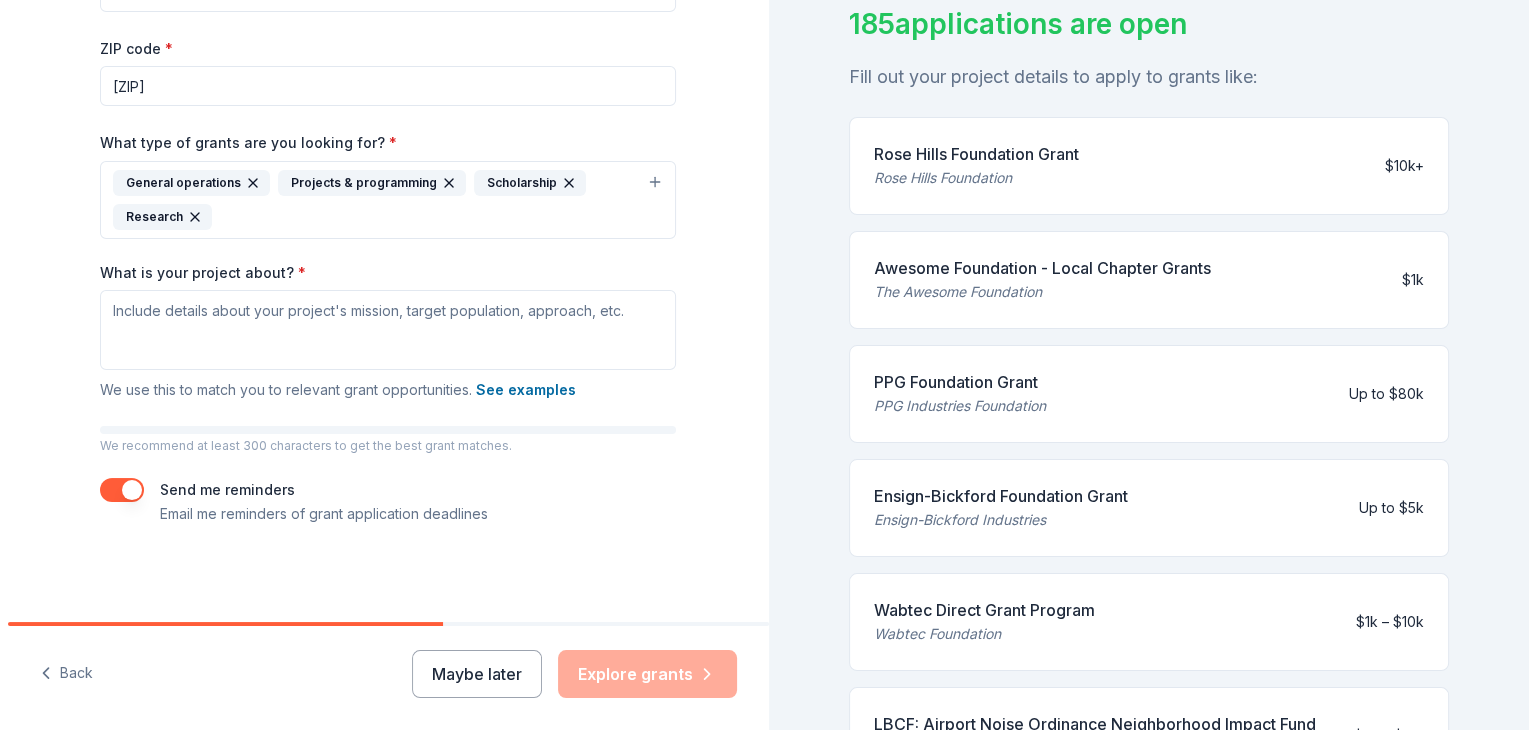scroll, scrollTop: 595, scrollLeft: 0, axis: vertical 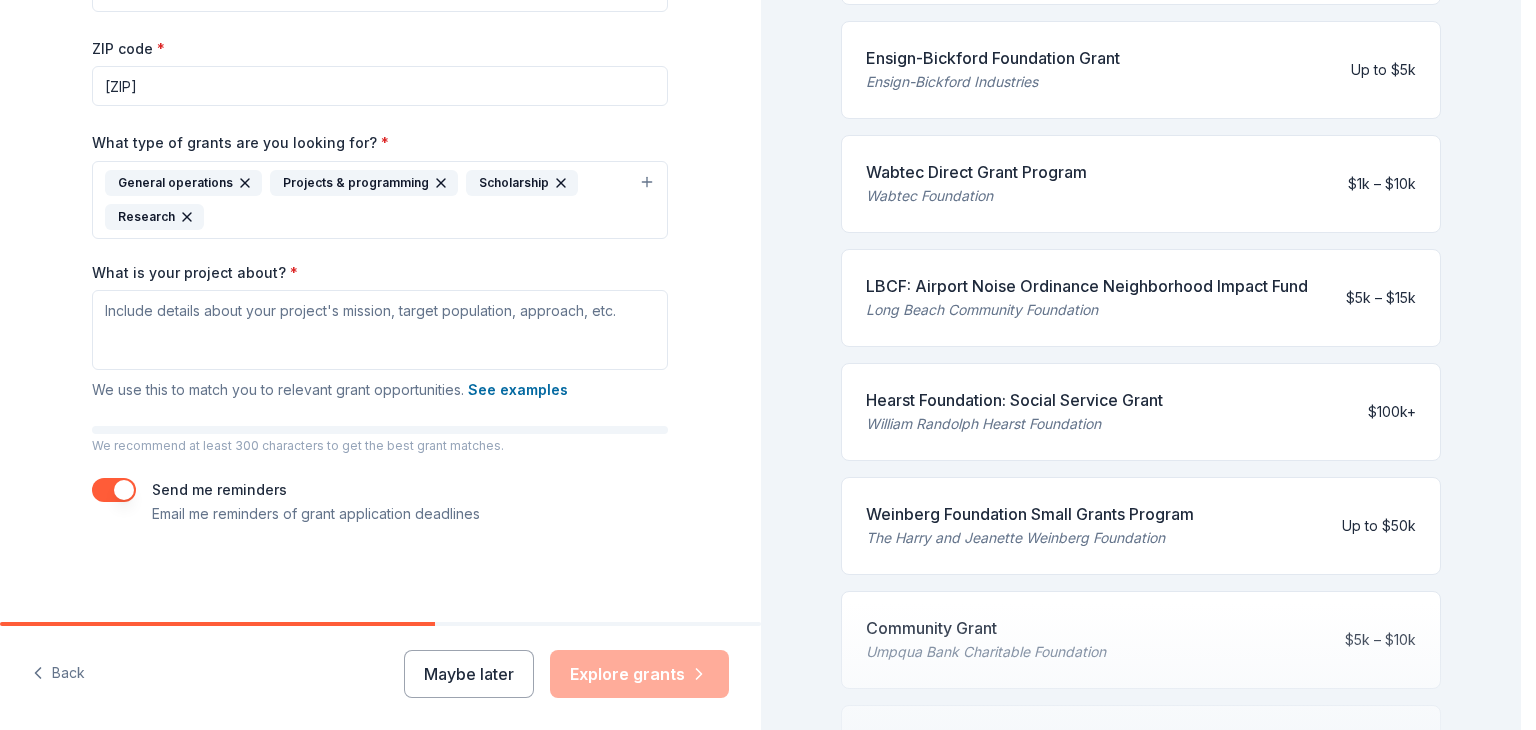 click 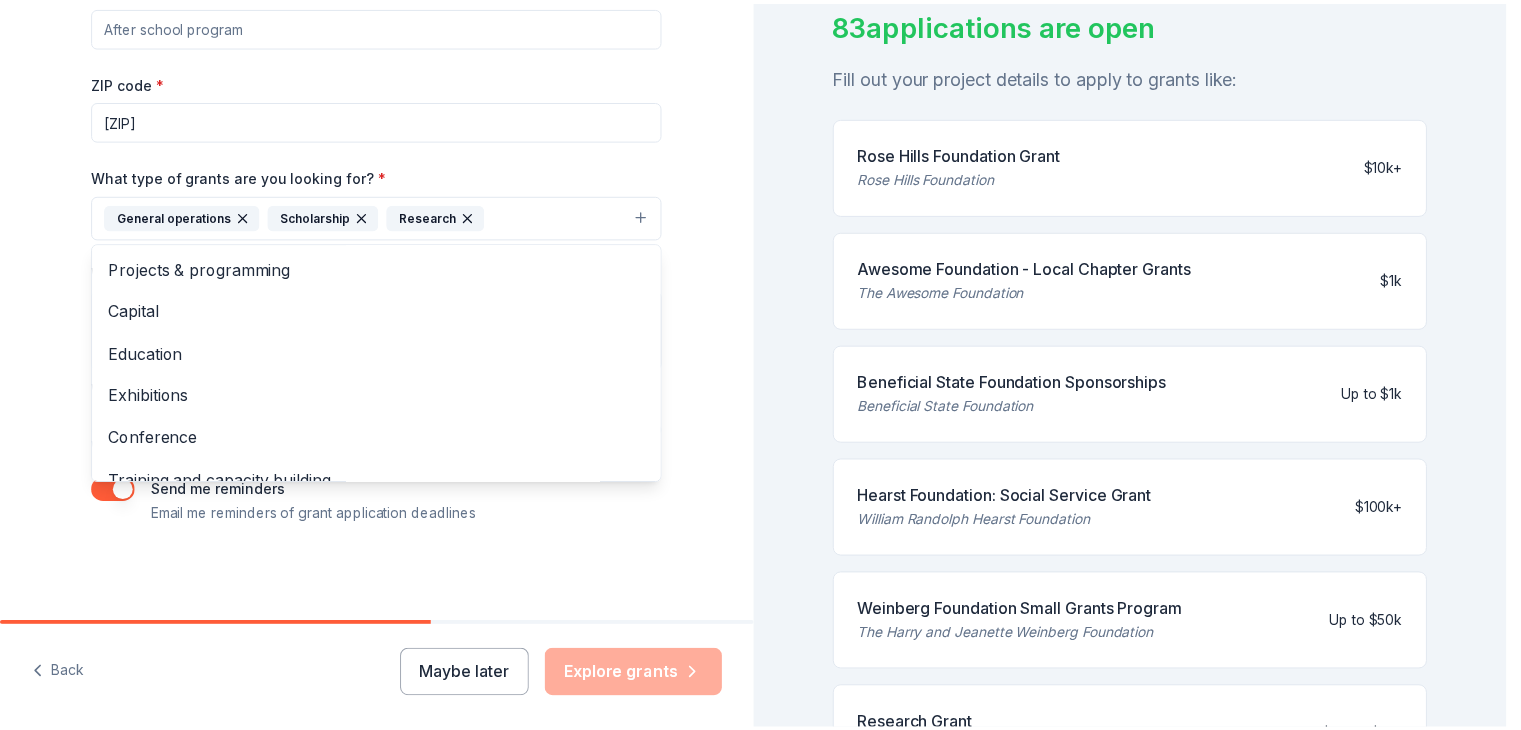 scroll, scrollTop: 595, scrollLeft: 0, axis: vertical 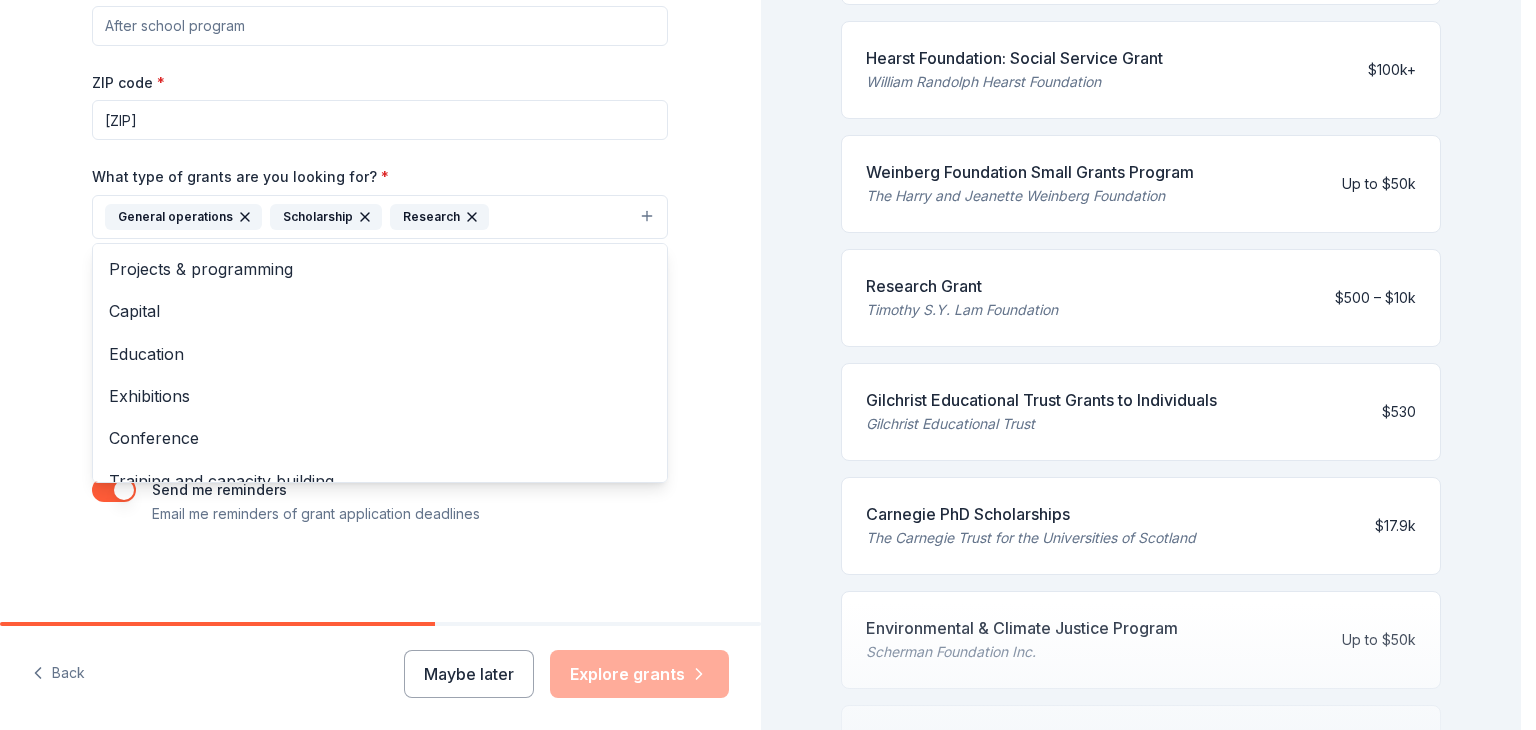 click 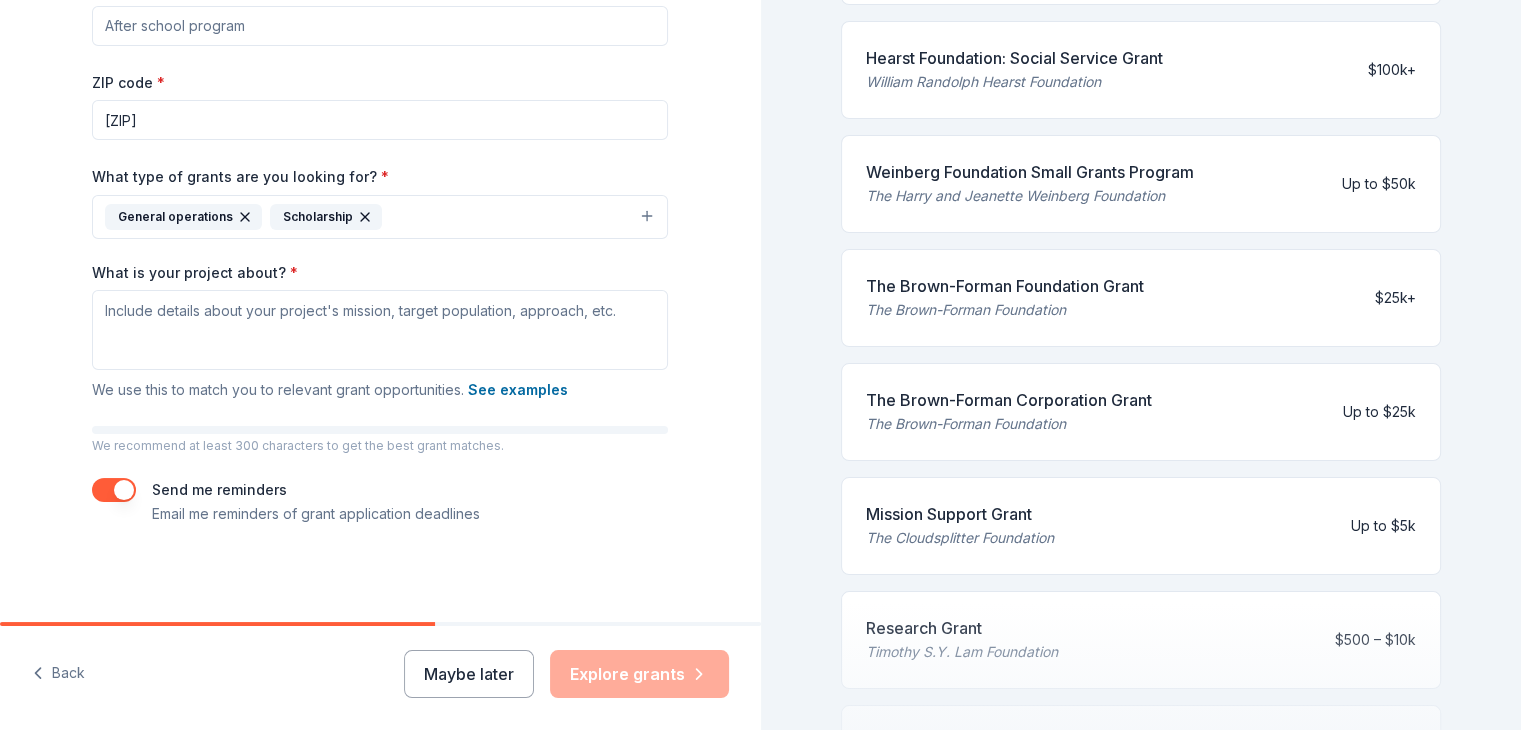 click 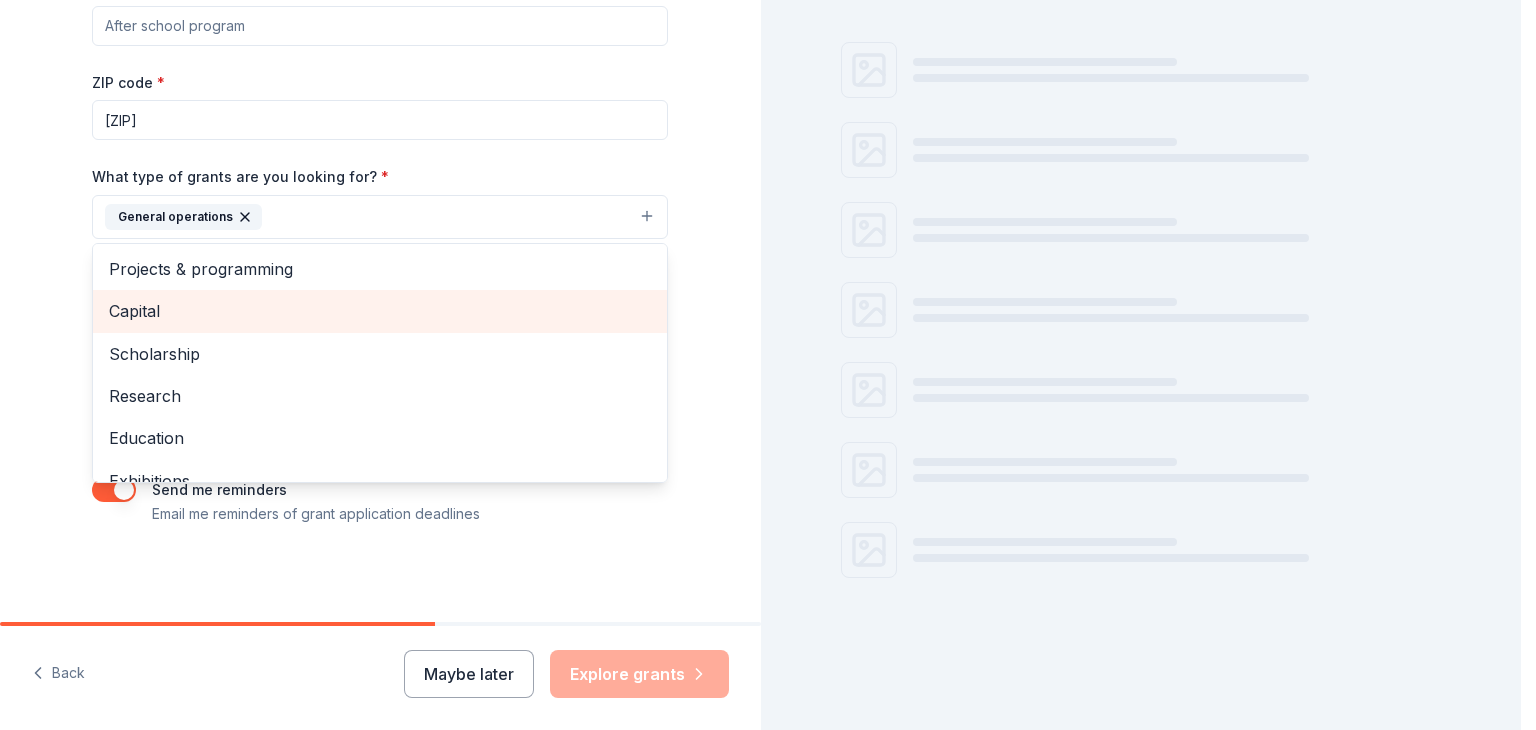 scroll, scrollTop: 595, scrollLeft: 0, axis: vertical 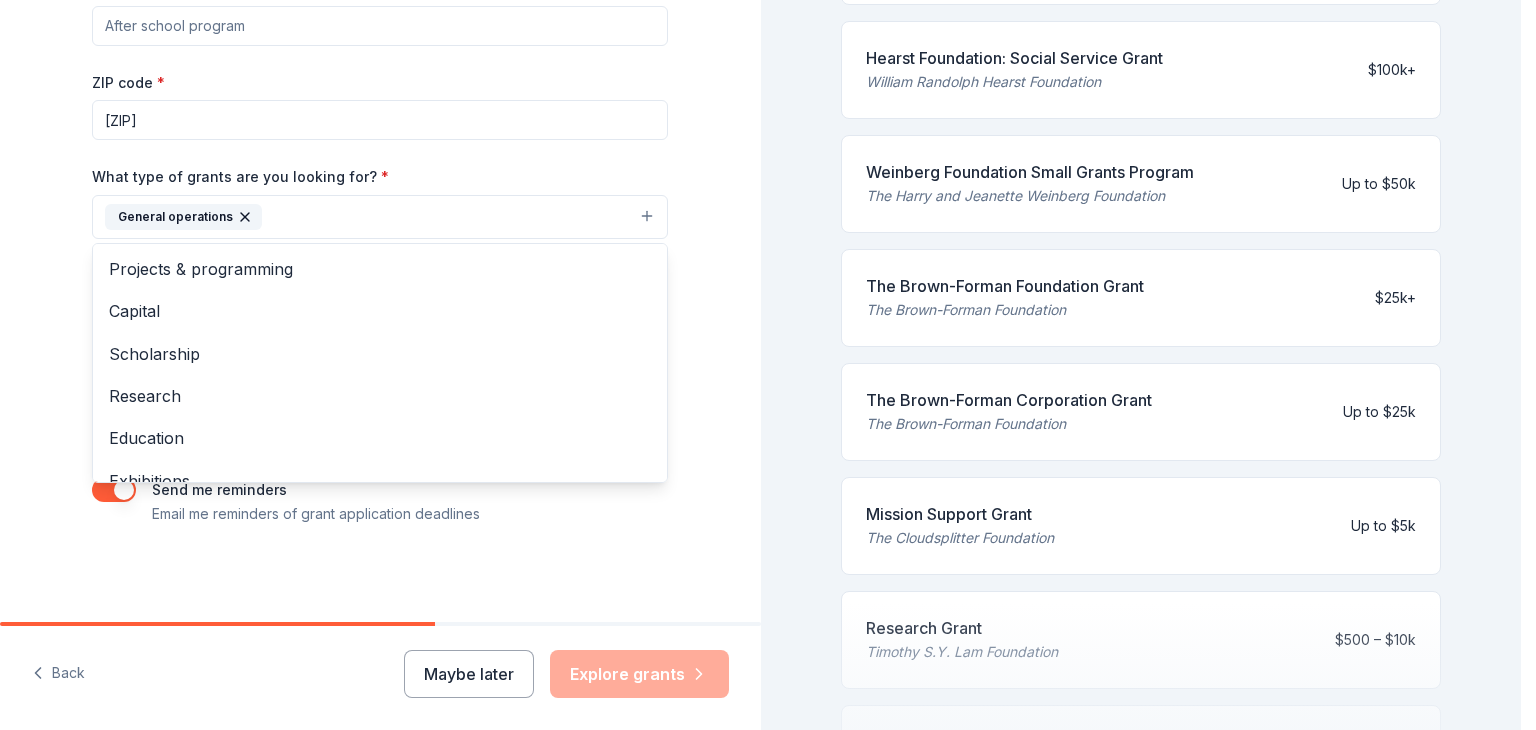 click on "Tell us about your project. We'll find grants you can apply for. Project name * ZIP code * [ZIP] What type of grants are you looking for? * General operations Projects & programming Capital Scholarship Research Education Exhibitions Conference Training and capacity building Fellowship Other What is your project about? * We use this to match you to relevant grant opportunities.   See examples We recommend at least 300 characters to get the best grant matches. Send me reminders Email me reminders of grant application deadlines Back Maybe later Explore grants 53  applications are open Fill out your project details to apply to grants like: Rose Hills Foundation Grant Rose Hills Foundation $10k+ Awesome Foundation - Local Chapter Grants The Awesome Foundation $1k Beneficial State Foundation Sponsorships Beneficial State Foundation Up to $1k Hearst Foundation: Social Service Grant William Randolph Hearst Foundation $100k+ Weinberg Foundation Small Grants Program The Harry and Jeanette Weinberg Foundation Up to $50k" at bounding box center (760, 365) 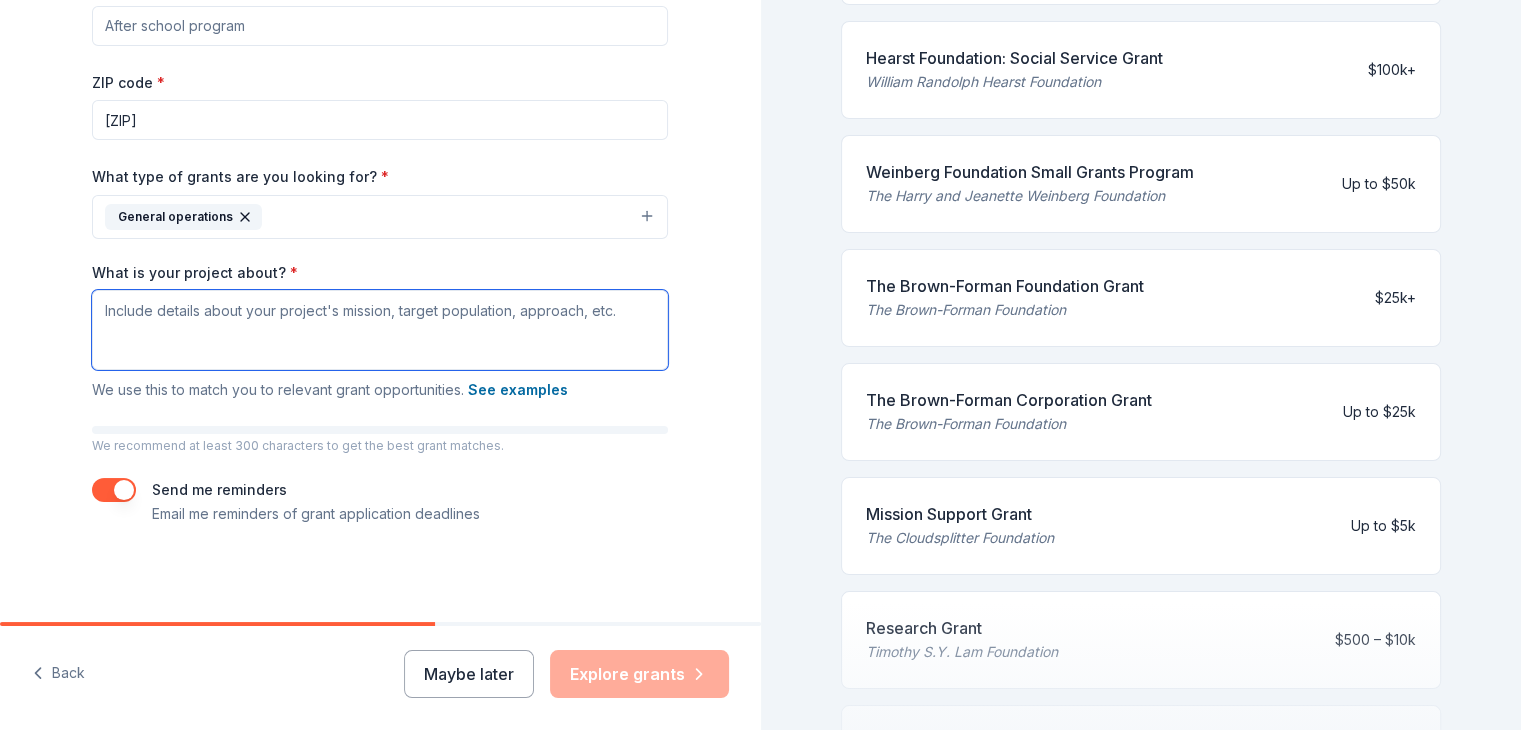 click on "What is your project about? *" at bounding box center [380, 330] 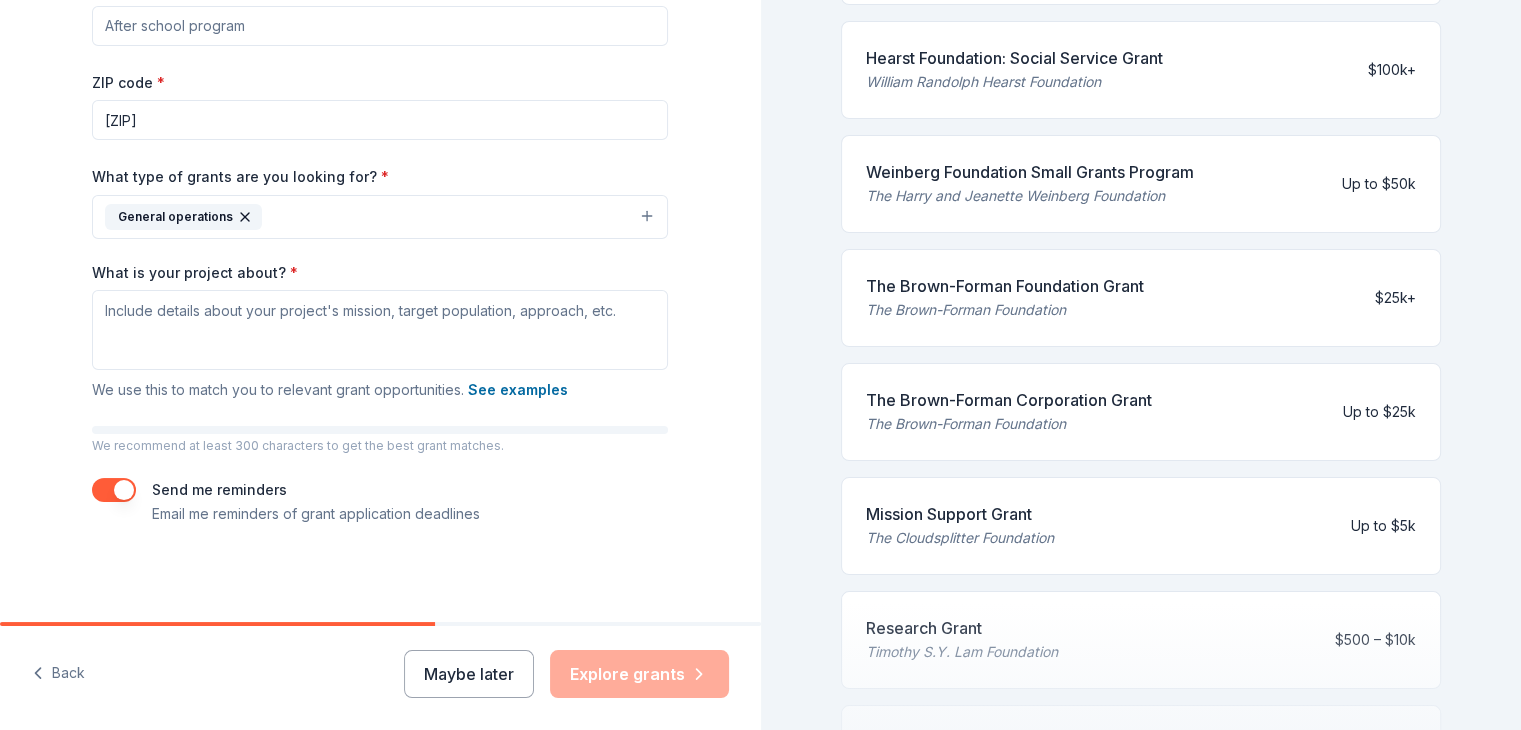 click 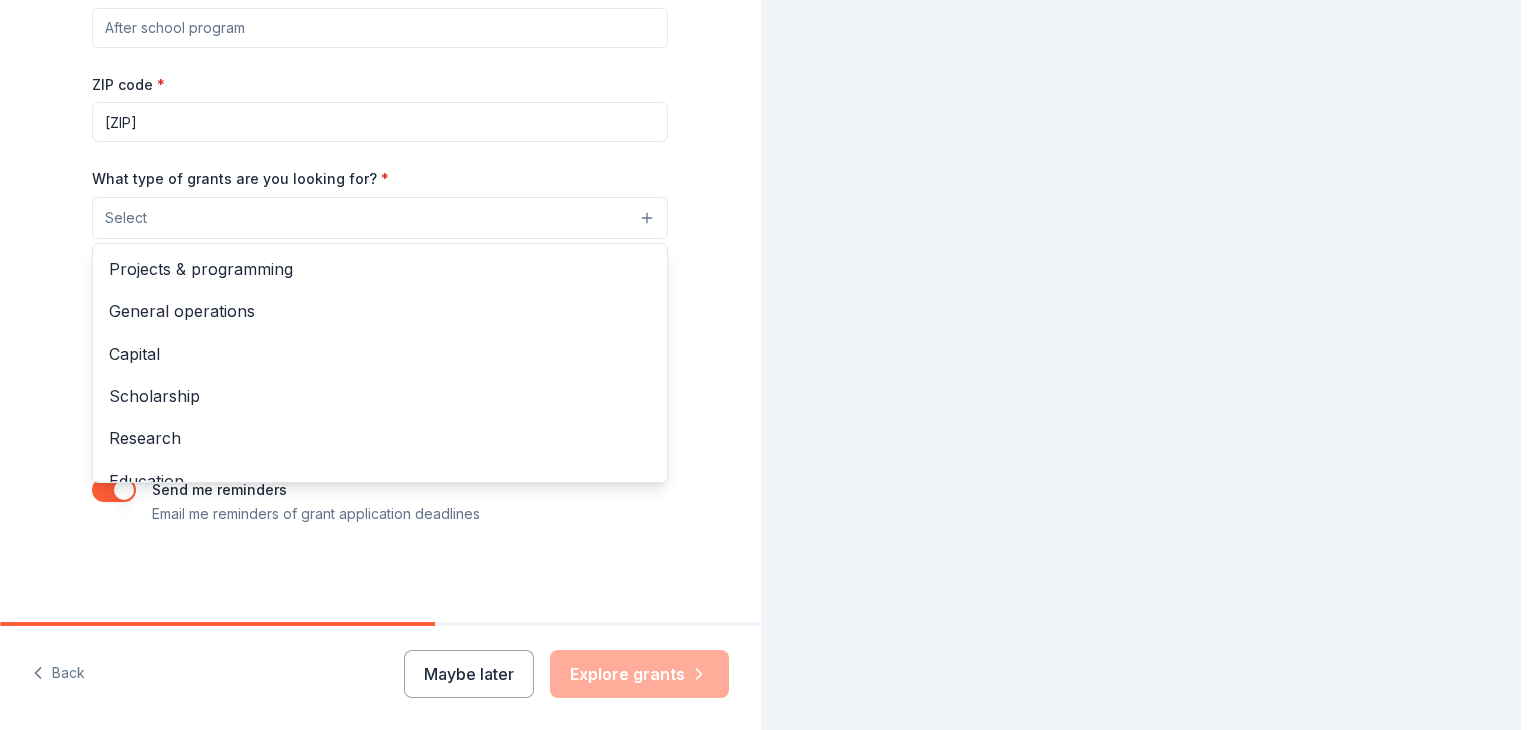 scroll, scrollTop: 335, scrollLeft: 0, axis: vertical 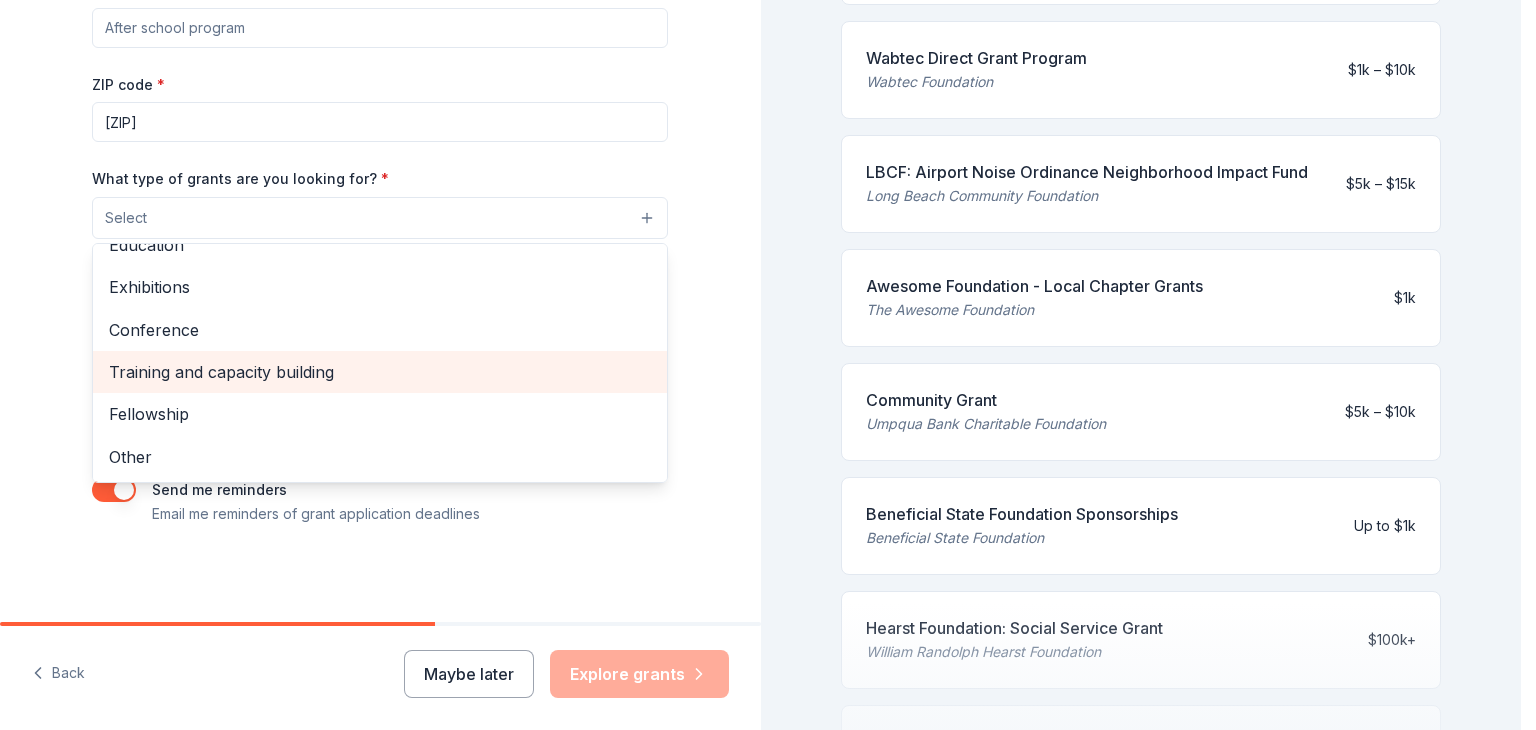 click on "Training and capacity building" at bounding box center (380, 372) 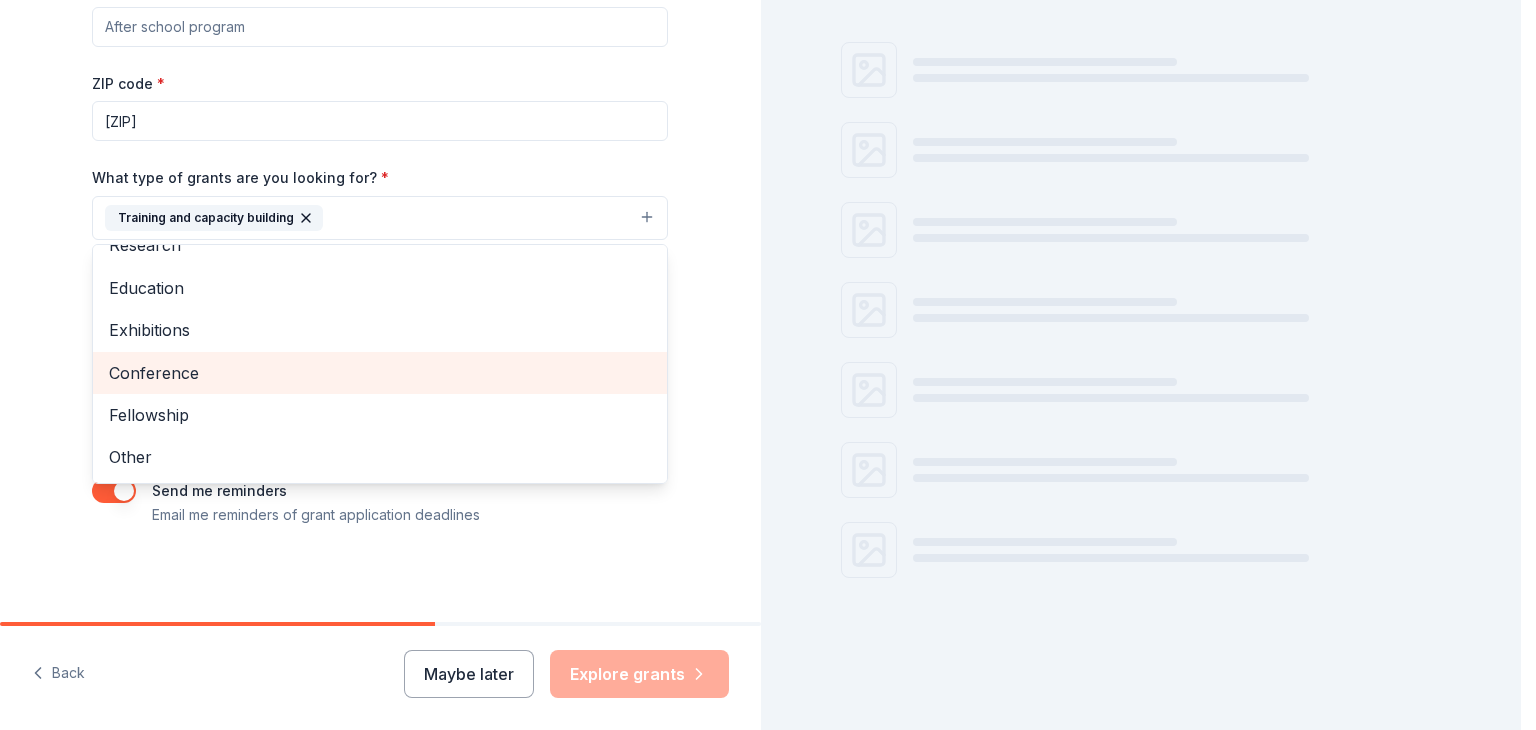 scroll, scrollTop: 157, scrollLeft: 0, axis: vertical 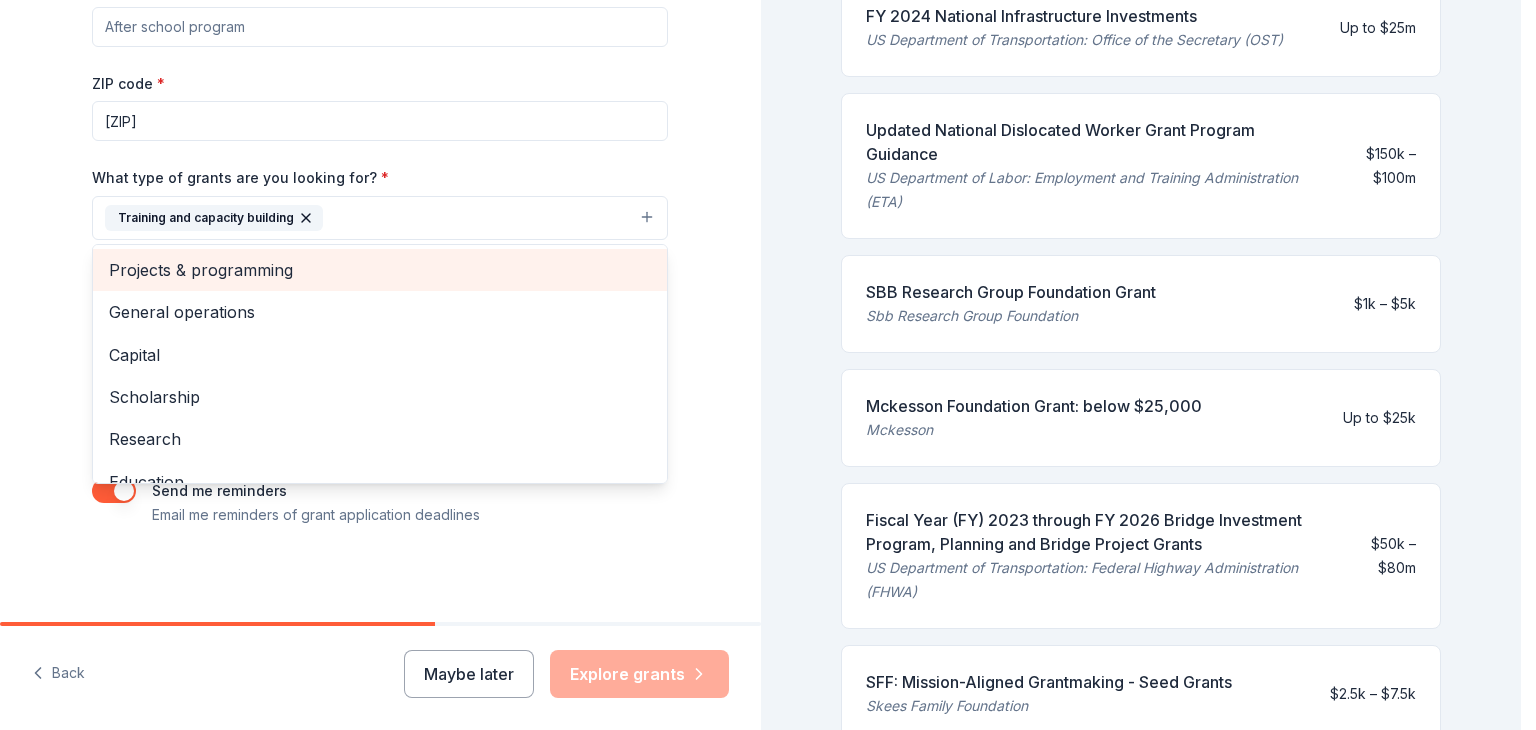 click on "Projects & programming" at bounding box center (380, 270) 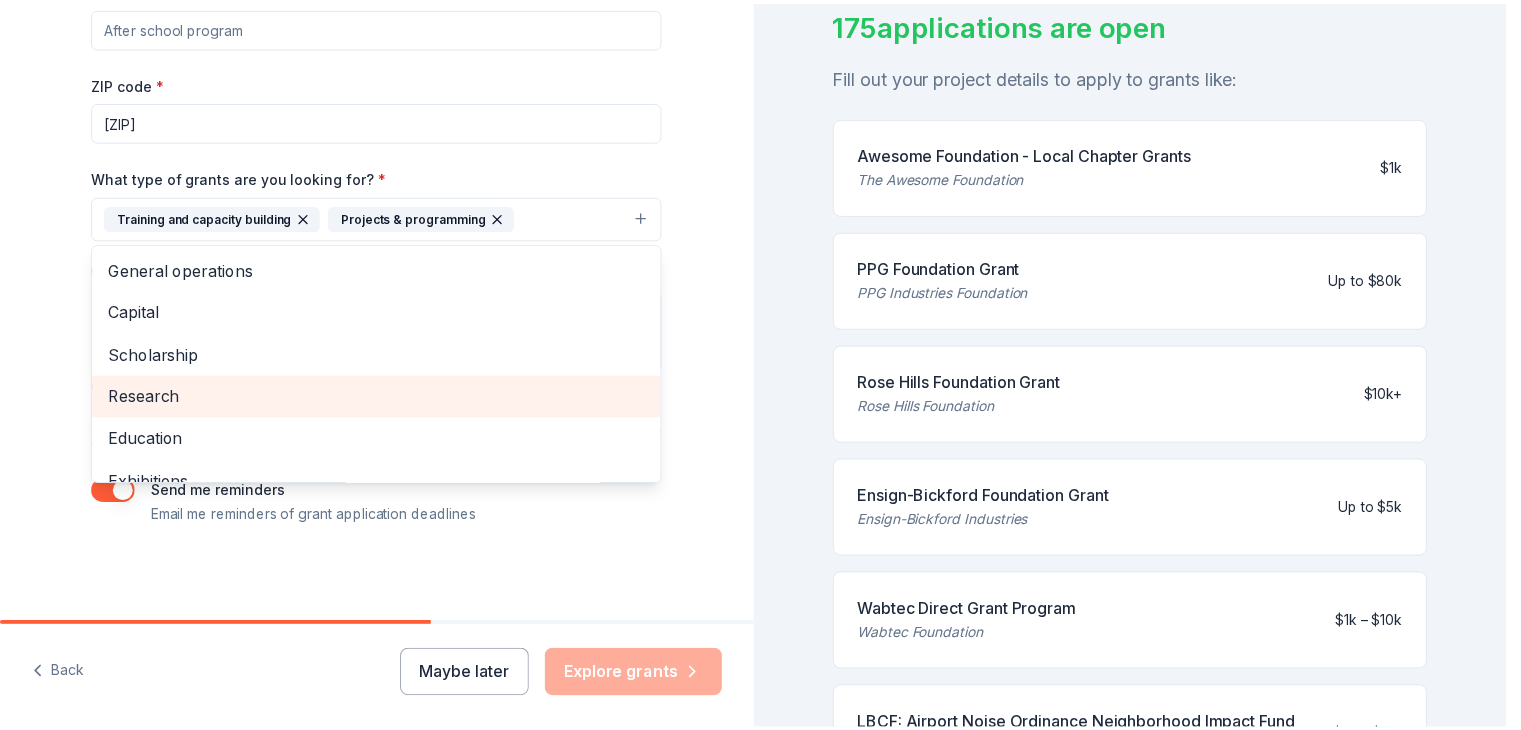 scroll, scrollTop: 595, scrollLeft: 0, axis: vertical 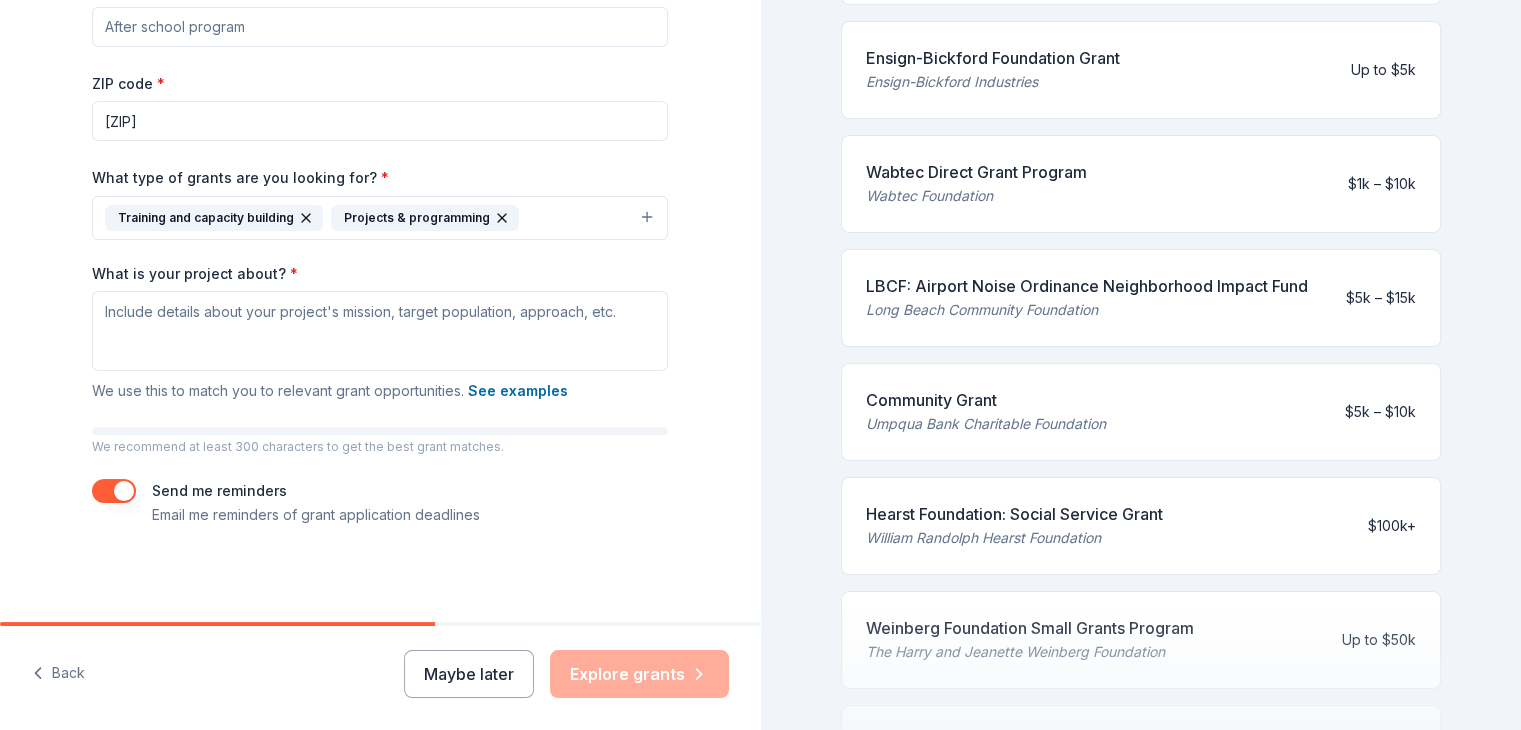 click 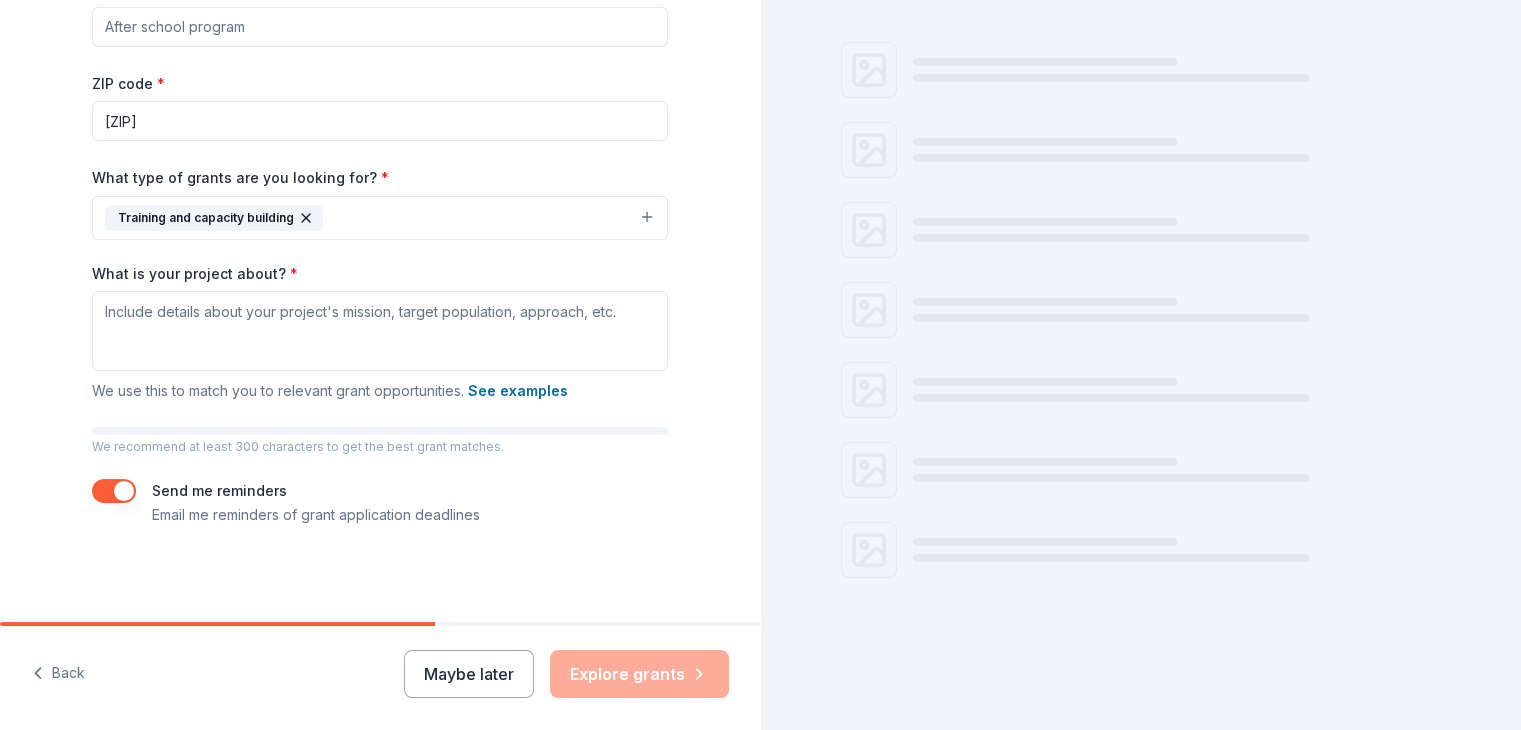 scroll, scrollTop: 595, scrollLeft: 0, axis: vertical 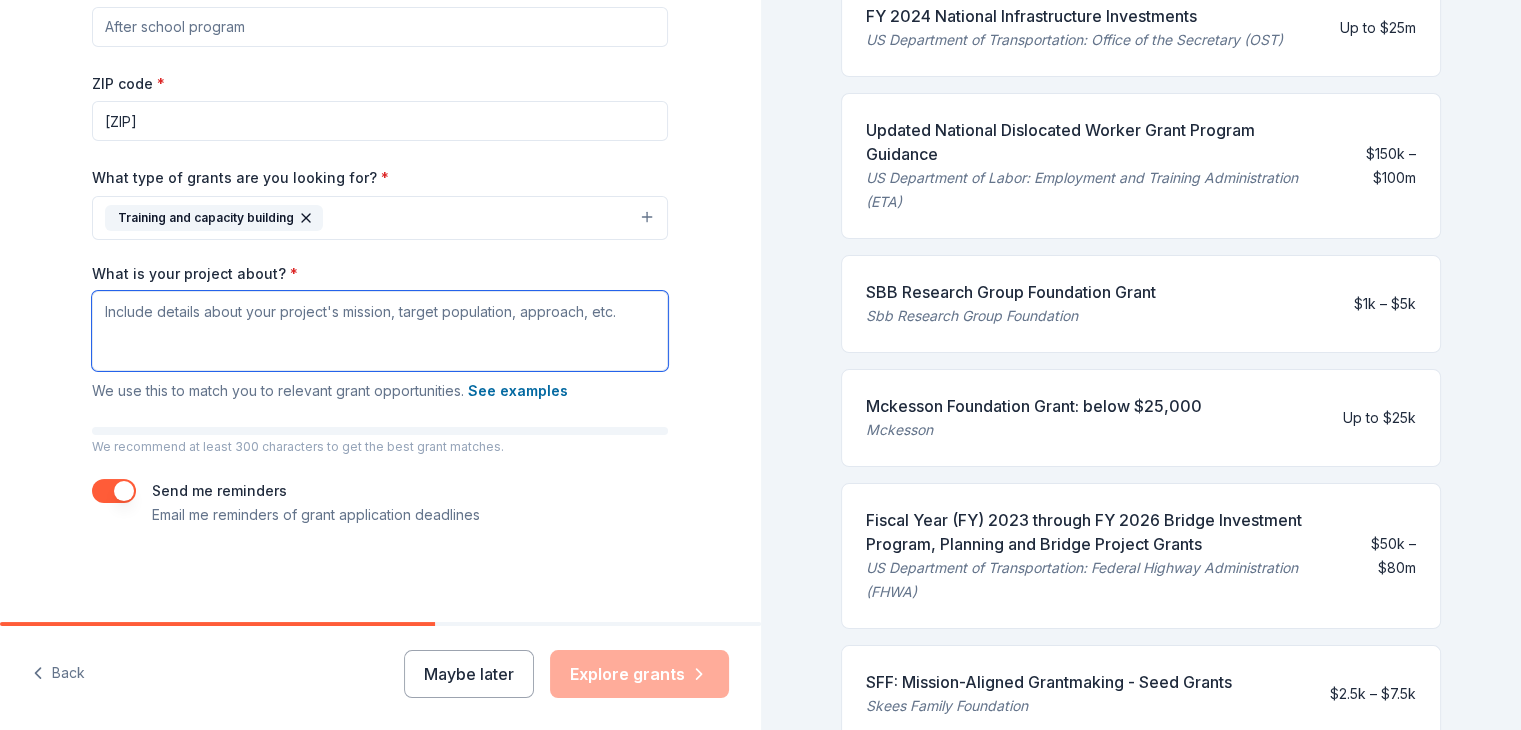 click on "What is your project about? *" at bounding box center (380, 331) 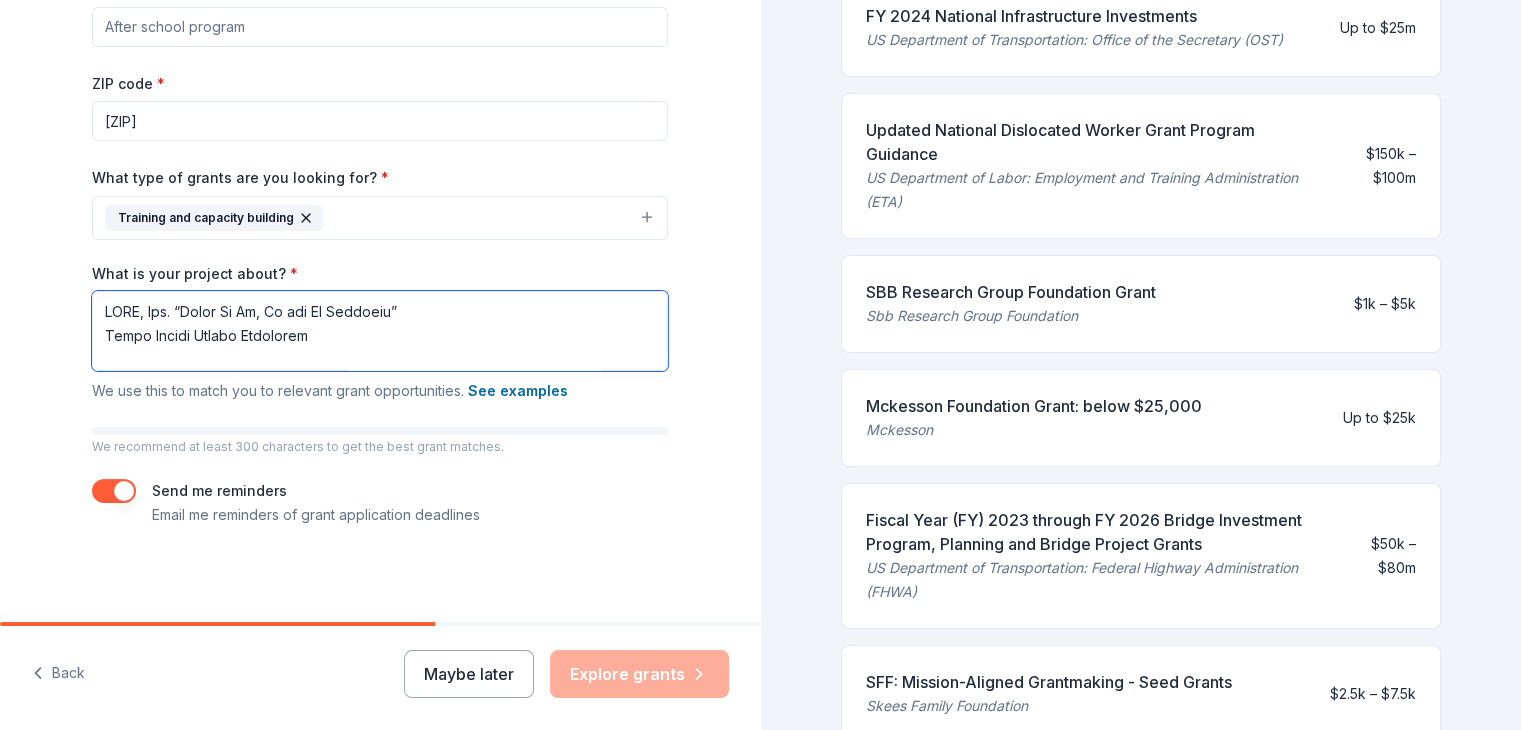 scroll, scrollTop: 2801, scrollLeft: 0, axis: vertical 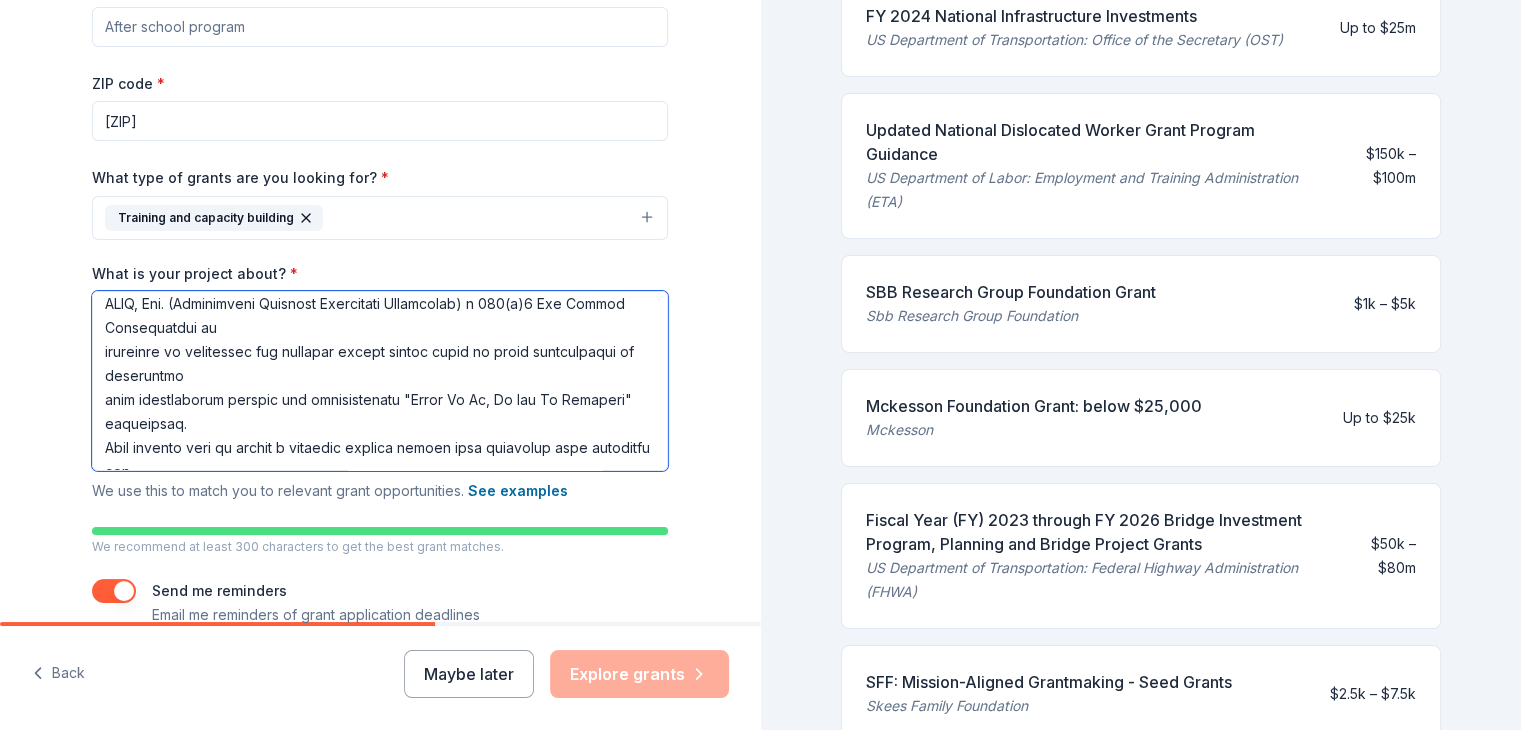 click on "What is your project about? *" at bounding box center (380, 381) 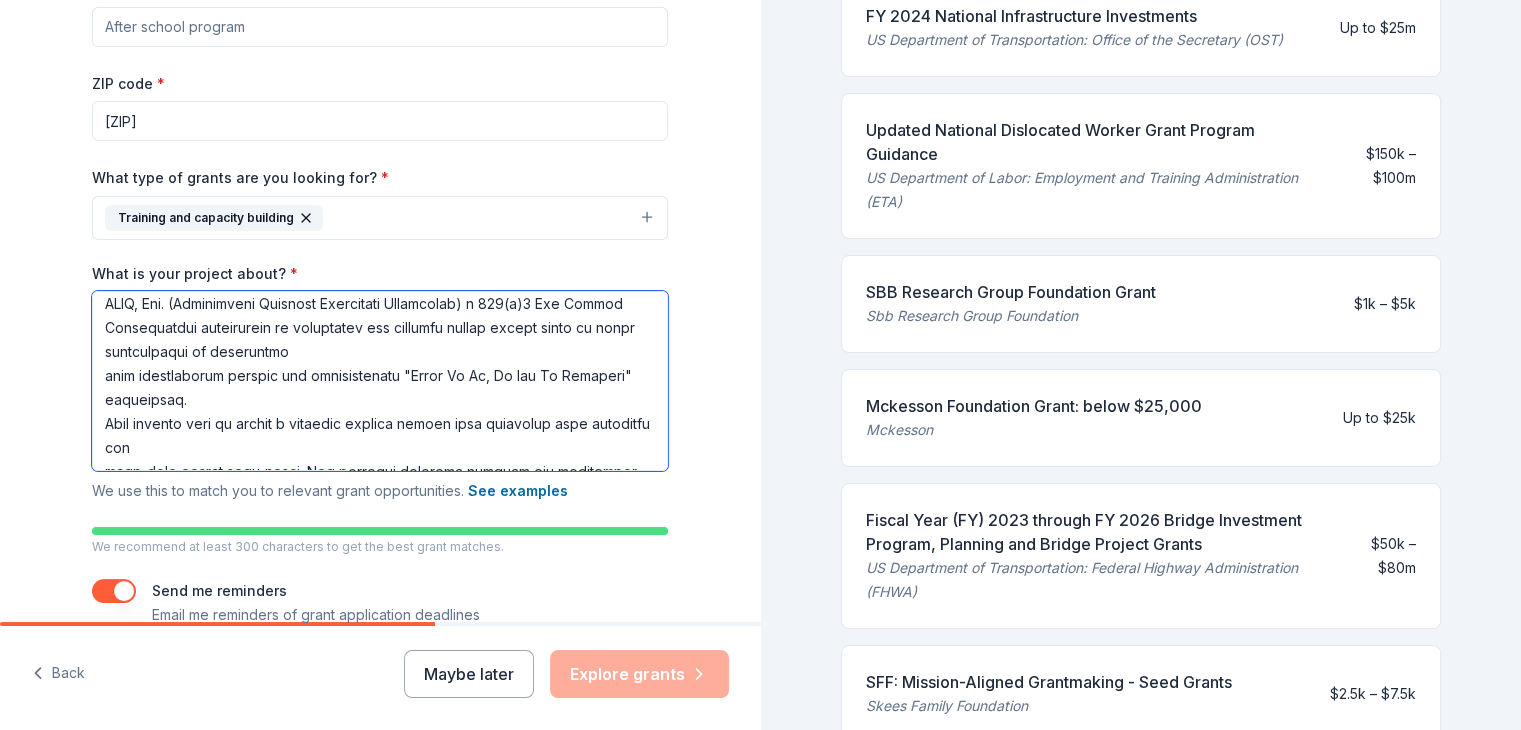 scroll, scrollTop: 56, scrollLeft: 0, axis: vertical 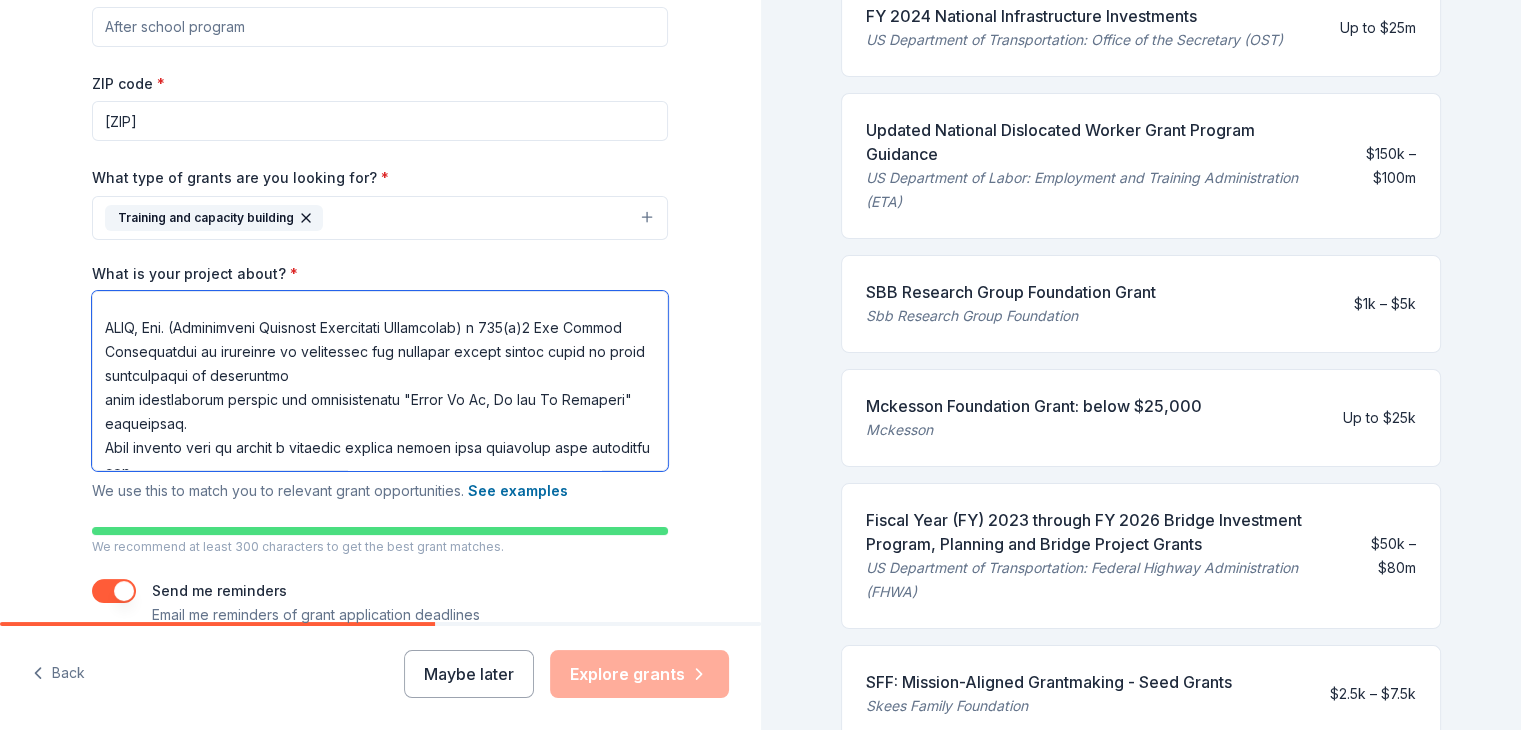 click on "What is your project about? *" at bounding box center [380, 381] 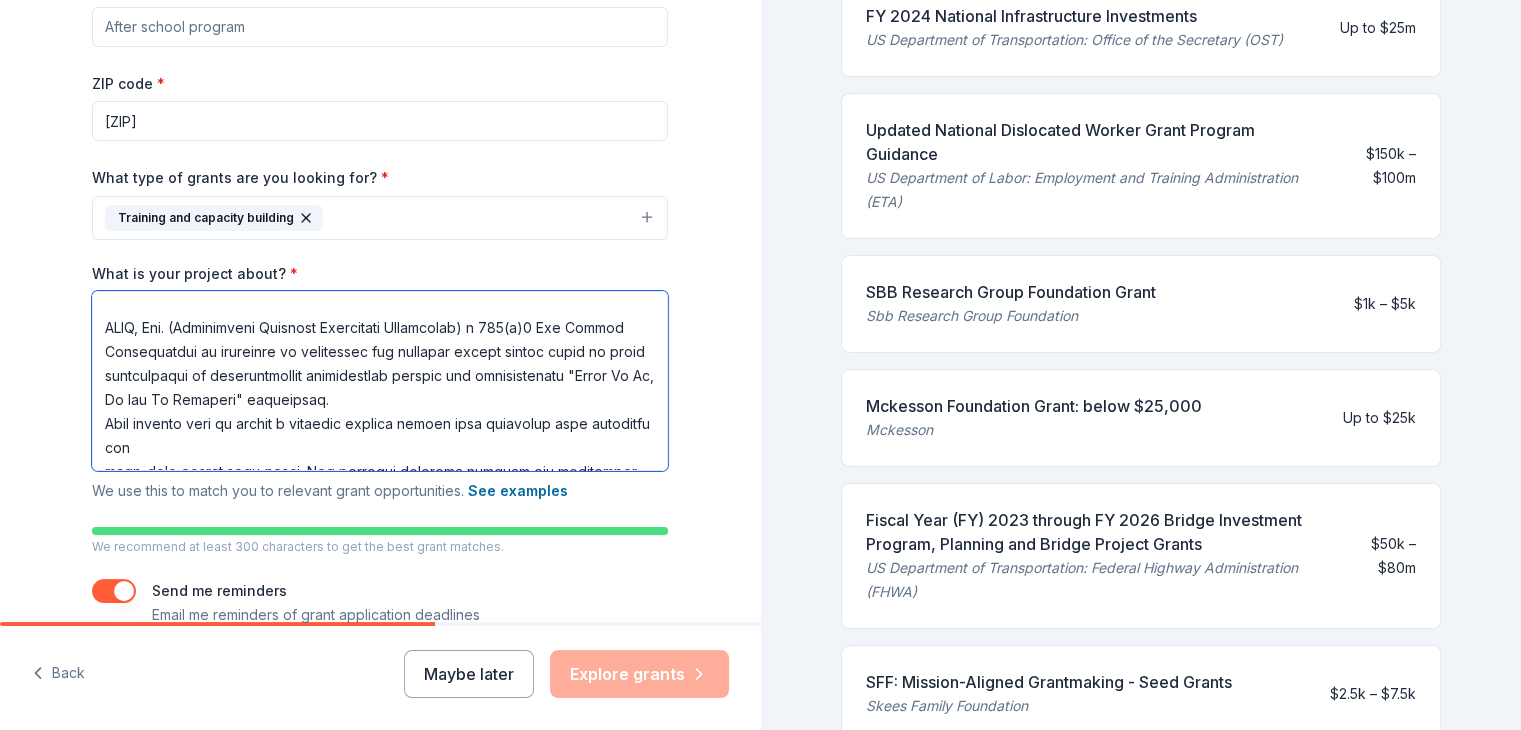 scroll, scrollTop: 32, scrollLeft: 0, axis: vertical 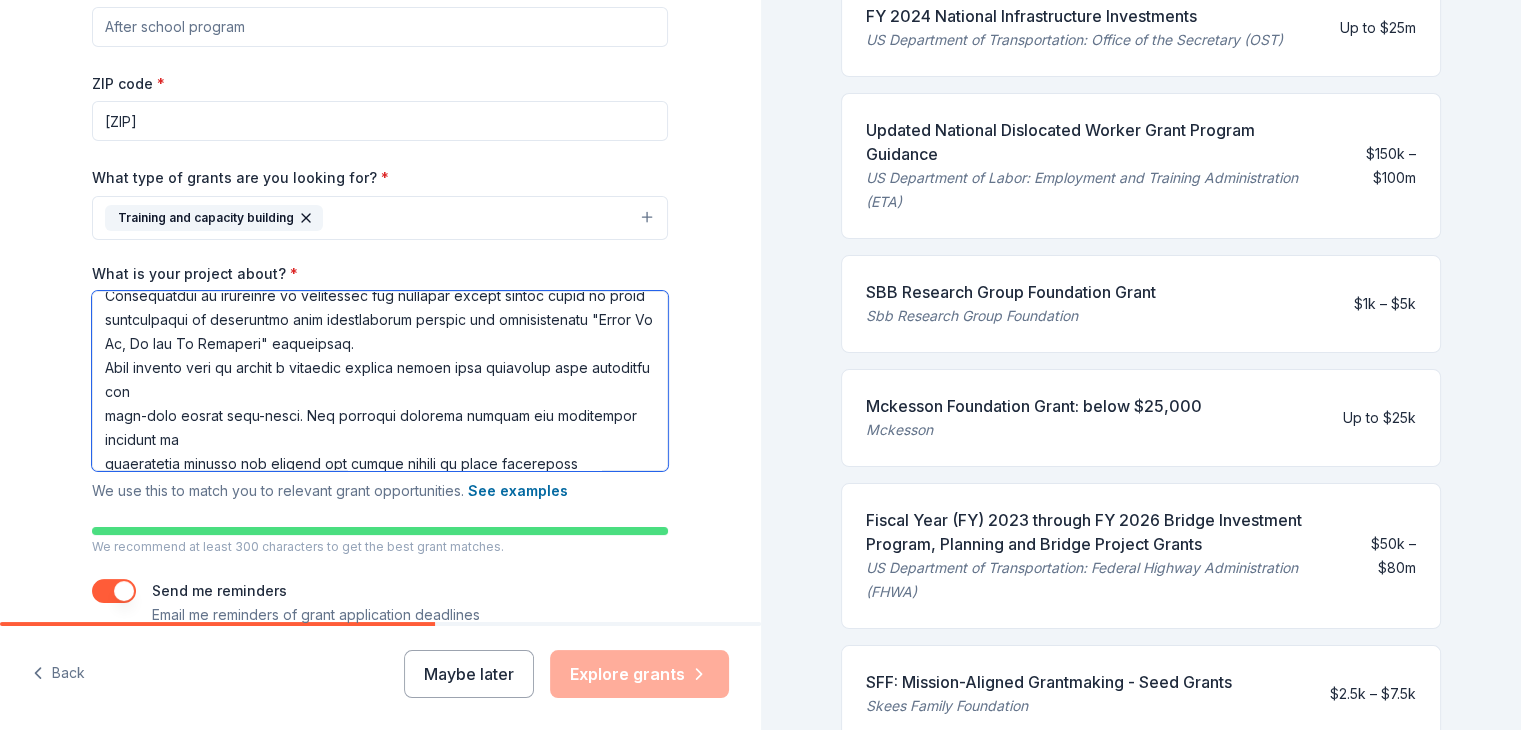 click on "What is your project about? *" at bounding box center [380, 381] 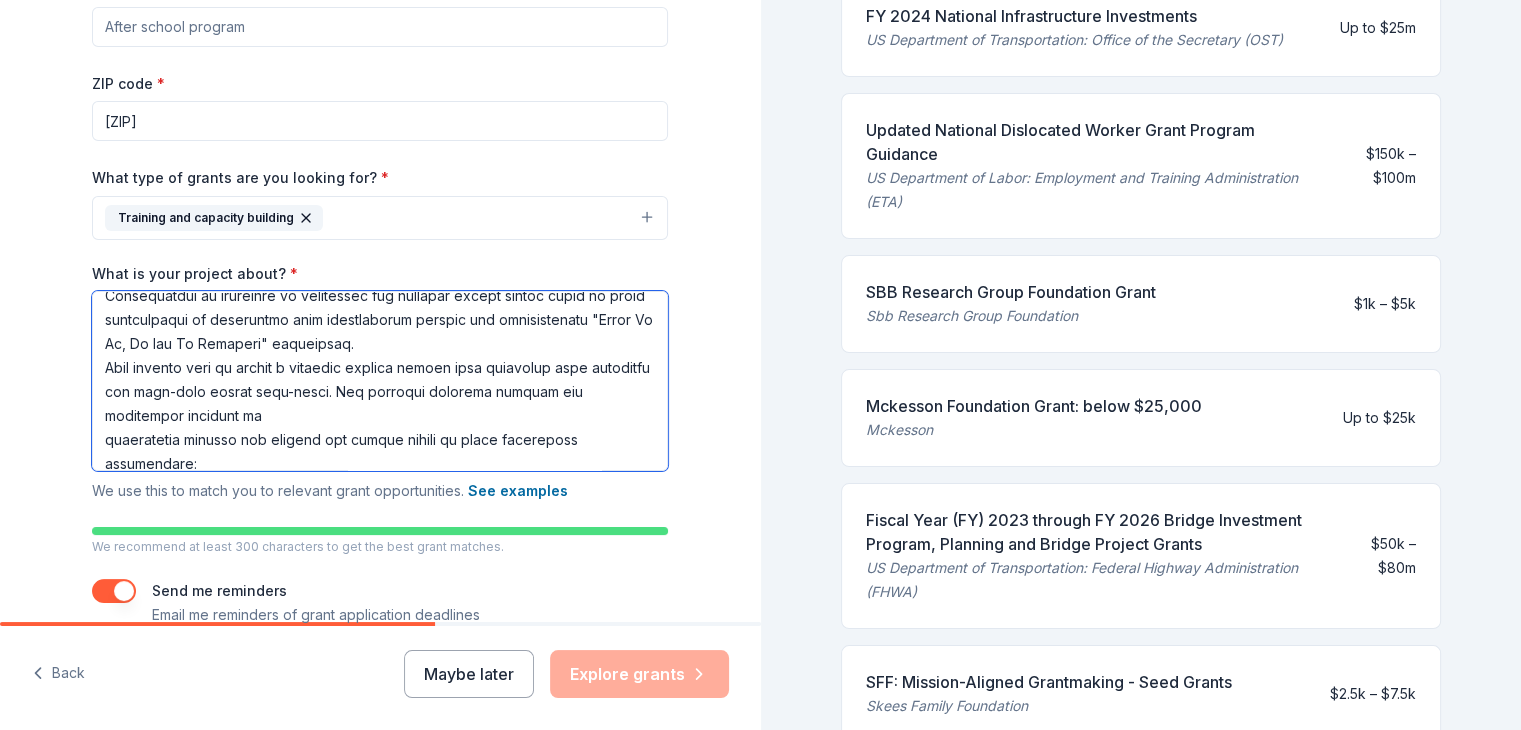 click on "What is your project about? *" at bounding box center (380, 381) 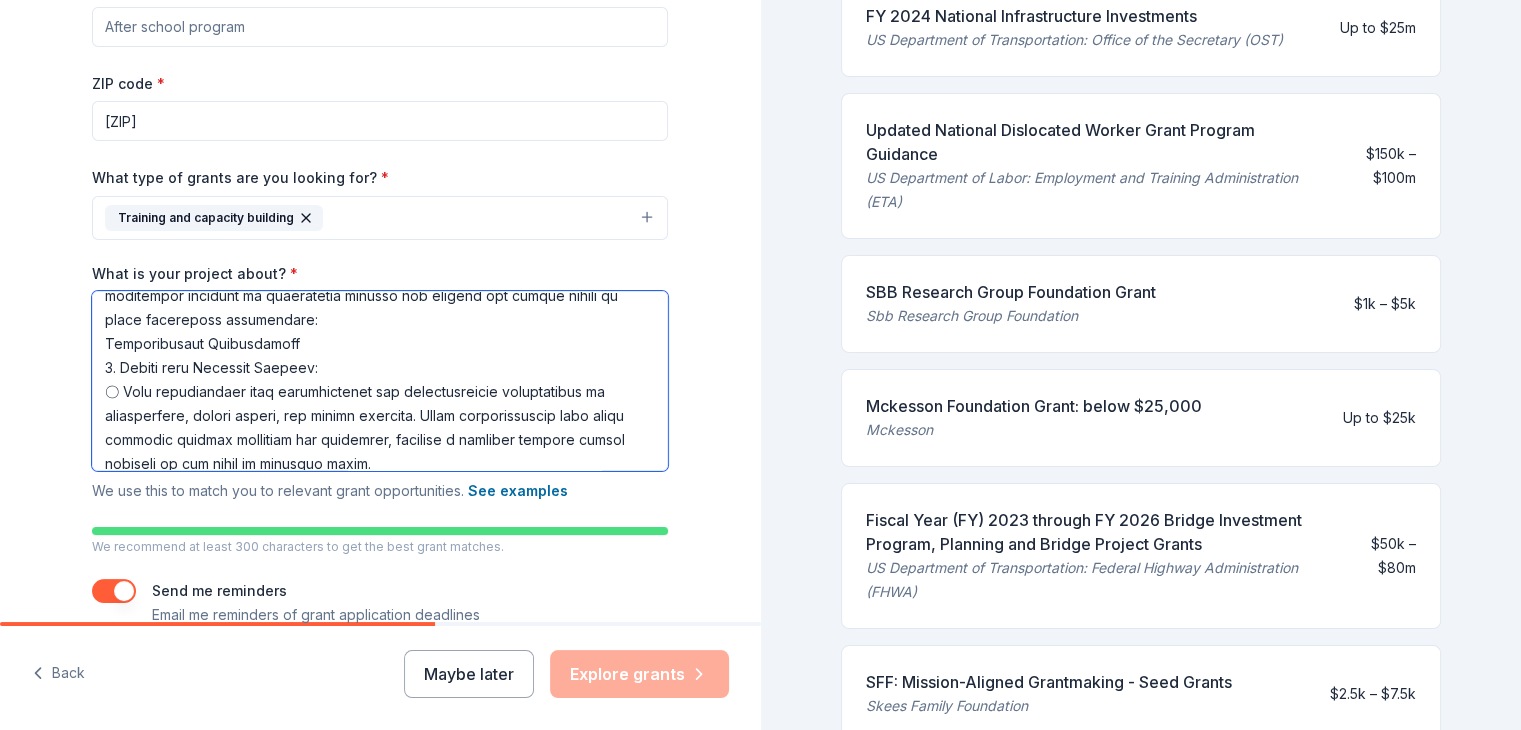 scroll, scrollTop: 272, scrollLeft: 0, axis: vertical 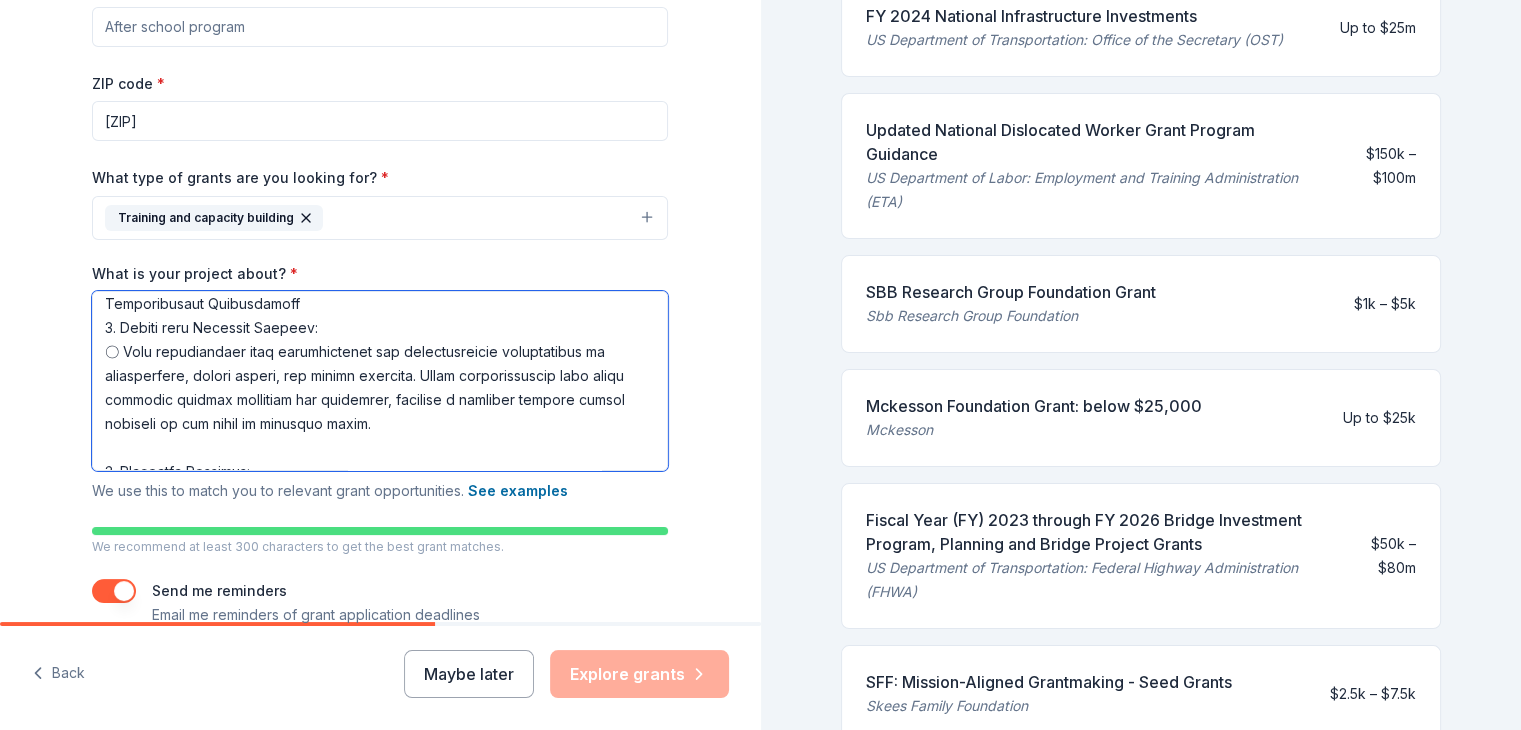 click on "What is your project about? *" at bounding box center (380, 381) 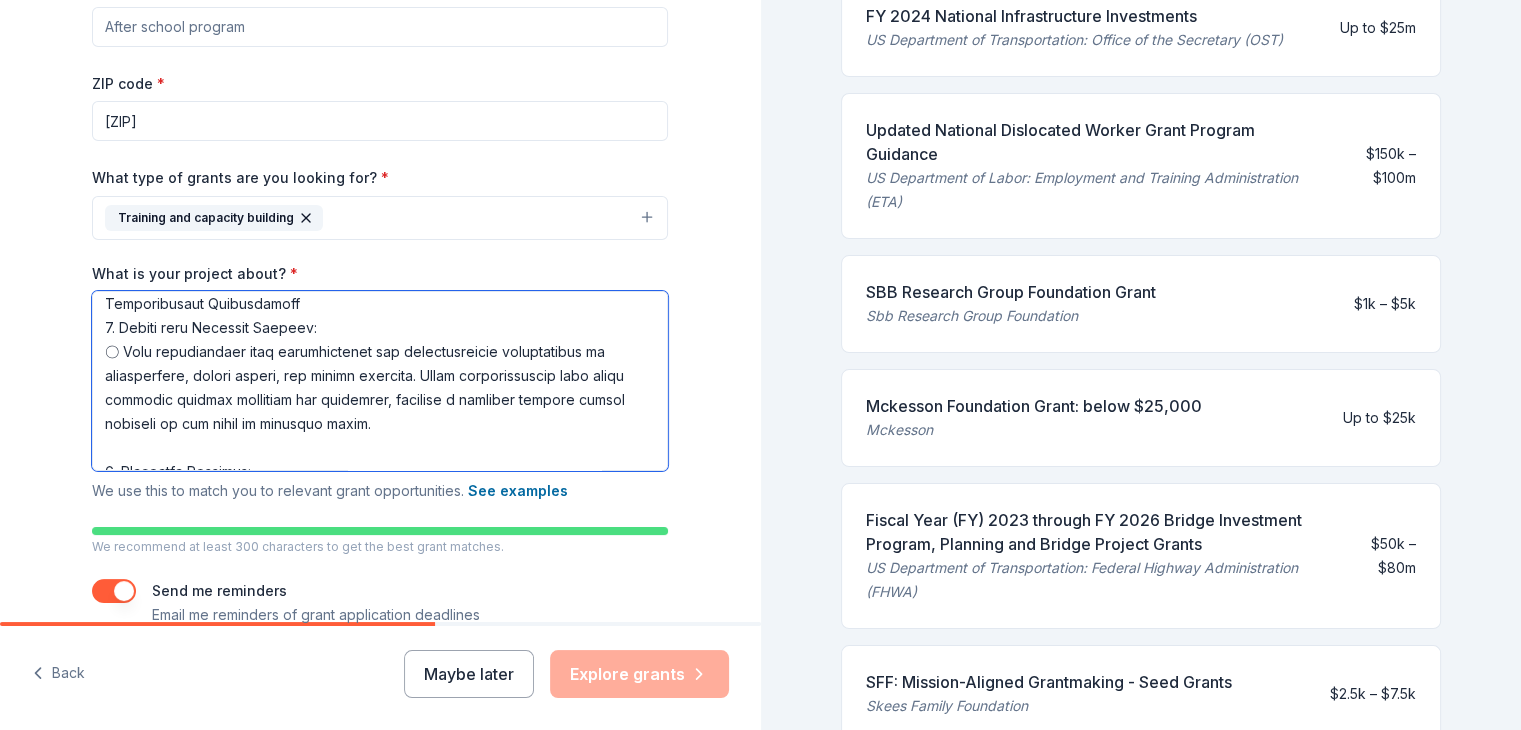 click on "What is your project about? *" at bounding box center [380, 381] 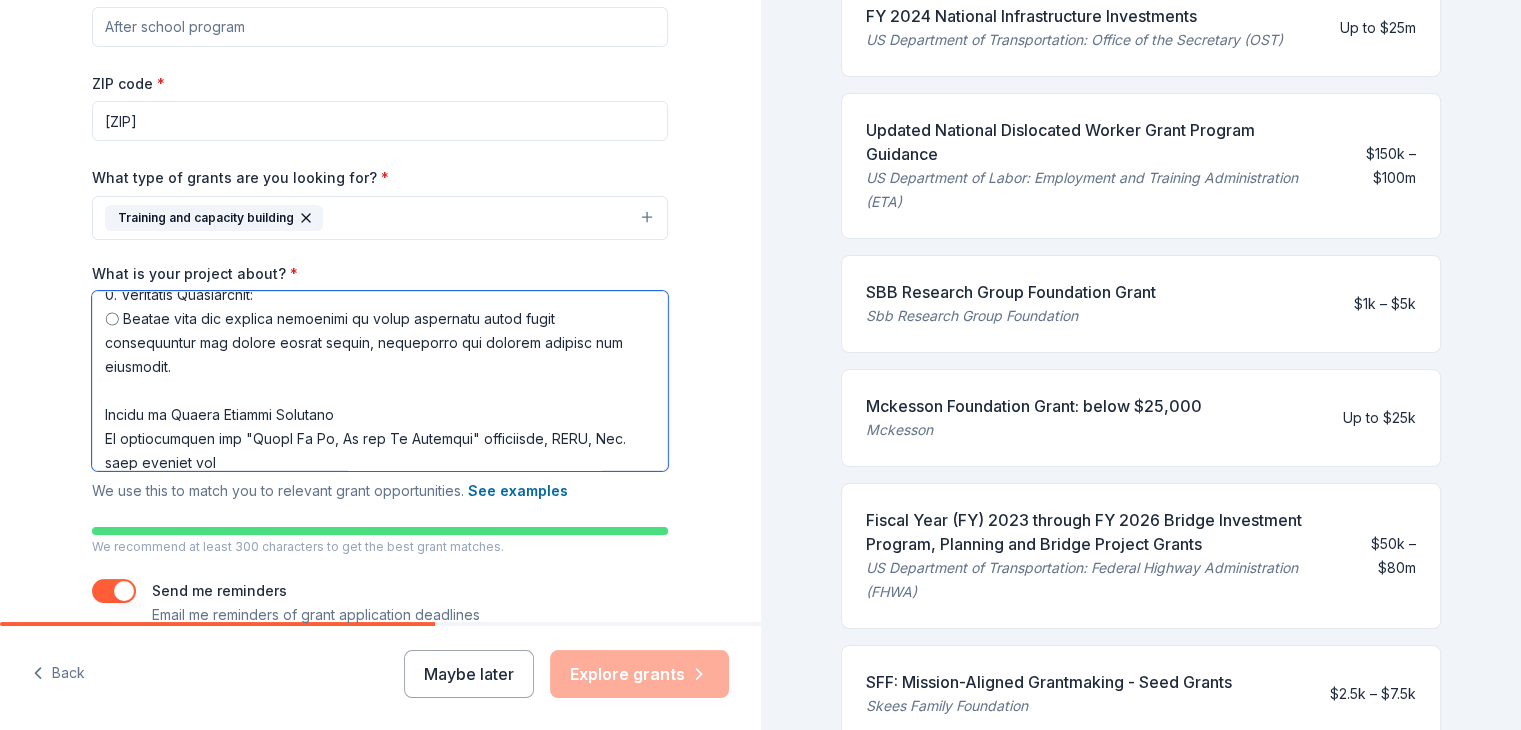 scroll, scrollTop: 1832, scrollLeft: 0, axis: vertical 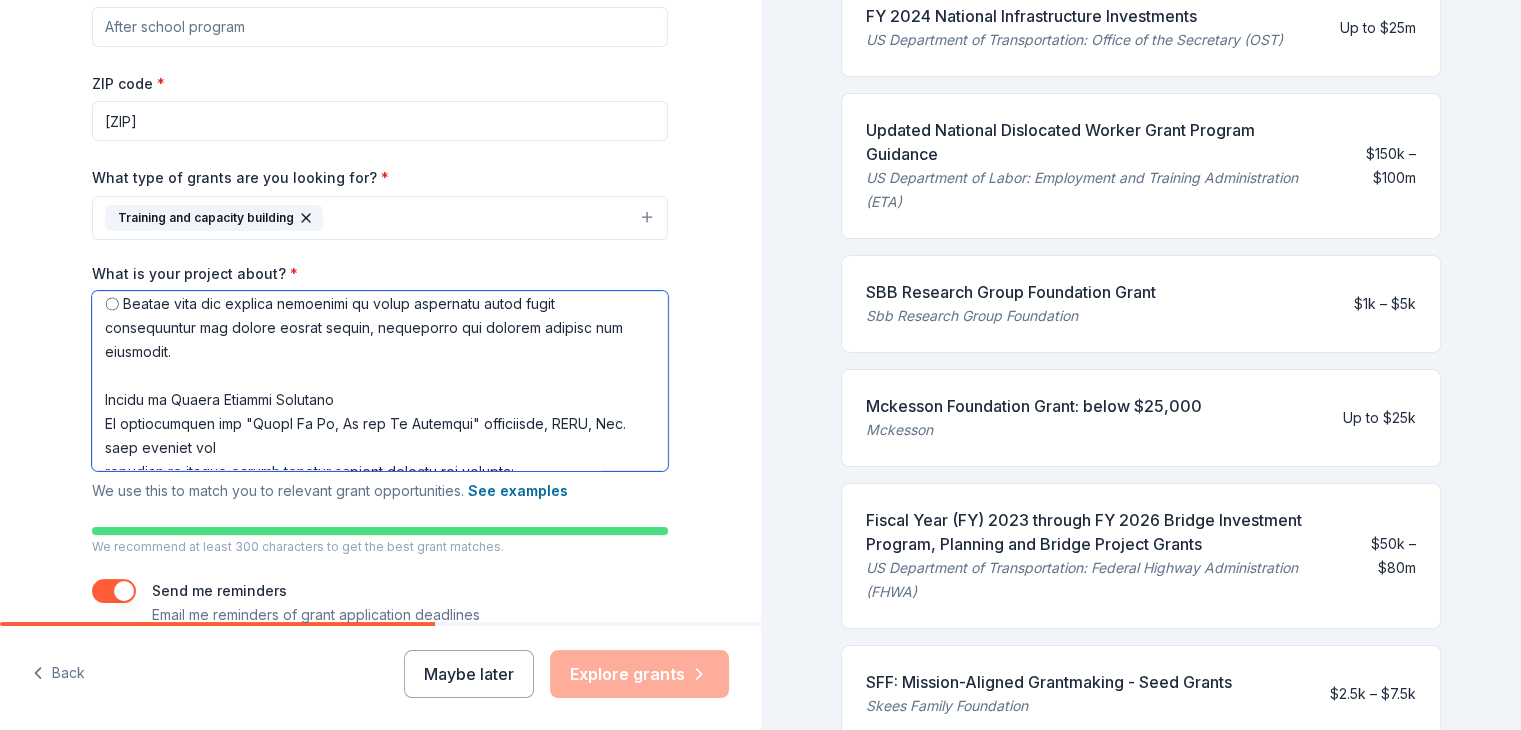 click on "What is your project about? *" at bounding box center [380, 381] 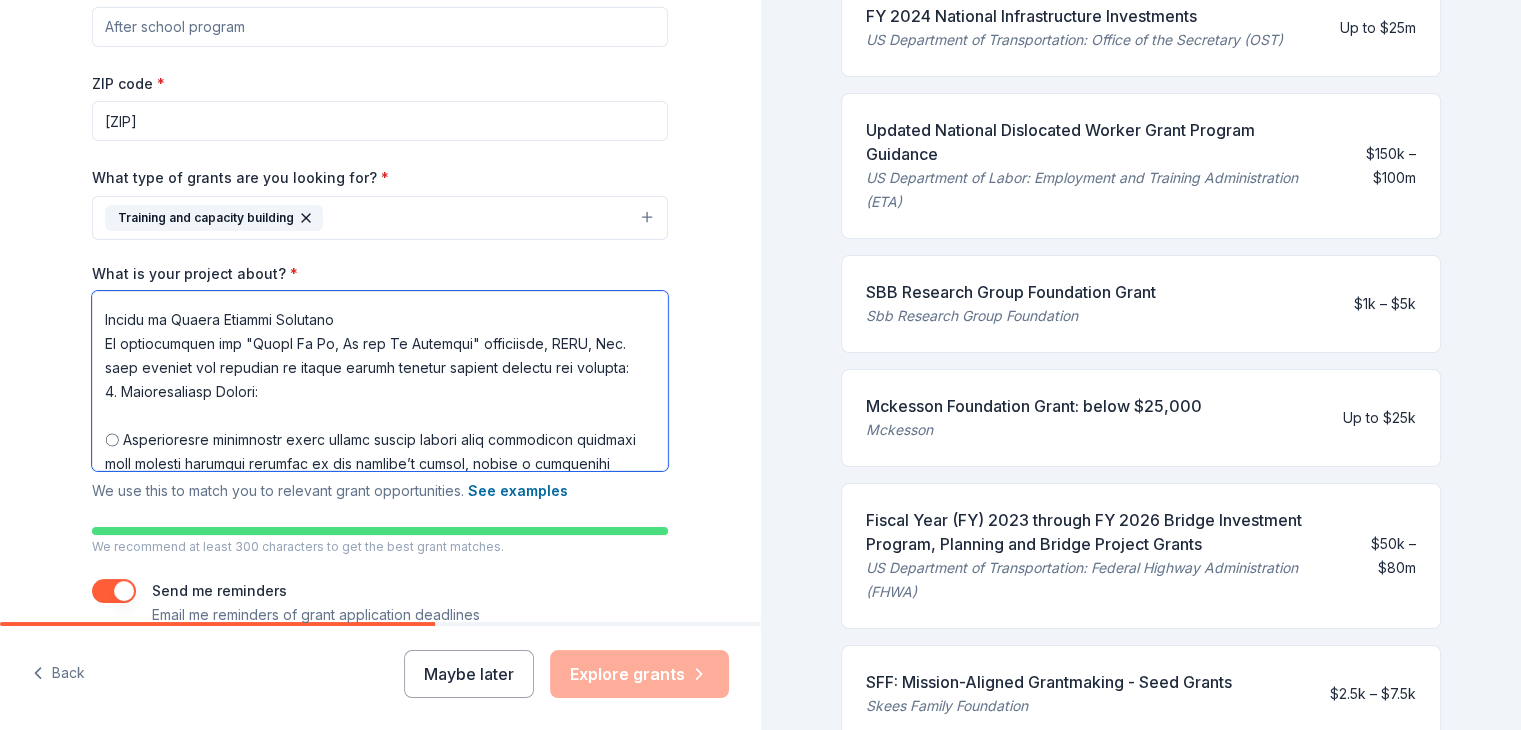 scroll, scrollTop: 1952, scrollLeft: 0, axis: vertical 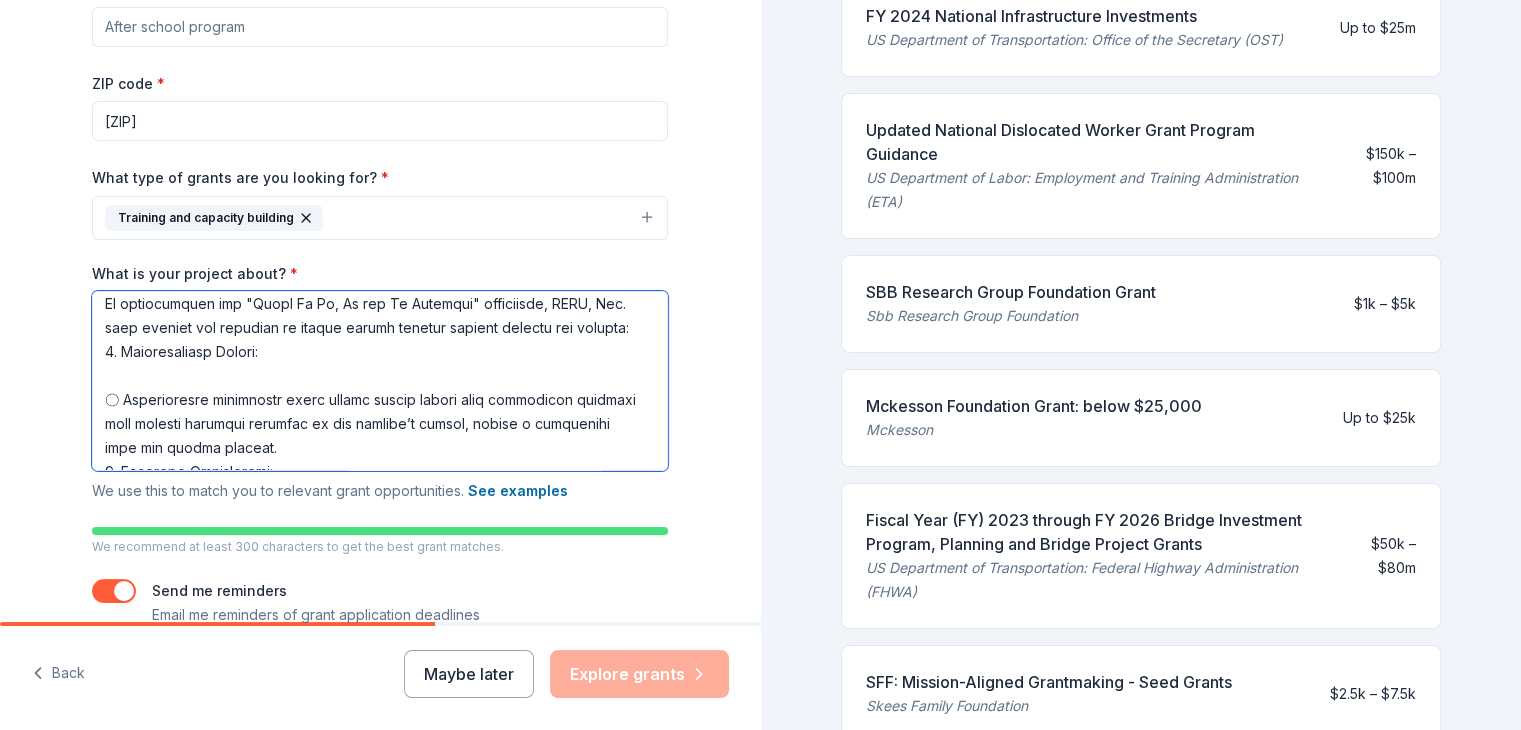 click on "What is your project about? *" at bounding box center [380, 381] 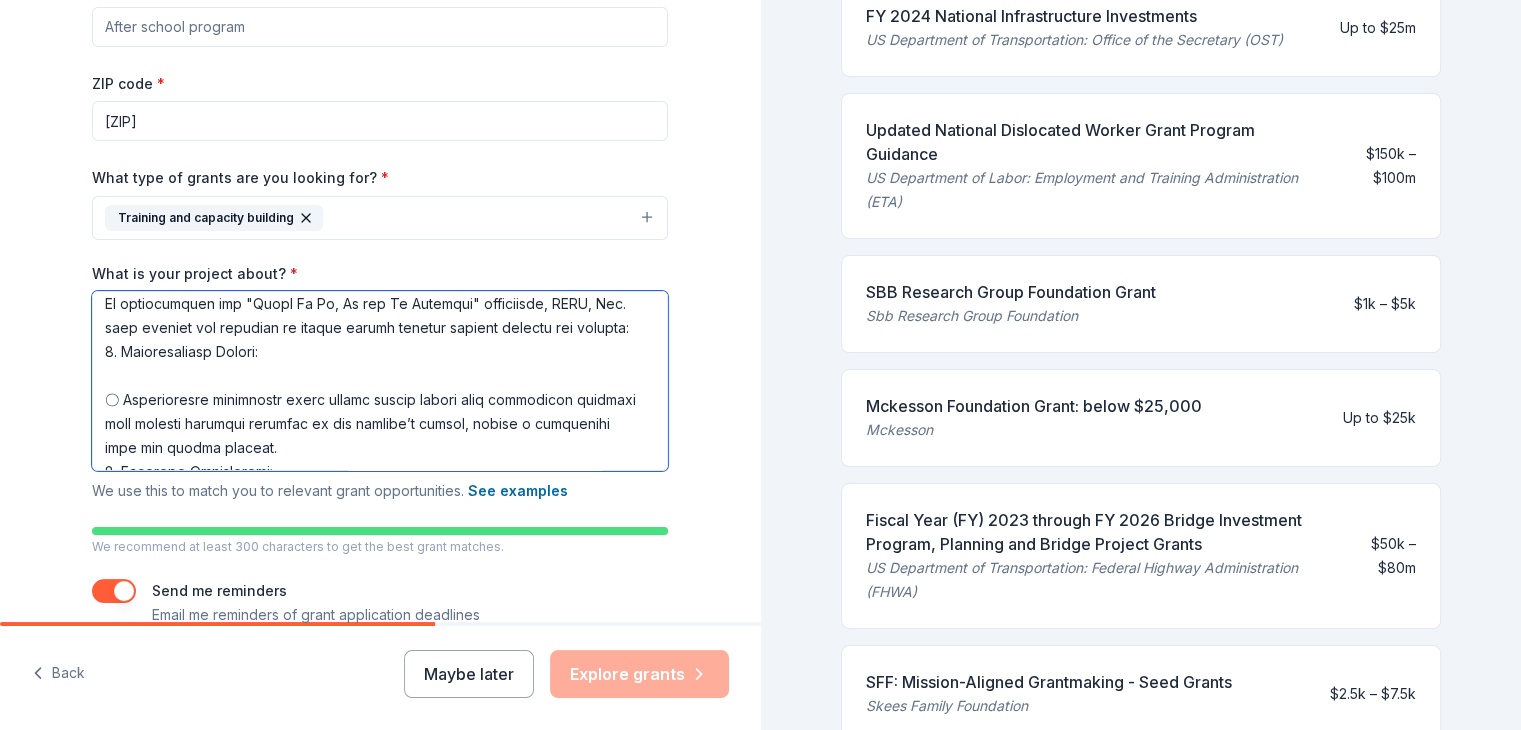 click on "What is your project about? *" at bounding box center [380, 381] 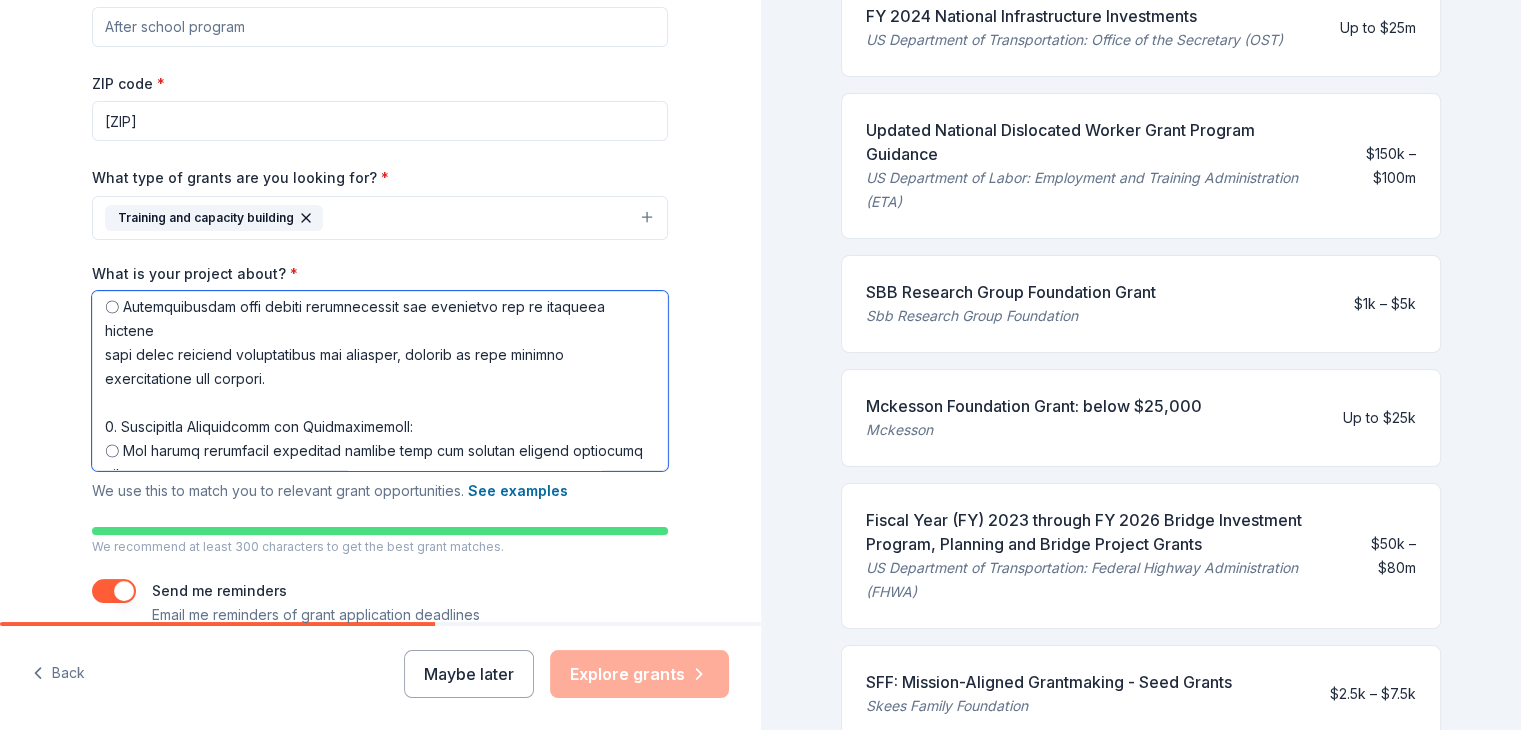 scroll, scrollTop: 2472, scrollLeft: 0, axis: vertical 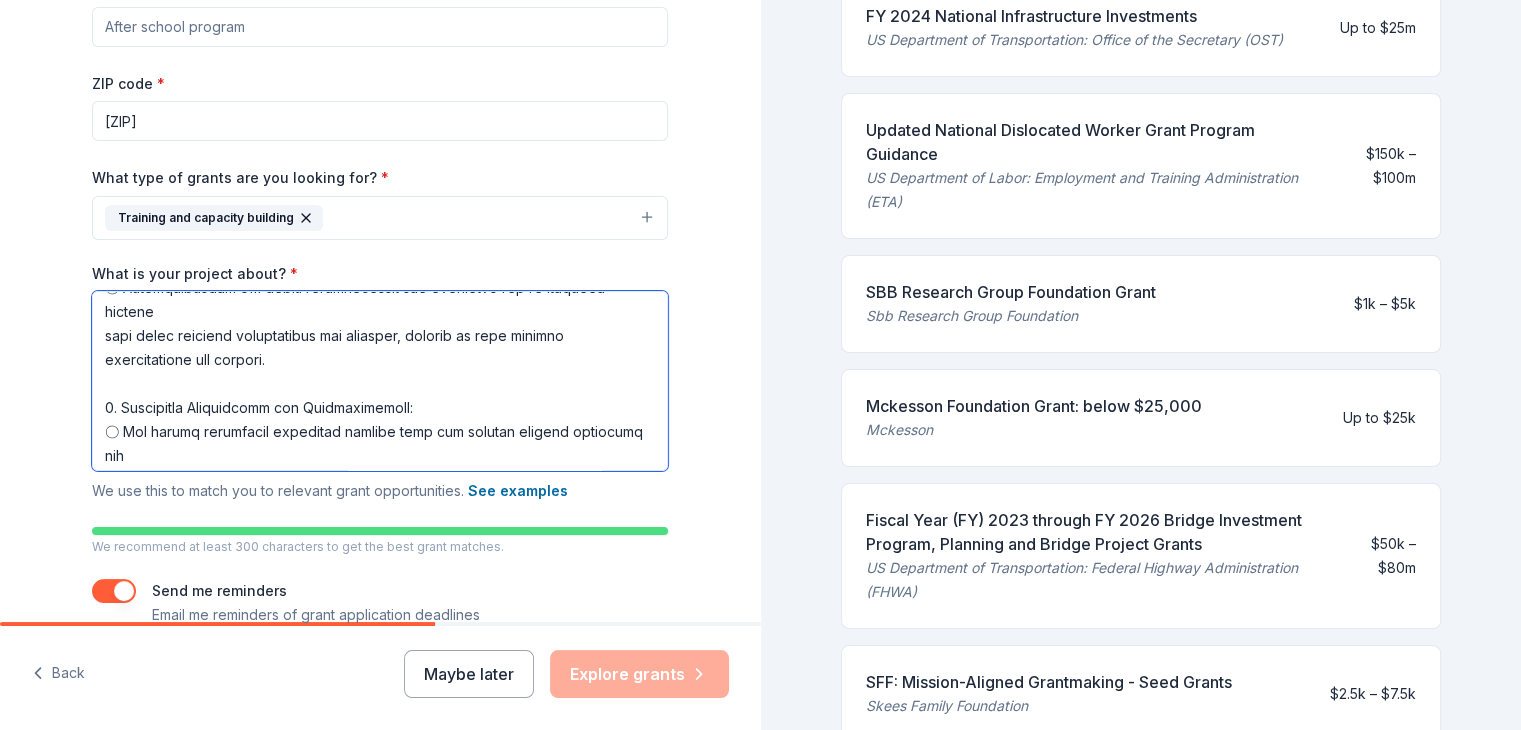 click on "What is your project about? *" at bounding box center (380, 381) 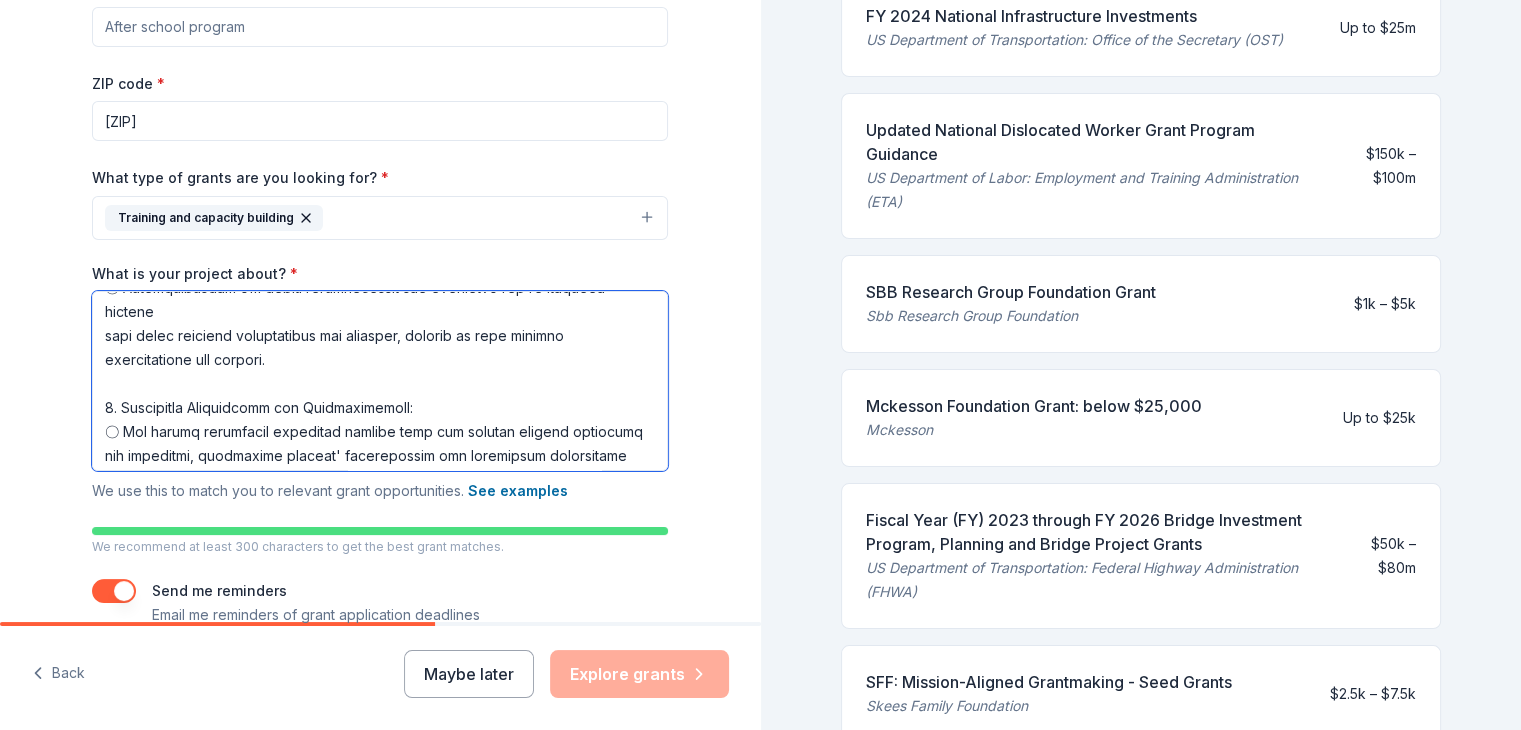 click on "What is your project about? *" at bounding box center [380, 381] 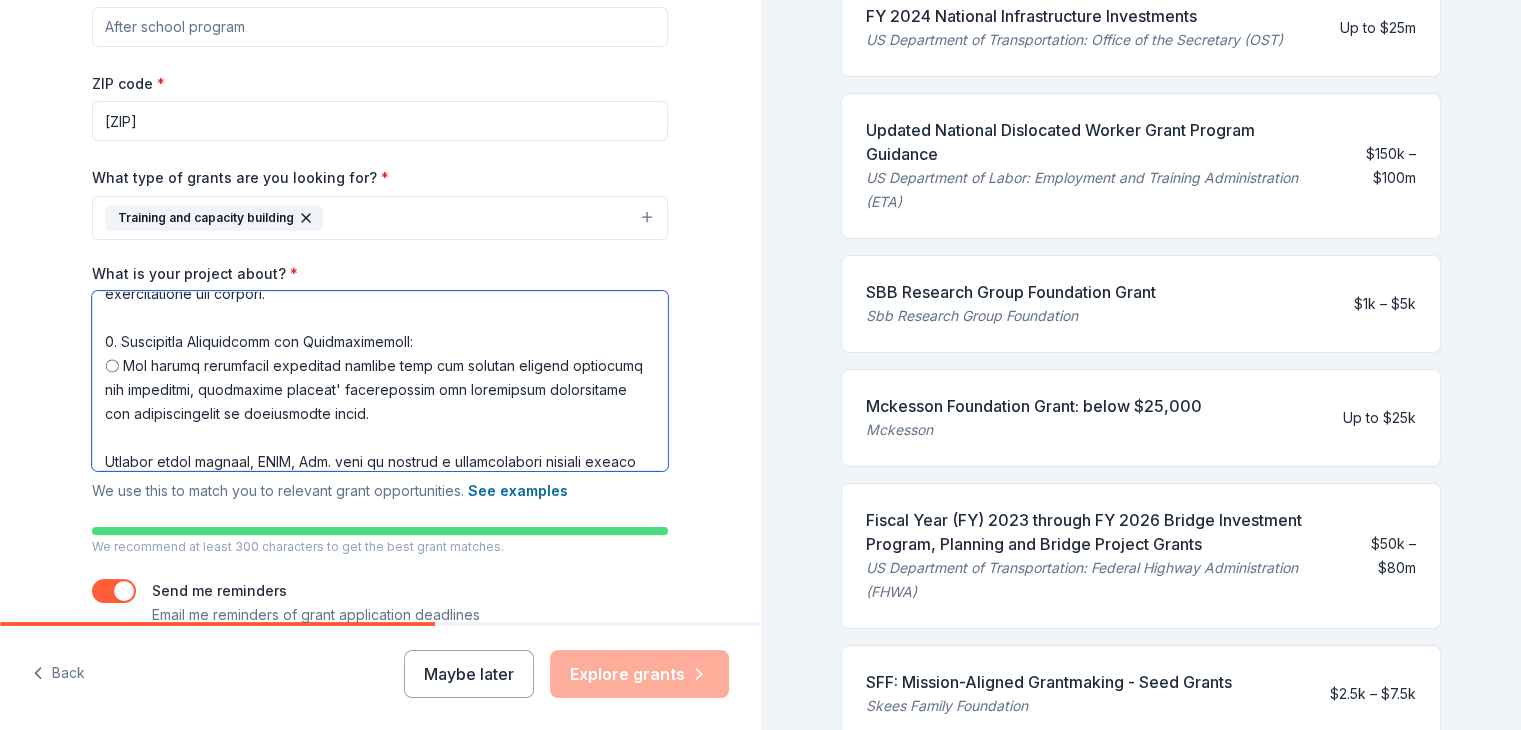 scroll, scrollTop: 2552, scrollLeft: 0, axis: vertical 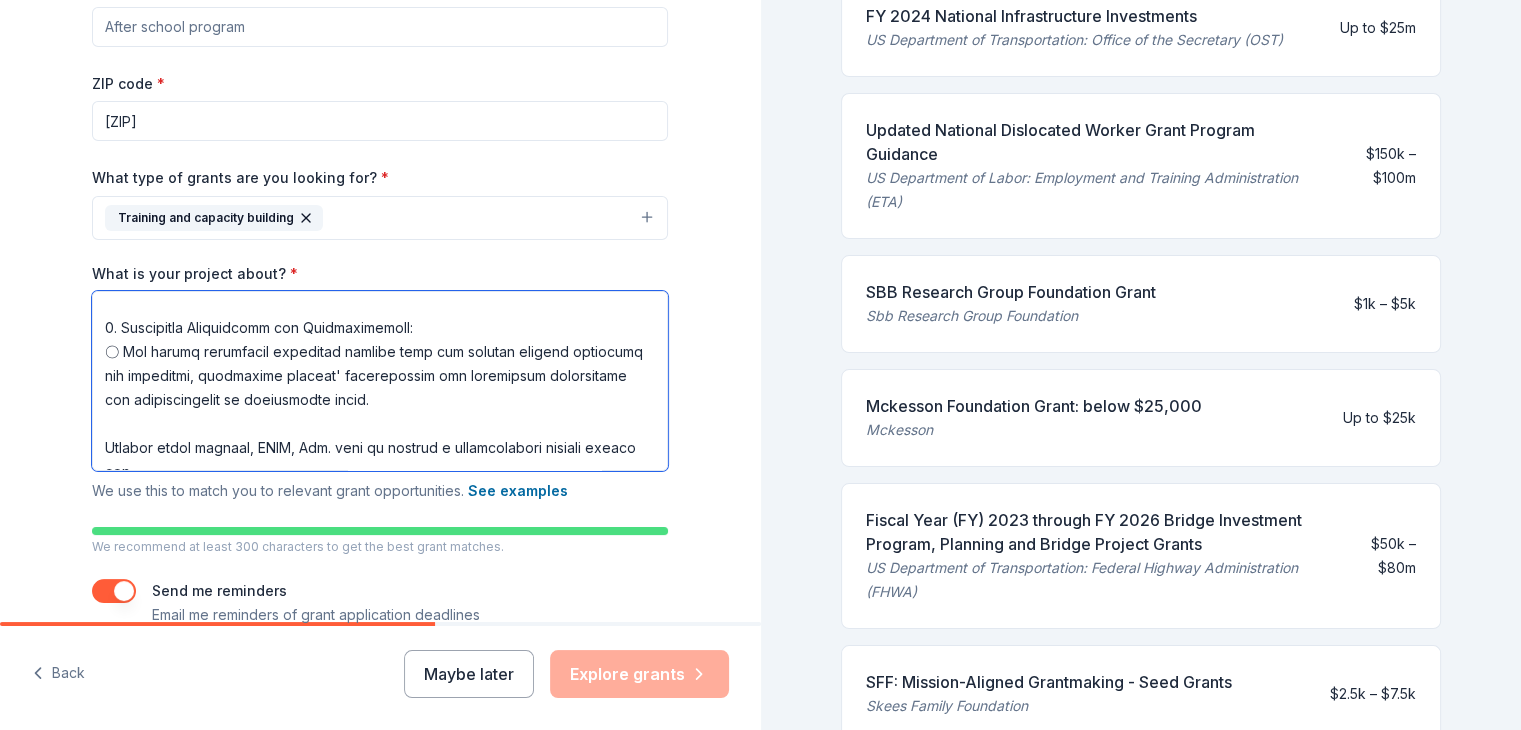 click on "What is your project about? *" at bounding box center (380, 381) 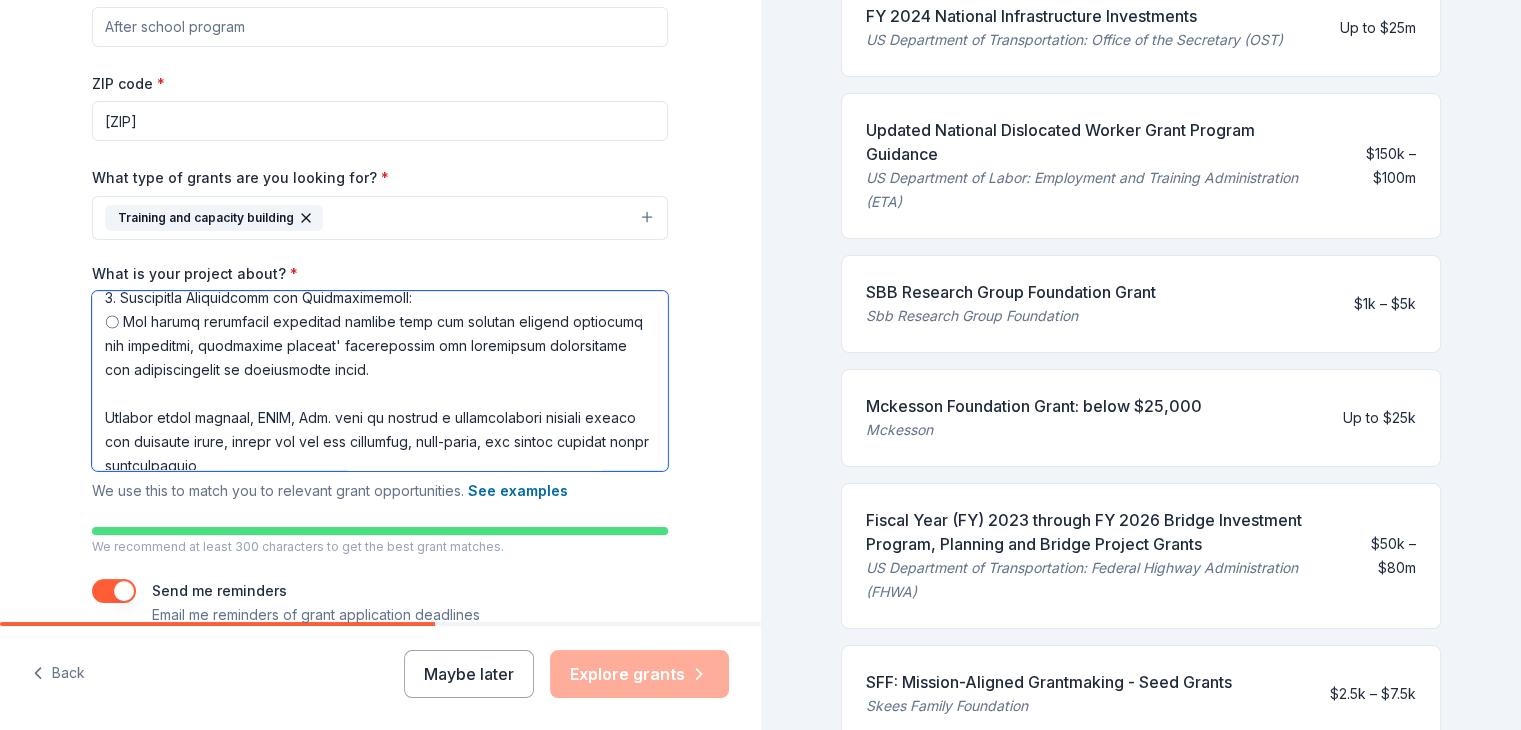 scroll, scrollTop: 2592, scrollLeft: 0, axis: vertical 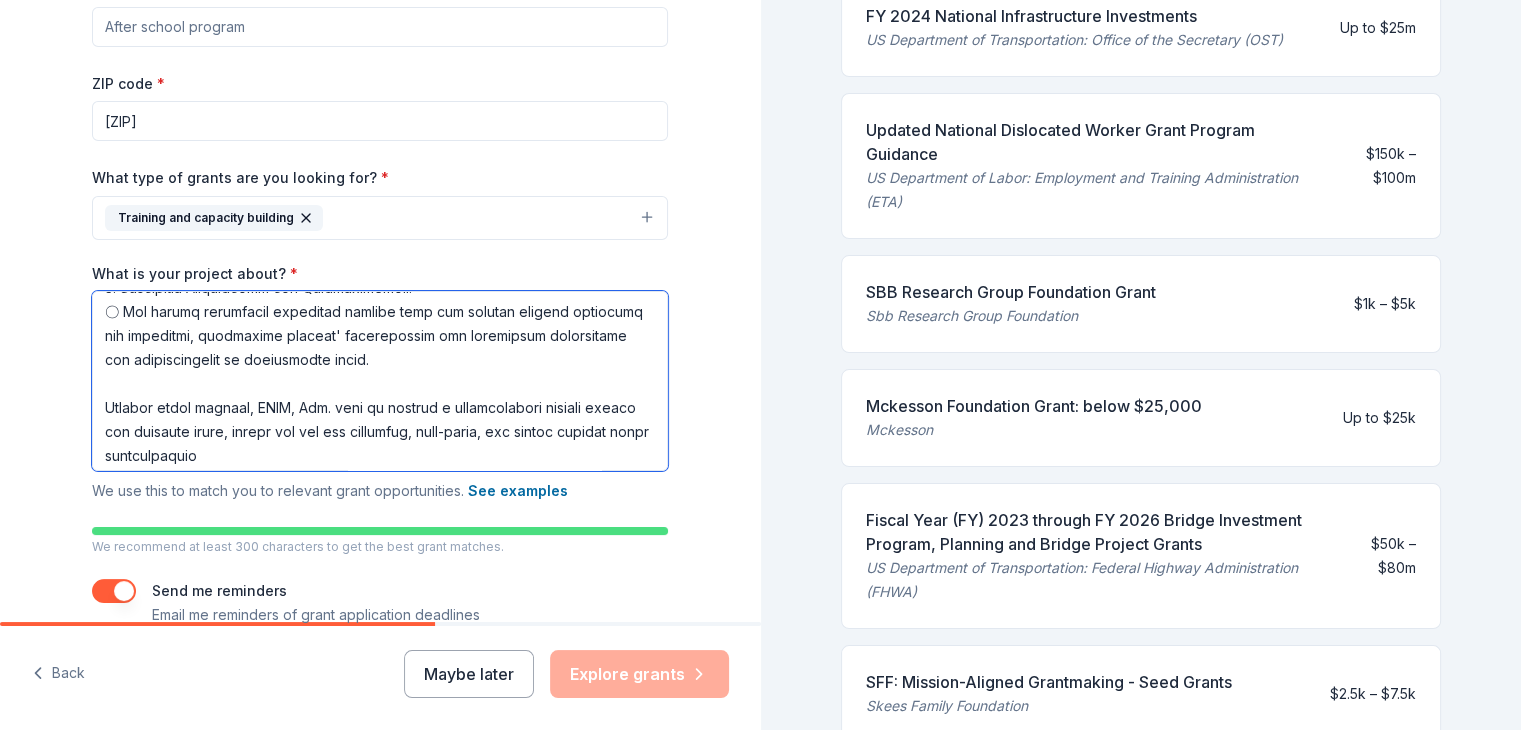 click on "What is your project about? *" at bounding box center (380, 381) 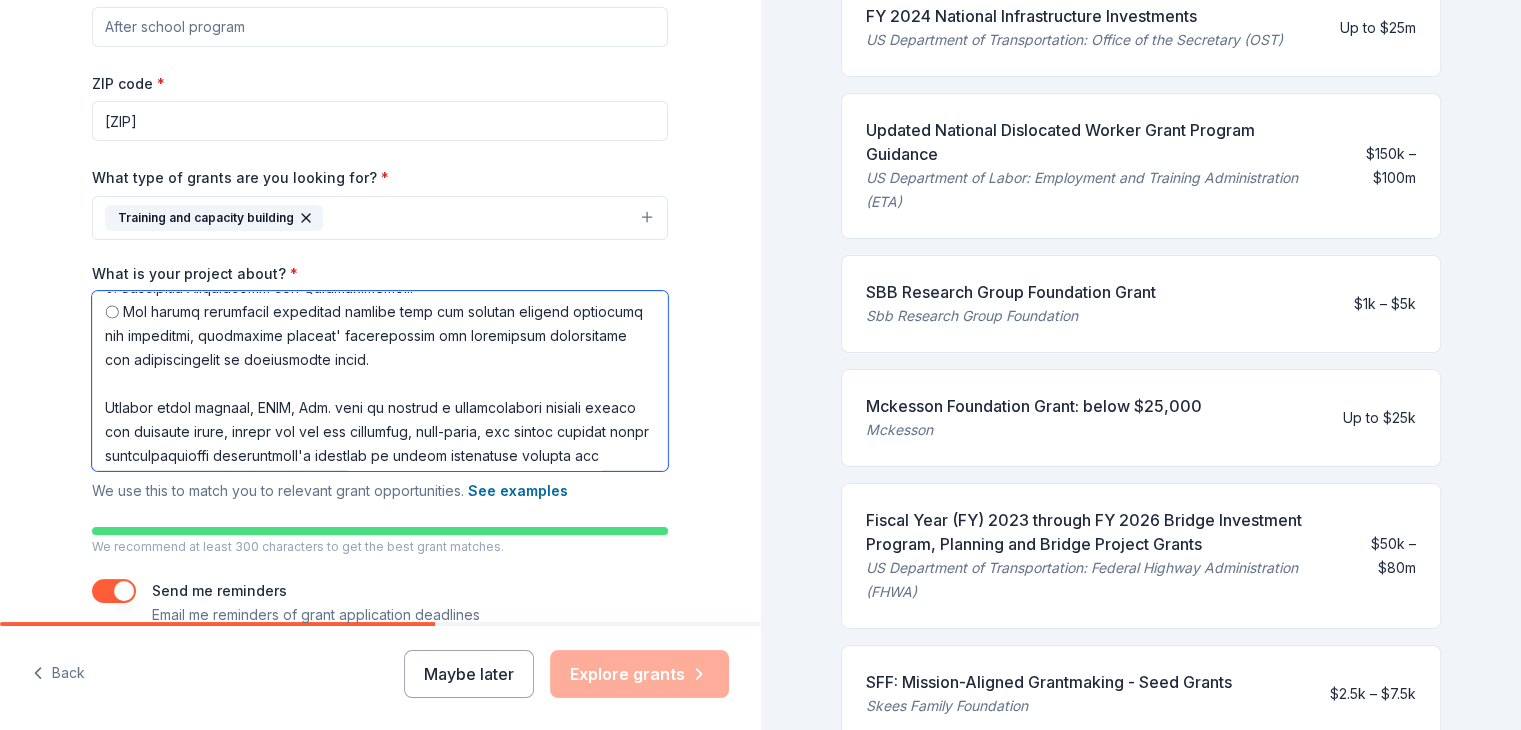 scroll, scrollTop: 2573, scrollLeft: 0, axis: vertical 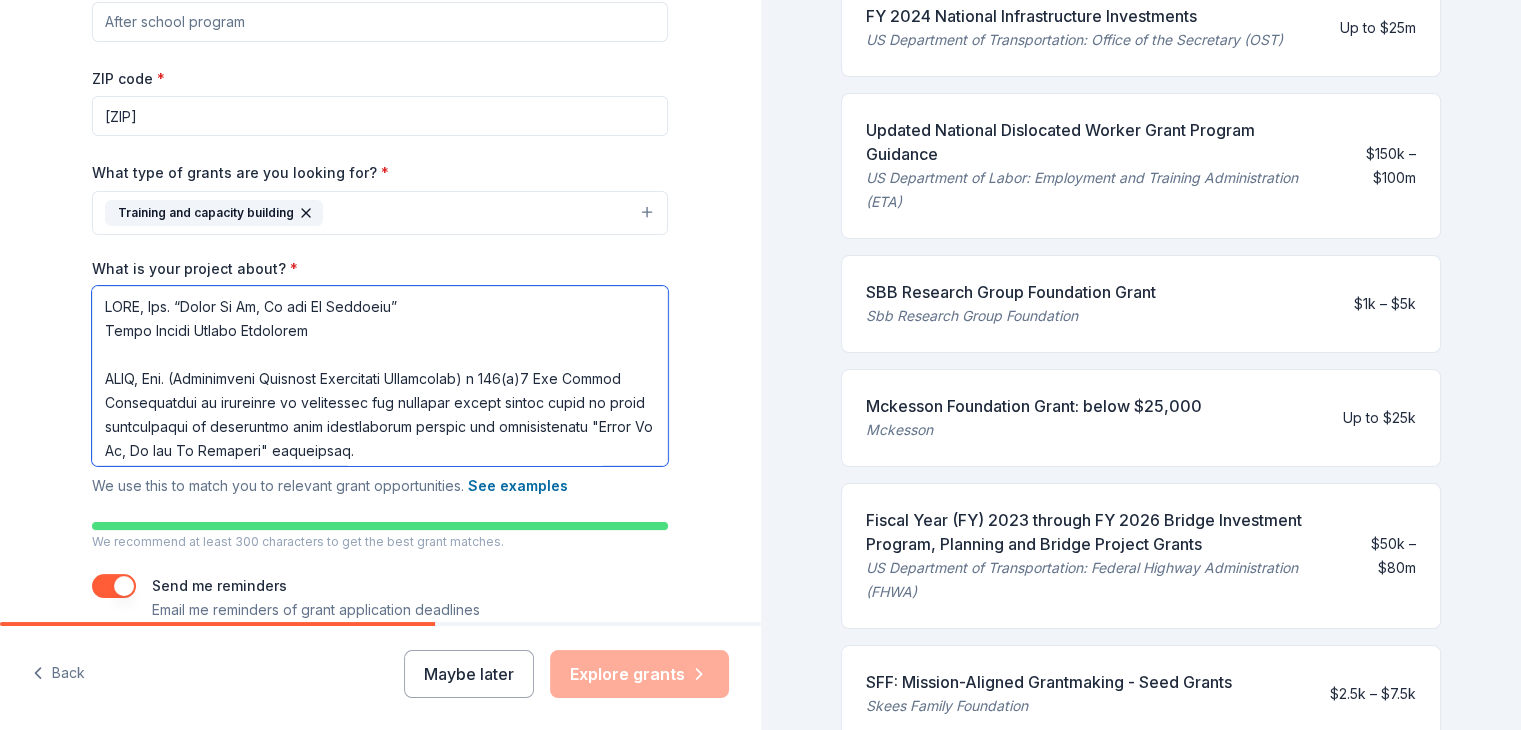 drag, startPoint x: 404, startPoint y: 441, endPoint x: 61, endPoint y: 283, distance: 377.64136 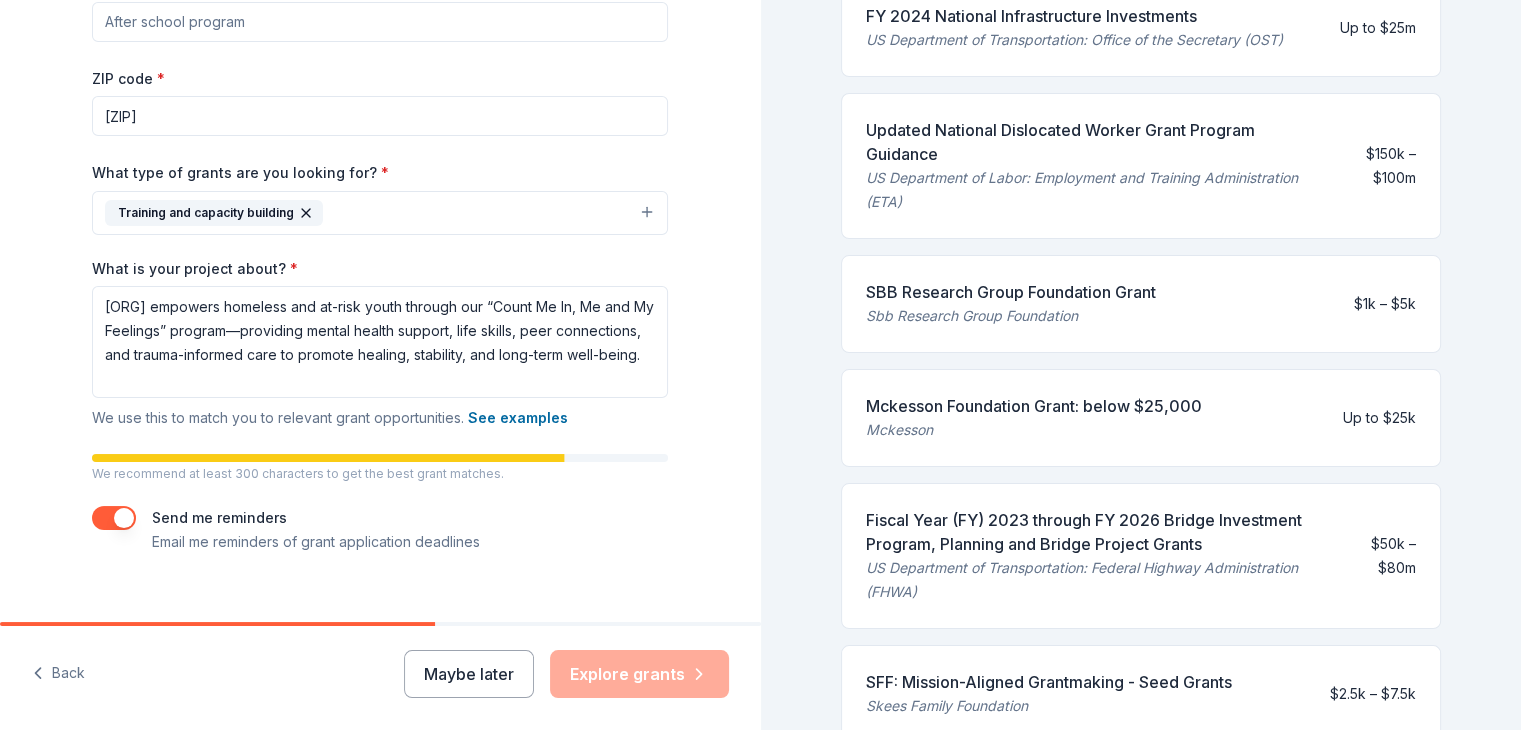 click on "Send me reminders Email me reminders of grant application deadlines" at bounding box center (316, 530) 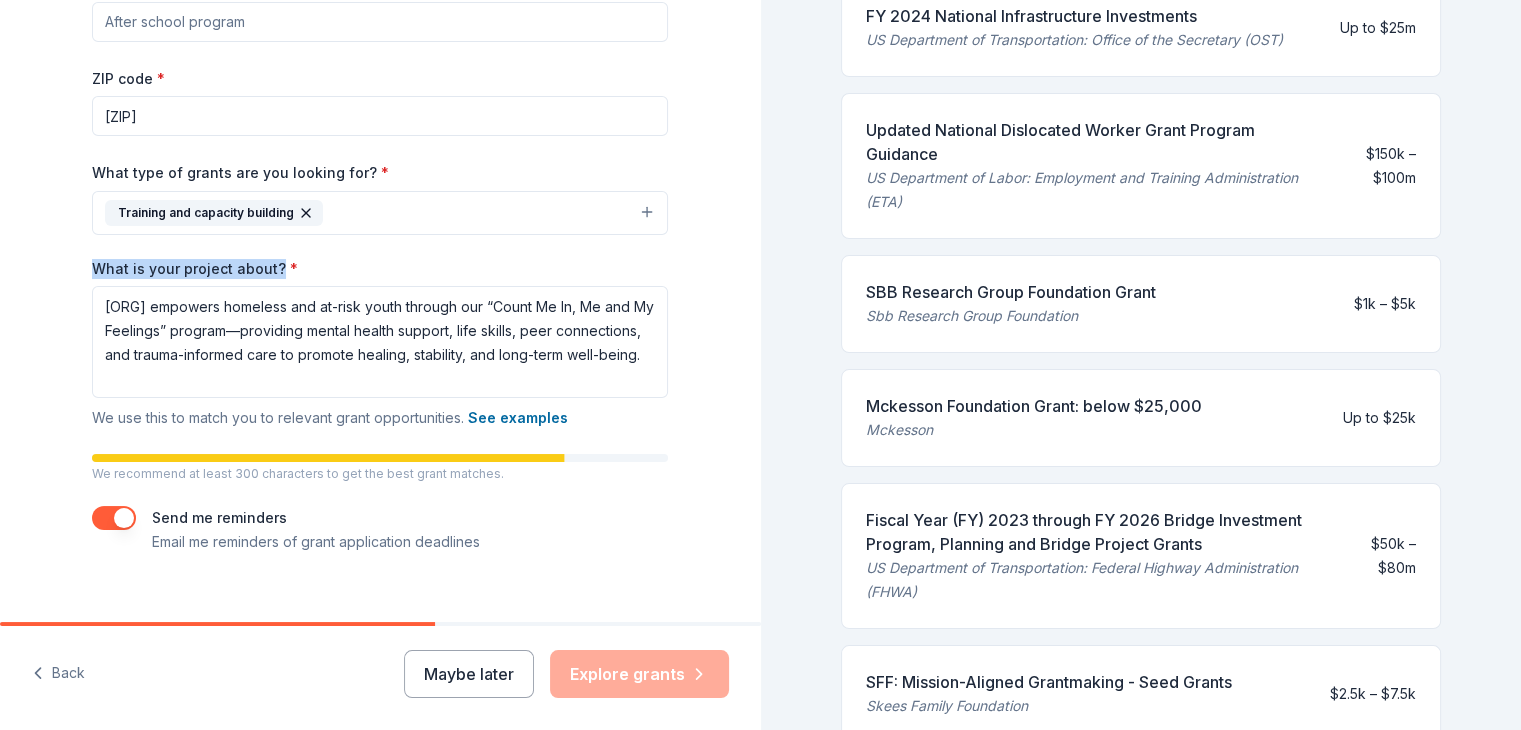 drag, startPoint x: 265, startPoint y: 271, endPoint x: 87, endPoint y: 269, distance: 178.01123 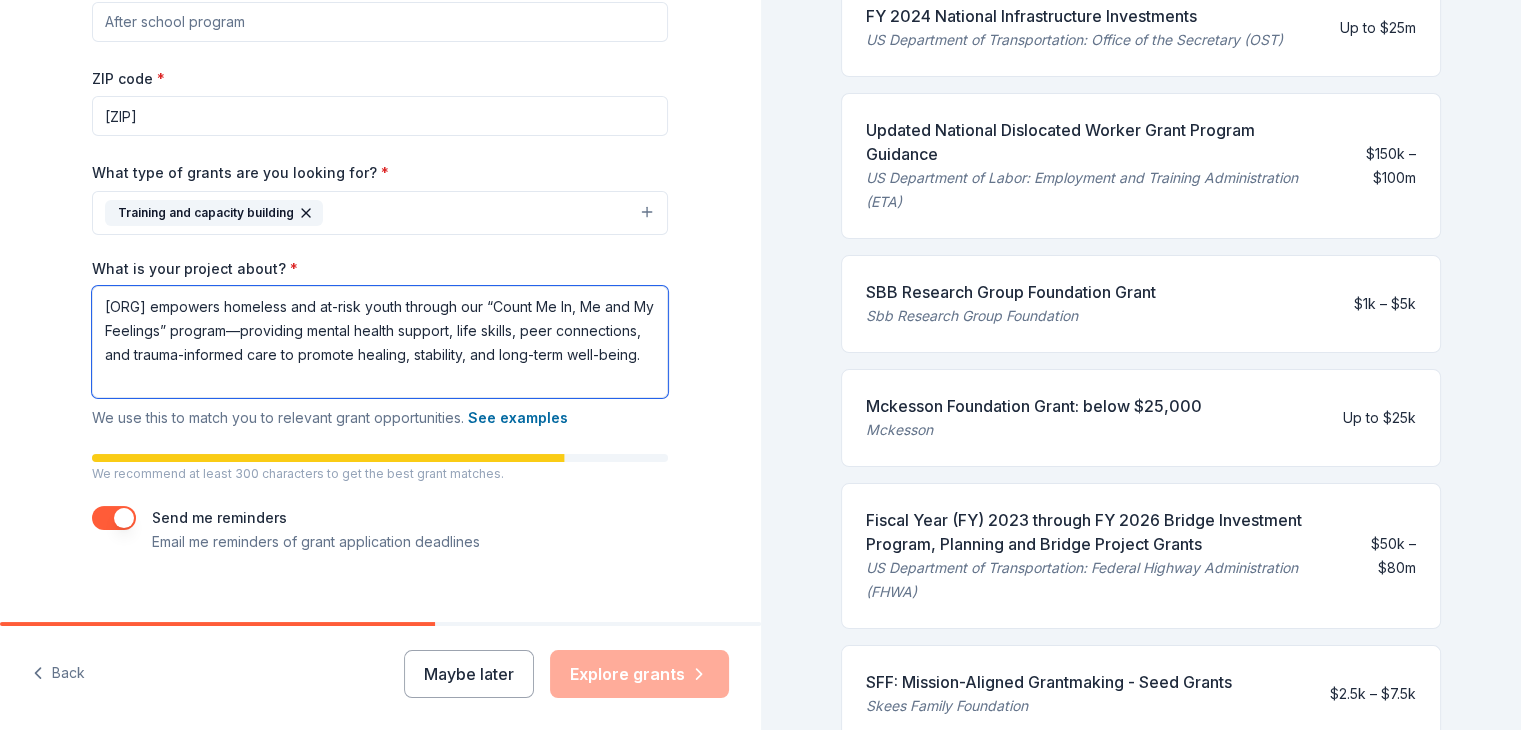 drag, startPoint x: 231, startPoint y: 389, endPoint x: 88, endPoint y: 284, distance: 177.40913 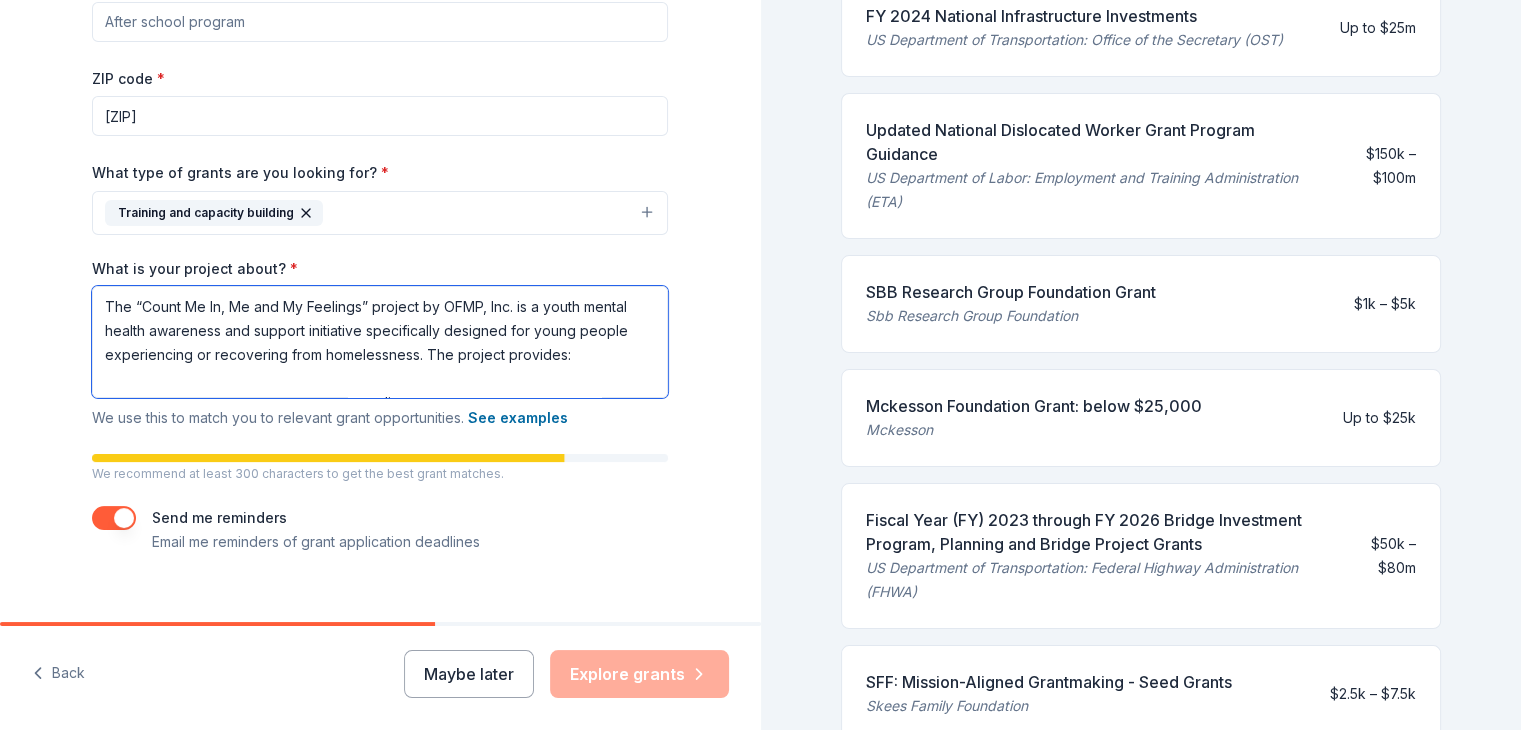 scroll, scrollTop: 281, scrollLeft: 0, axis: vertical 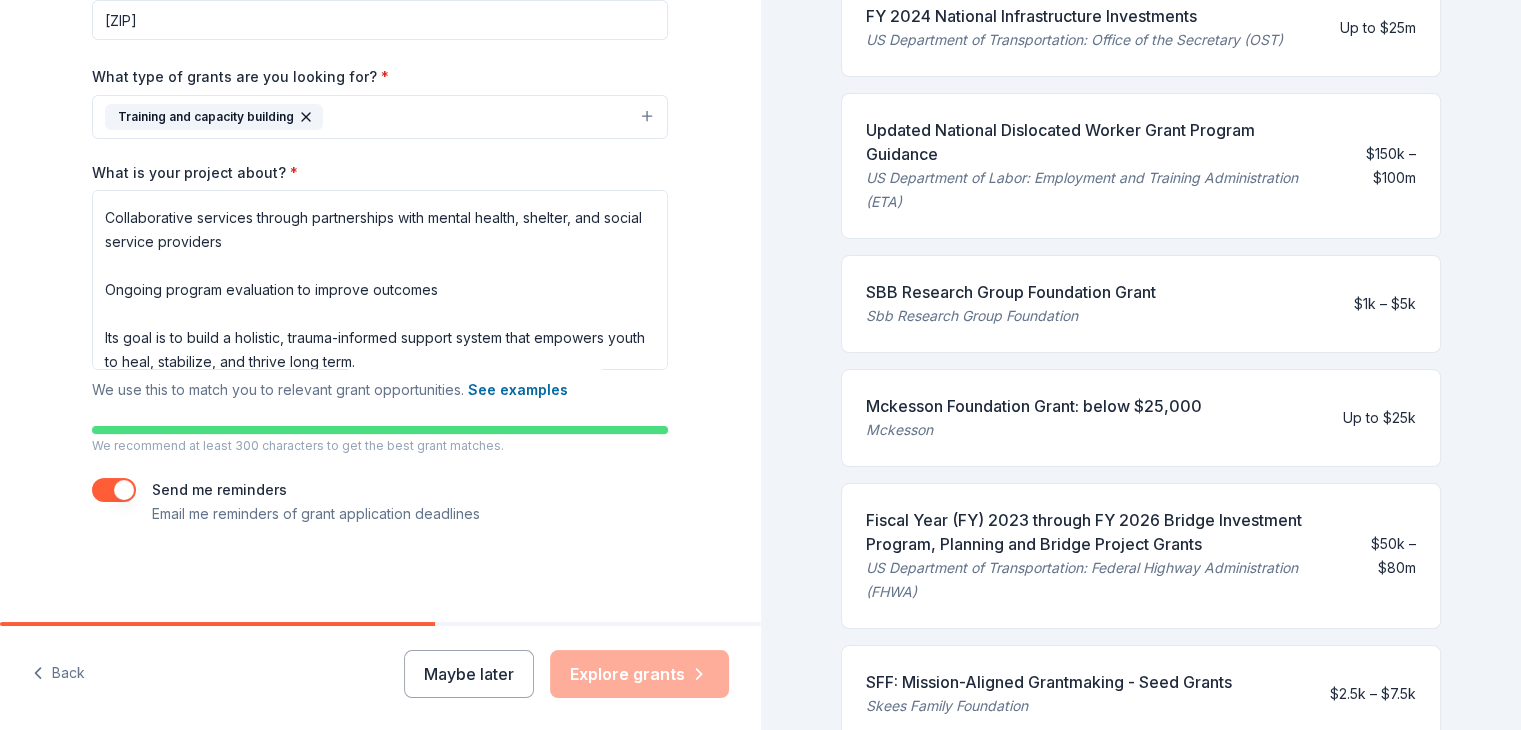 click at bounding box center [114, 490] 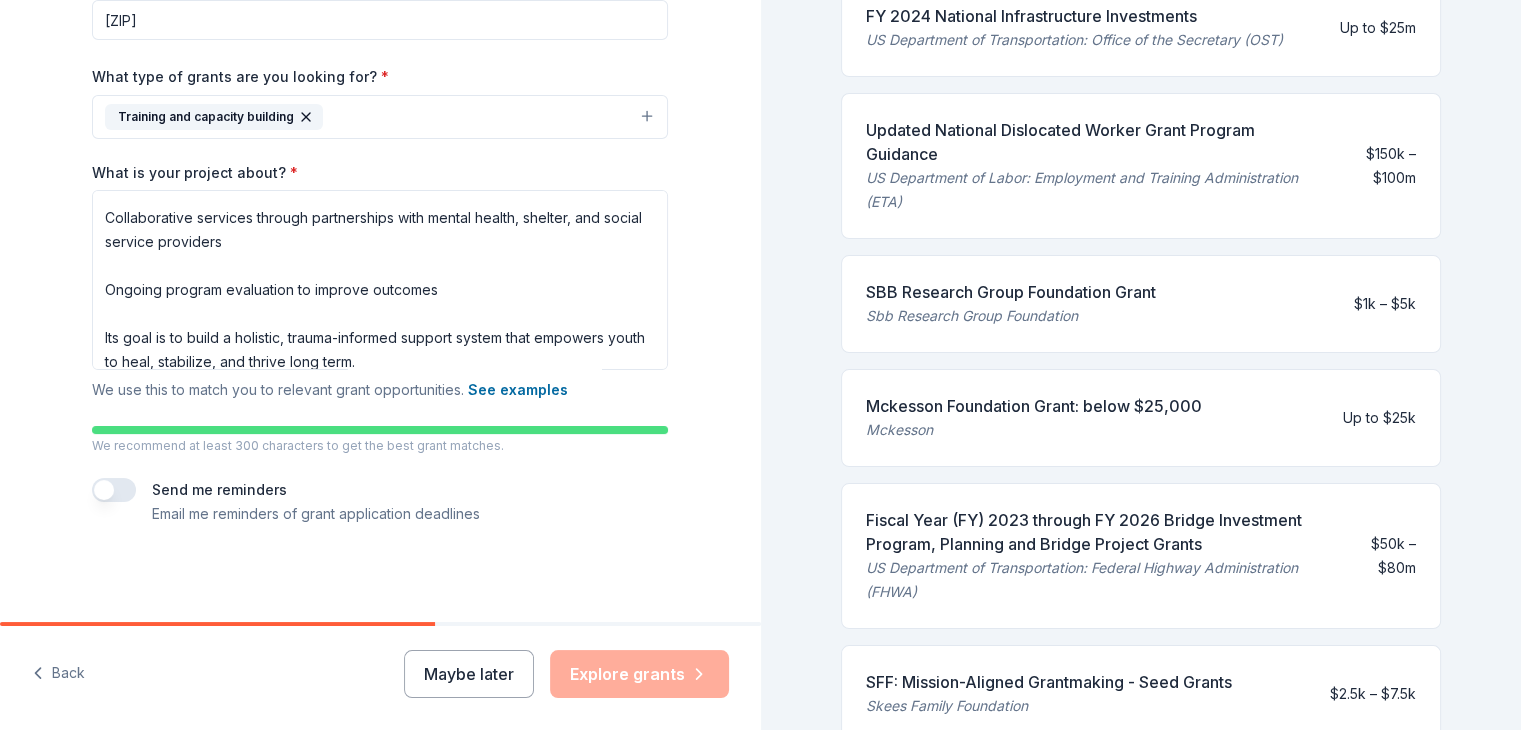 click at bounding box center [114, 490] 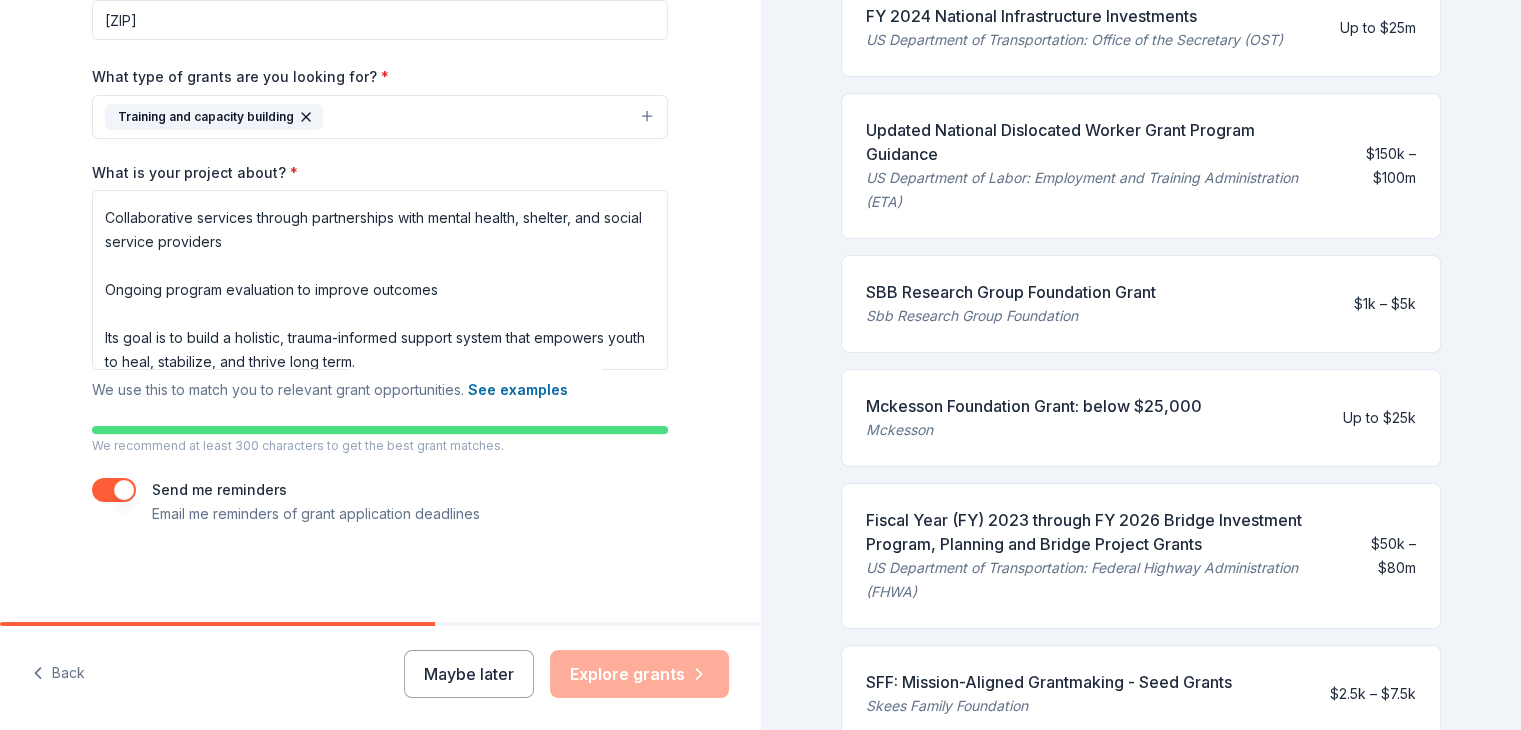 click on "Maybe later Explore grants" at bounding box center (566, 674) 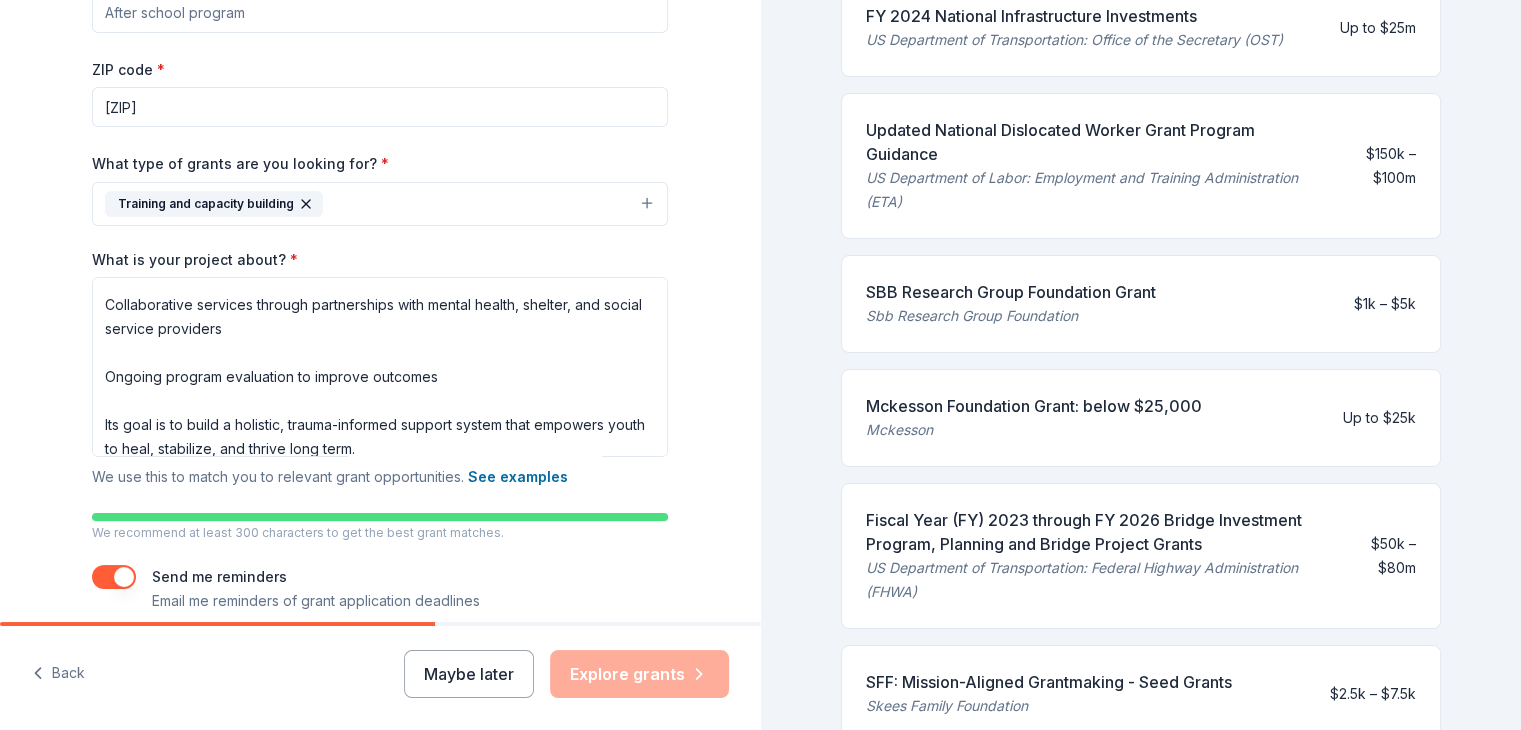 scroll, scrollTop: 436, scrollLeft: 0, axis: vertical 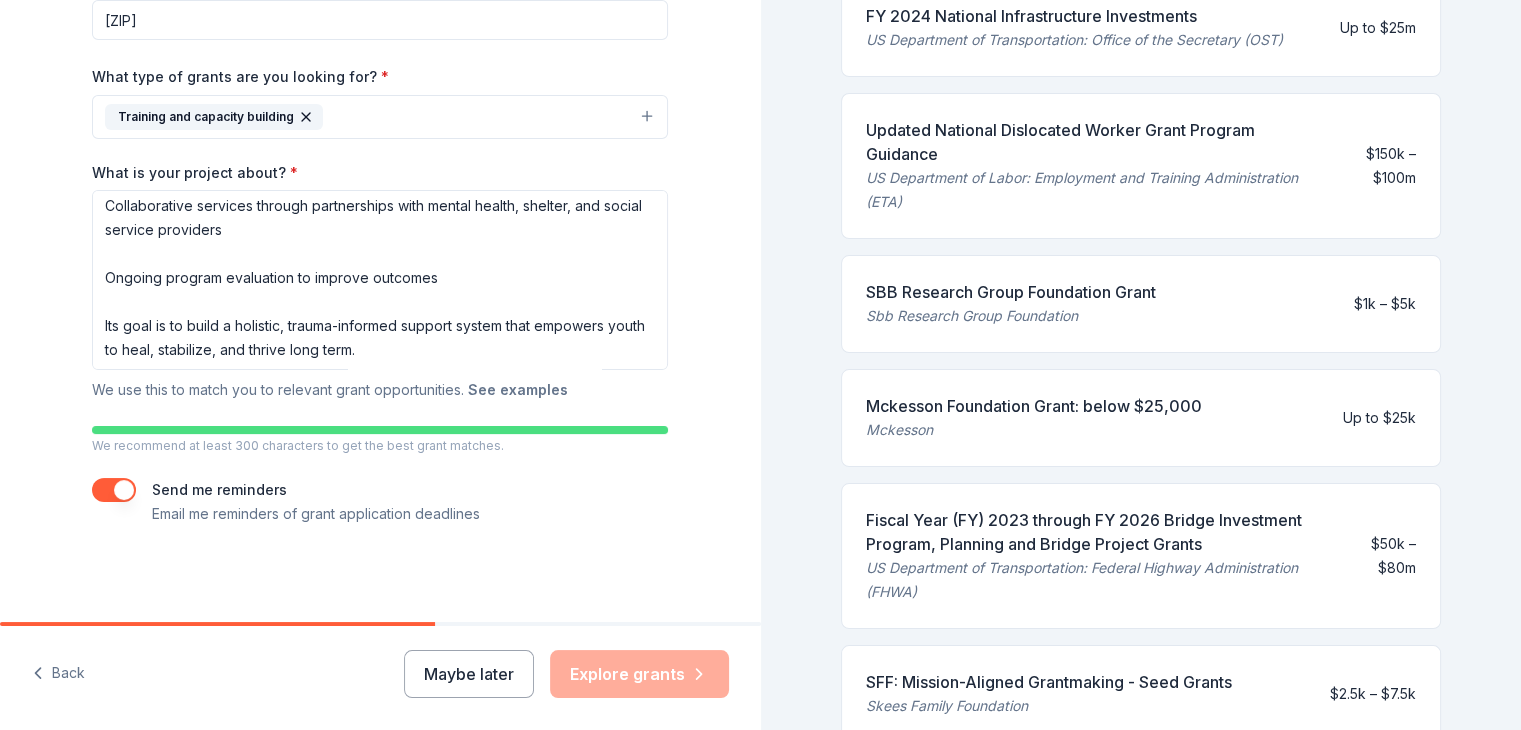 click on "See examples" at bounding box center (518, 390) 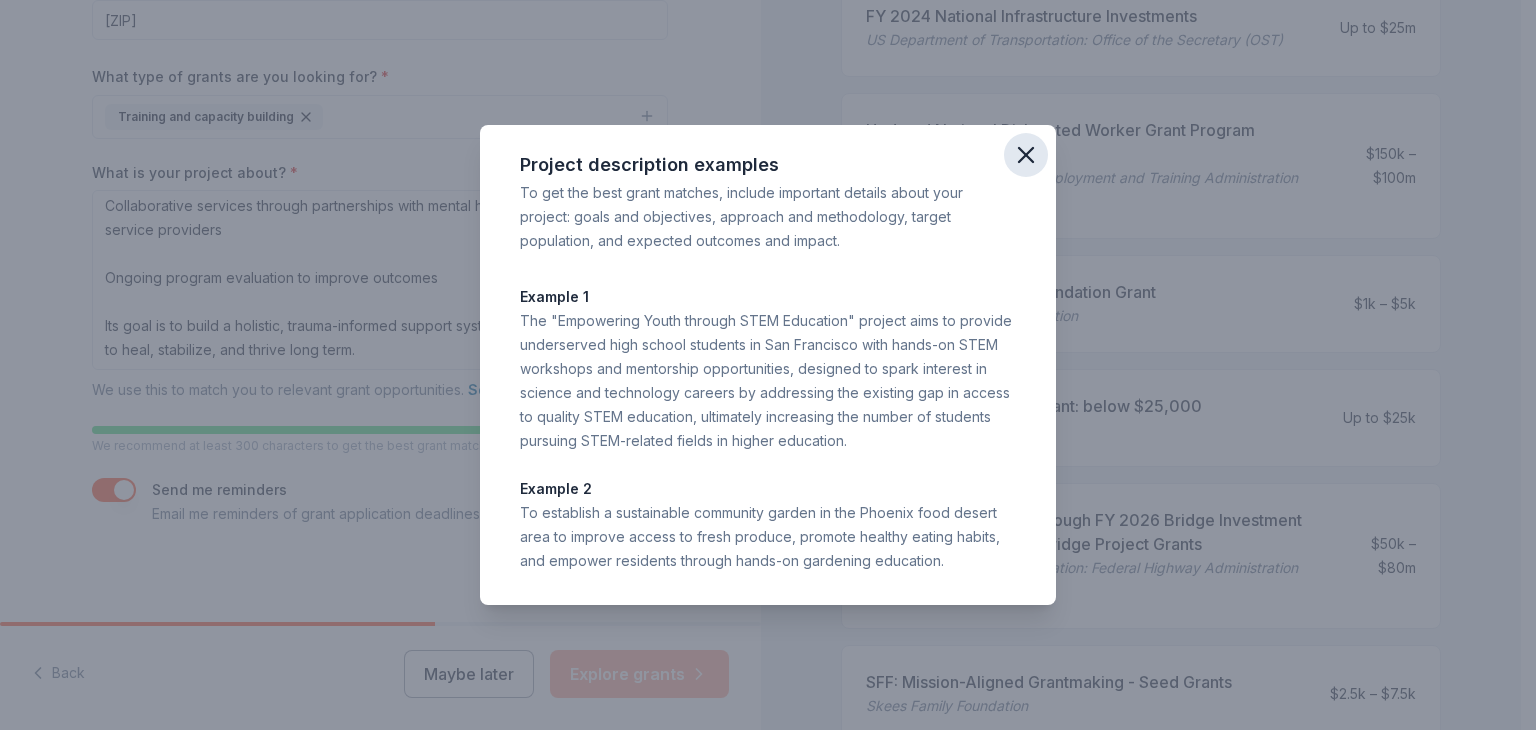 click 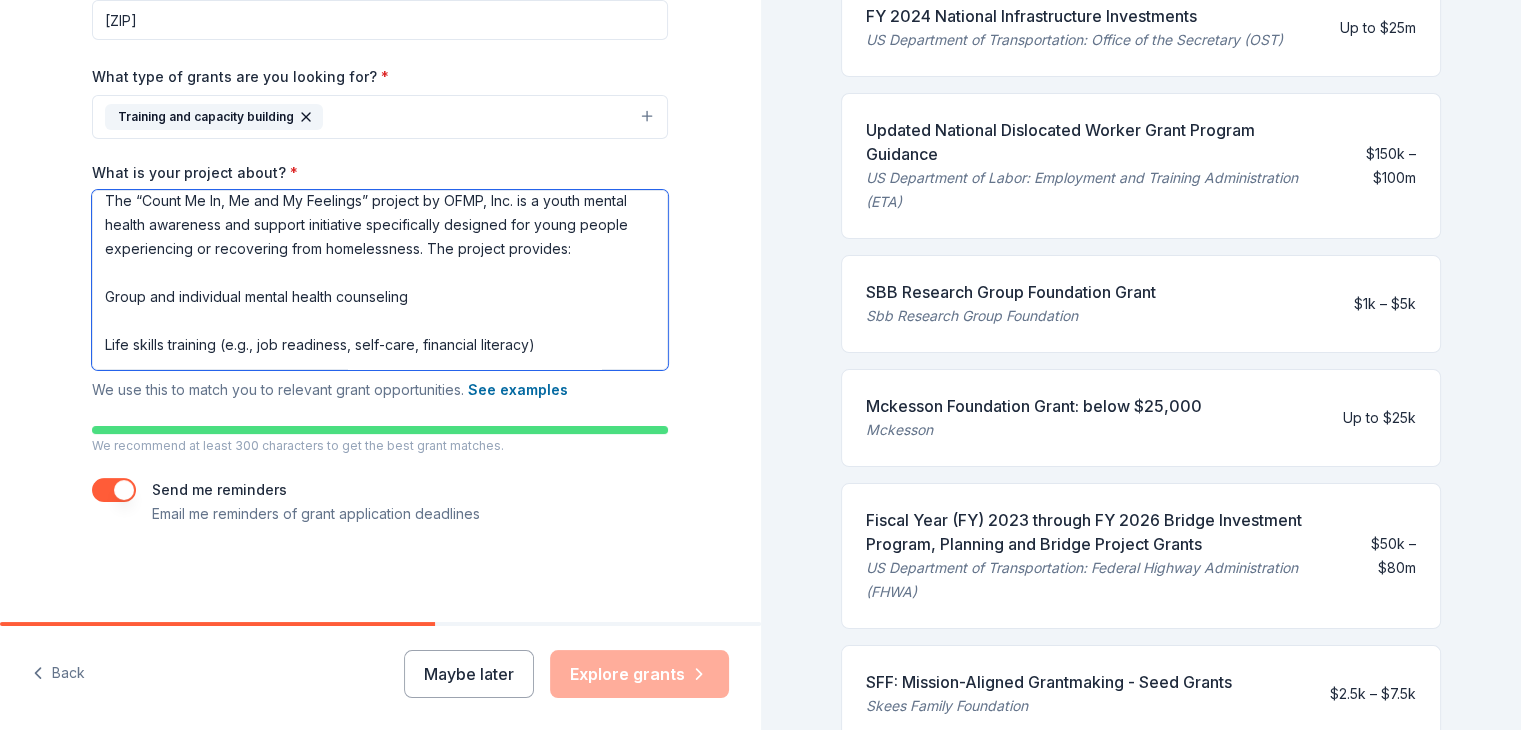 scroll, scrollTop: 0, scrollLeft: 0, axis: both 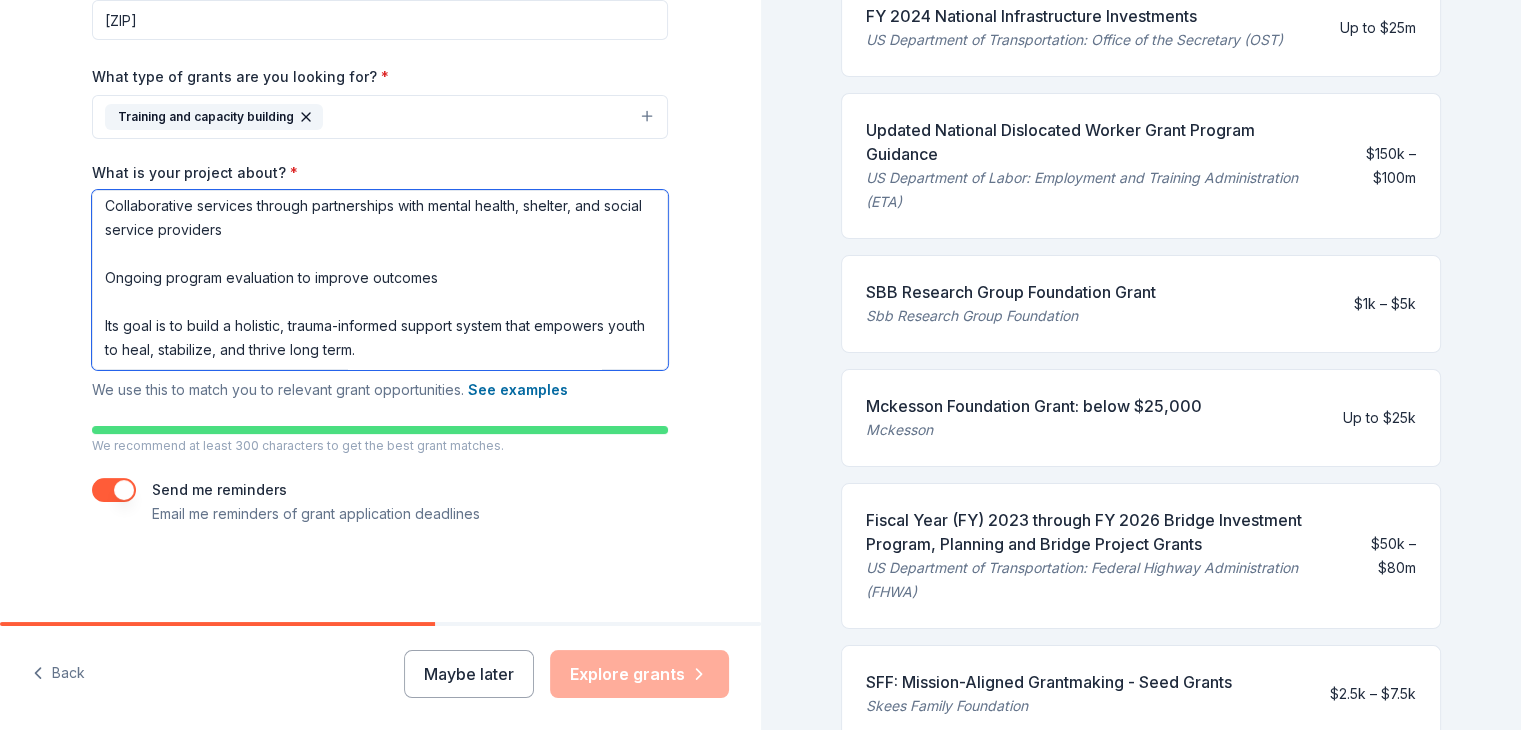 drag, startPoint x: 100, startPoint y: 210, endPoint x: 439, endPoint y: 405, distance: 391.0831 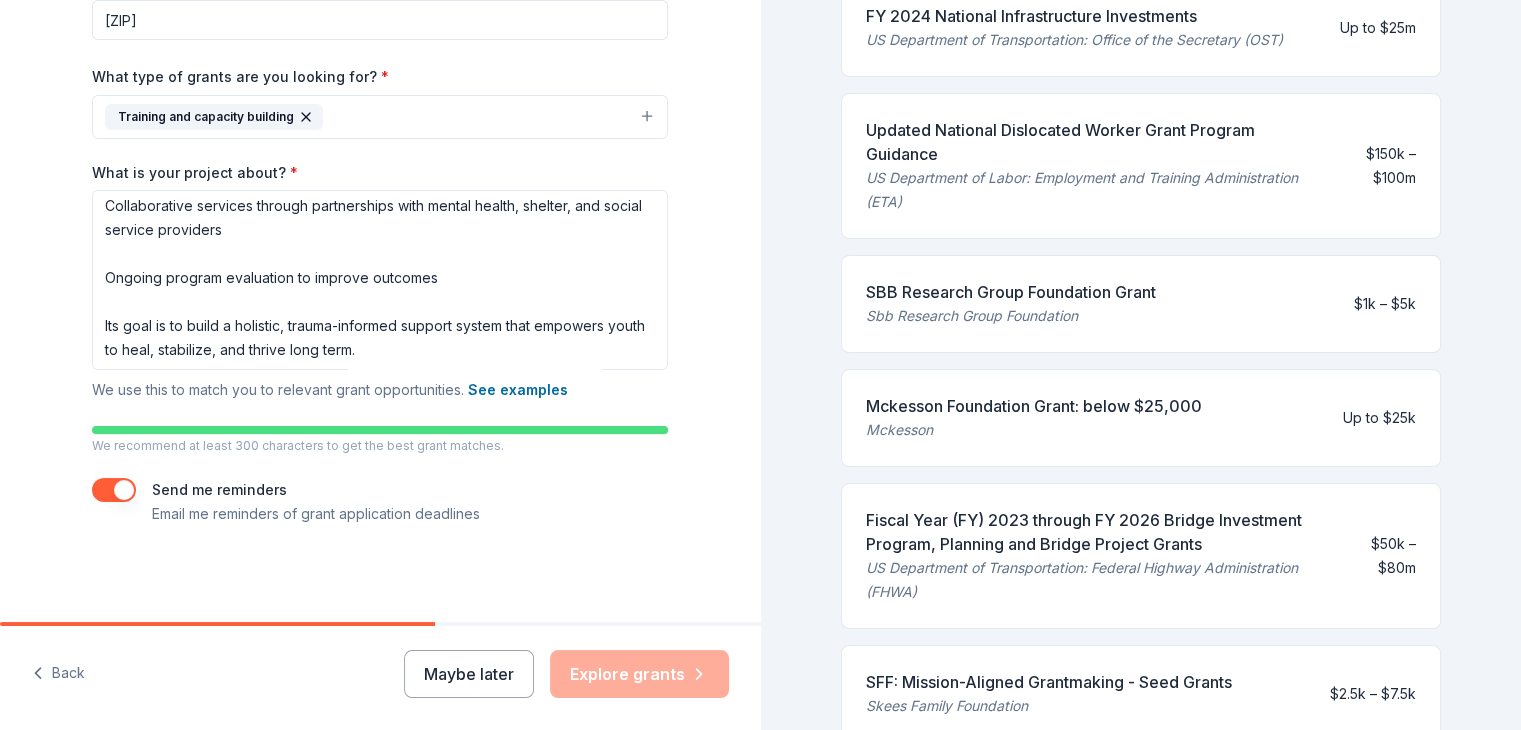 click on "Project name * ZIP code * [ZIP] What type of grants are you looking for? * Training and capacity building What is your project about? * The “Count Me In, Me and My Feelings” project by [ORG] is a youth mental health awareness and support initiative specifically designed for young people experiencing or recovering from homelessness. The project provides:
Group and individual mental health counseling
Life skills training (e.g., job readiness, self-care, financial literacy)
Peer support networks
Access to critical resources (education, housing, healthcare)
Collaborative services through partnerships with mental health, shelter, and social service providers
Ongoing program evaluation to improve outcomes
Its goal is to build a holistic, trauma-informed support system that empowers youth to heal, stabilize, and thrive long term. We use this to match you to relevant grant opportunities.   See examples We recommend at least 300 characters to get the best grant matches. Send me reminders" at bounding box center (380, 200) 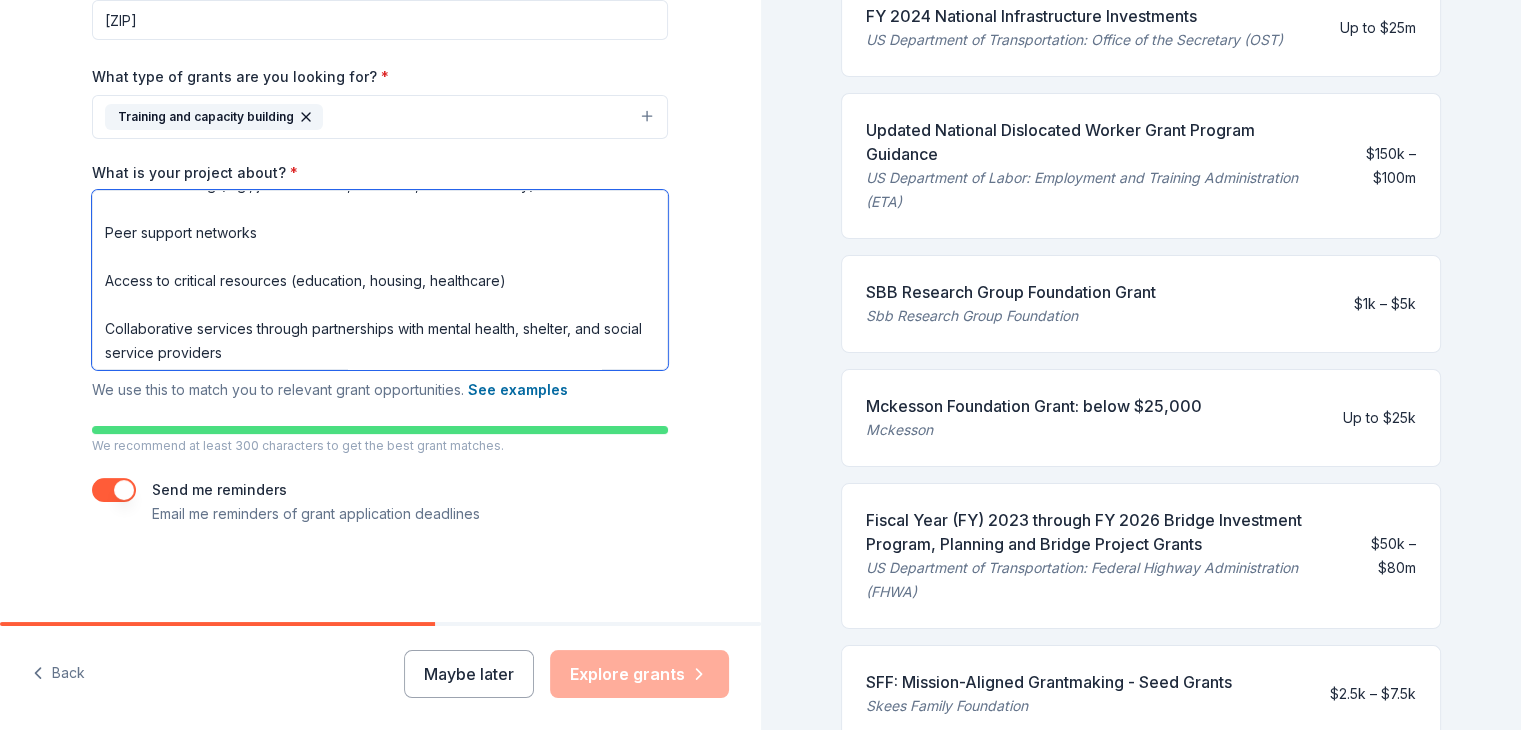 scroll, scrollTop: 0, scrollLeft: 0, axis: both 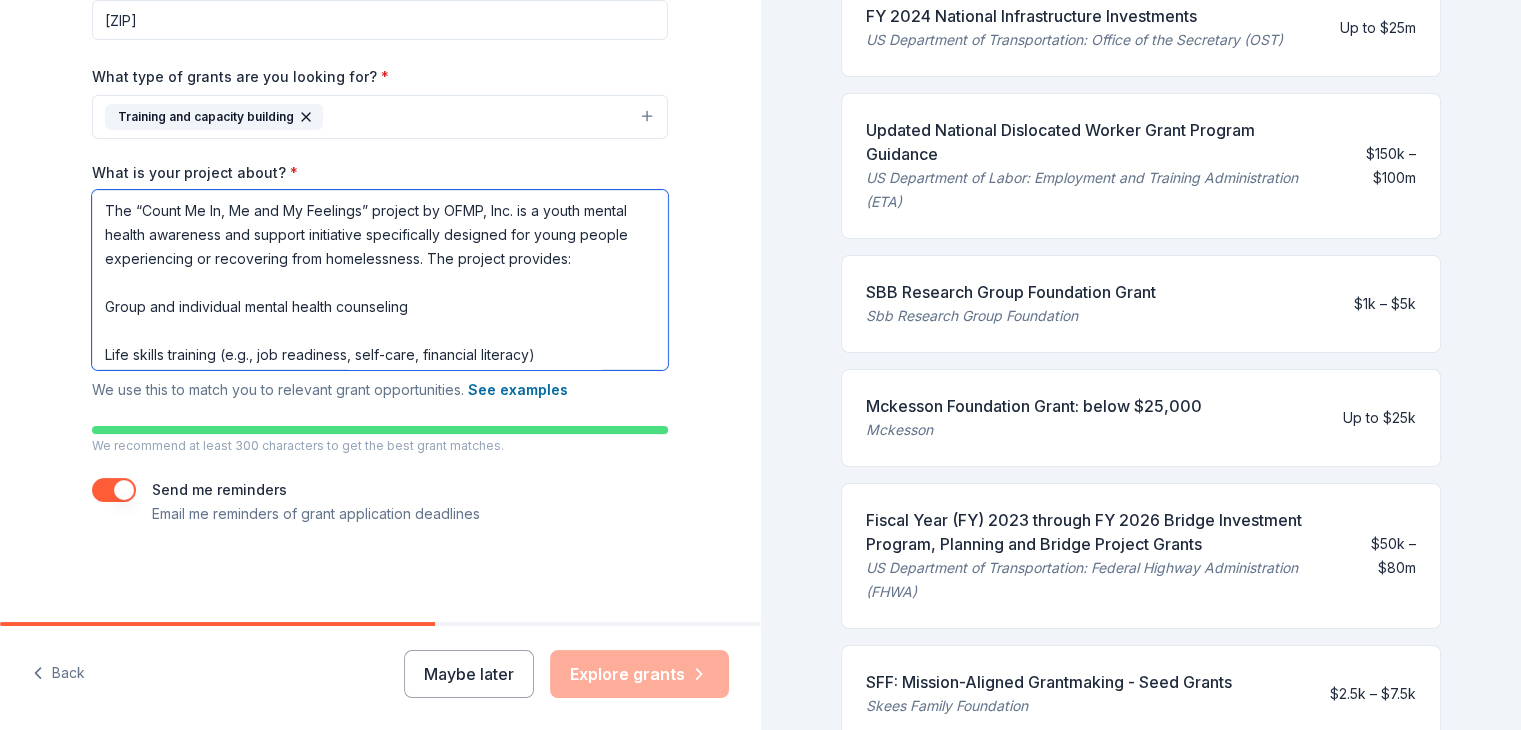 drag, startPoint x: 501, startPoint y: 354, endPoint x: 103, endPoint y: 187, distance: 431.61673 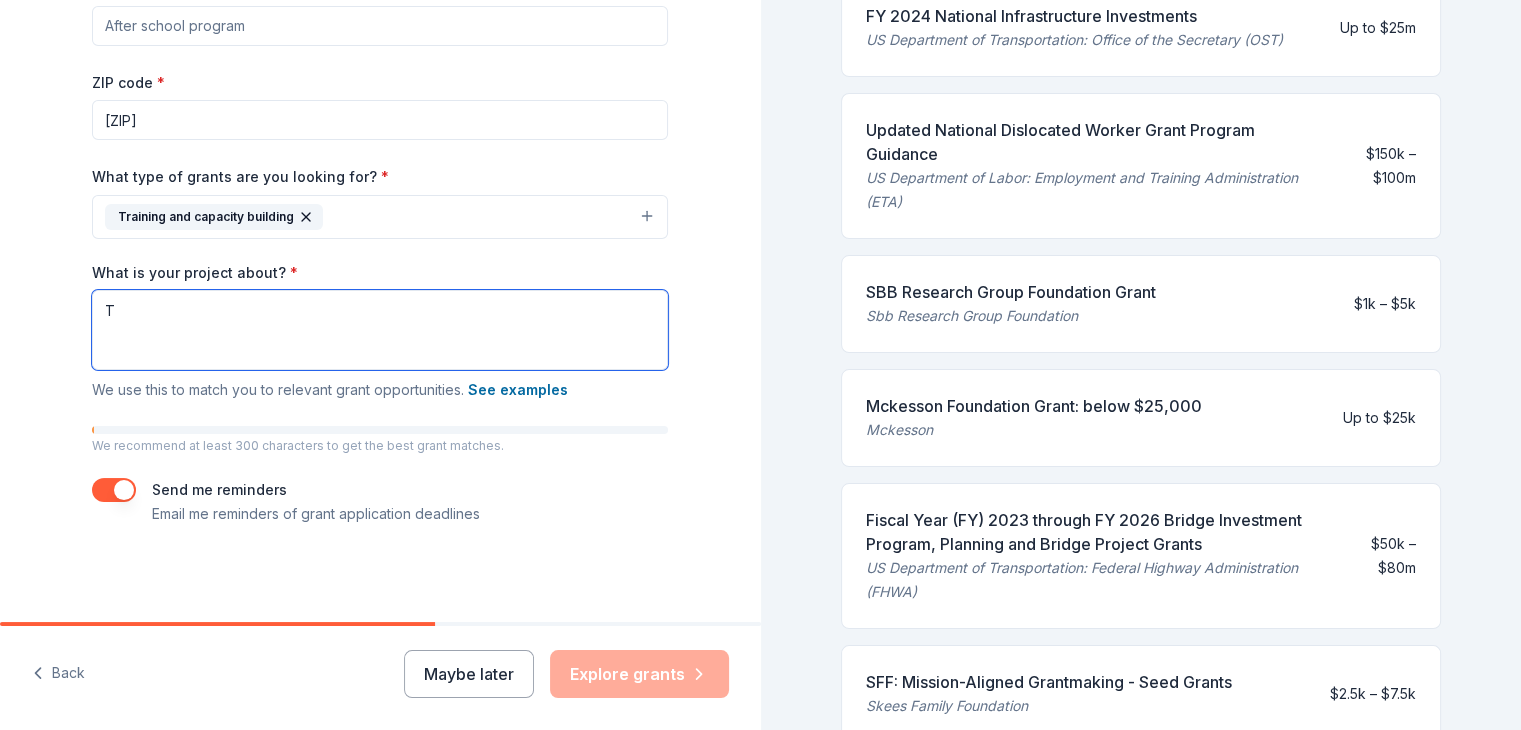 scroll, scrollTop: 336, scrollLeft: 0, axis: vertical 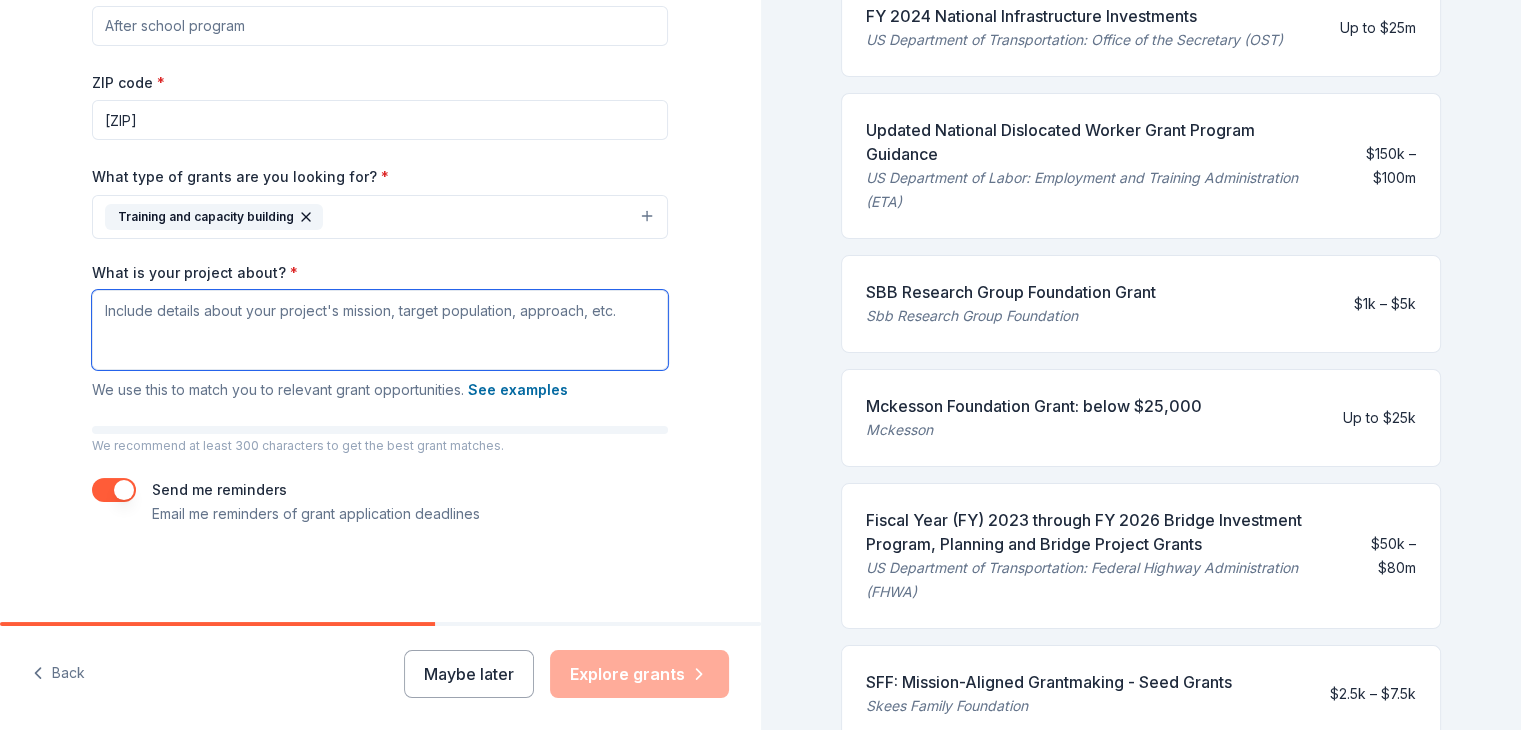 paste on "The “Count Me In, Me and My Feelings” project by [ORG] supports youth facing or recovering from homelessness with mental health counseling, life skills, peer networks, and access to vital resources—building a trauma-informed path to healing, stability, and long-term success." 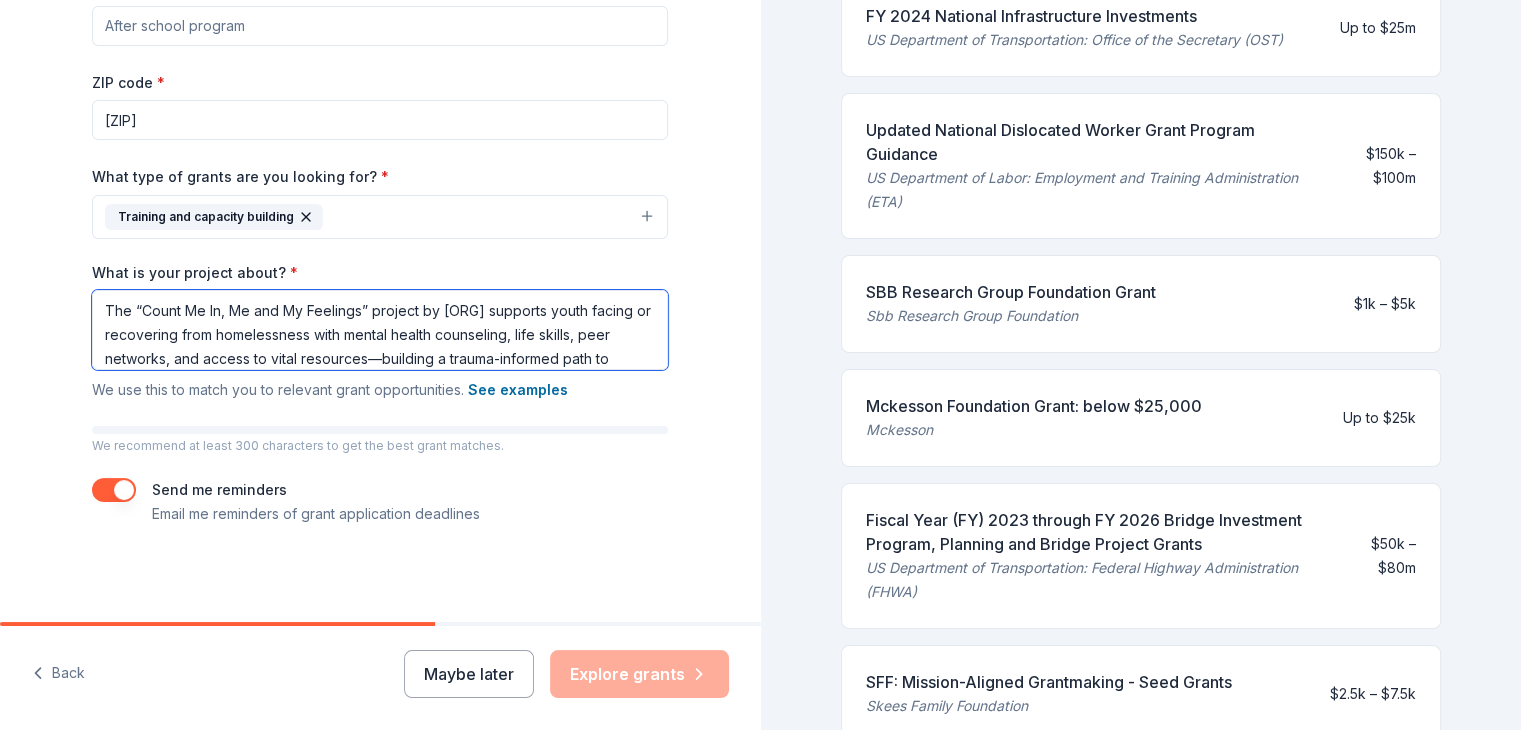 scroll, scrollTop: 368, scrollLeft: 0, axis: vertical 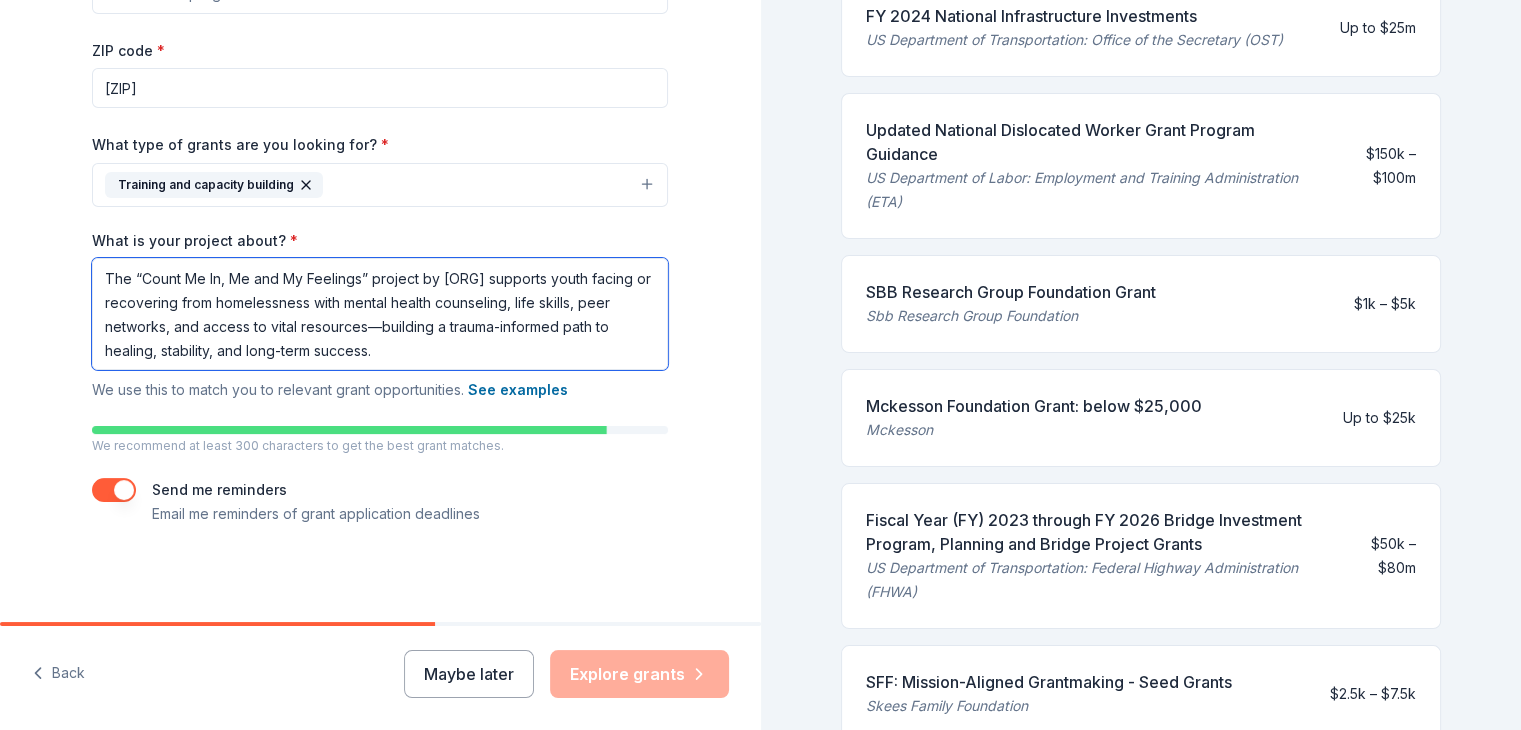 click on "The “Count Me In, Me and My Feelings” project by [ORG] supports youth facing or recovering from homelessness with mental health counseling, life skills, peer networks, and access to vital resources—building a trauma-informed path to healing, stability, and long-term success." at bounding box center (380, 314) 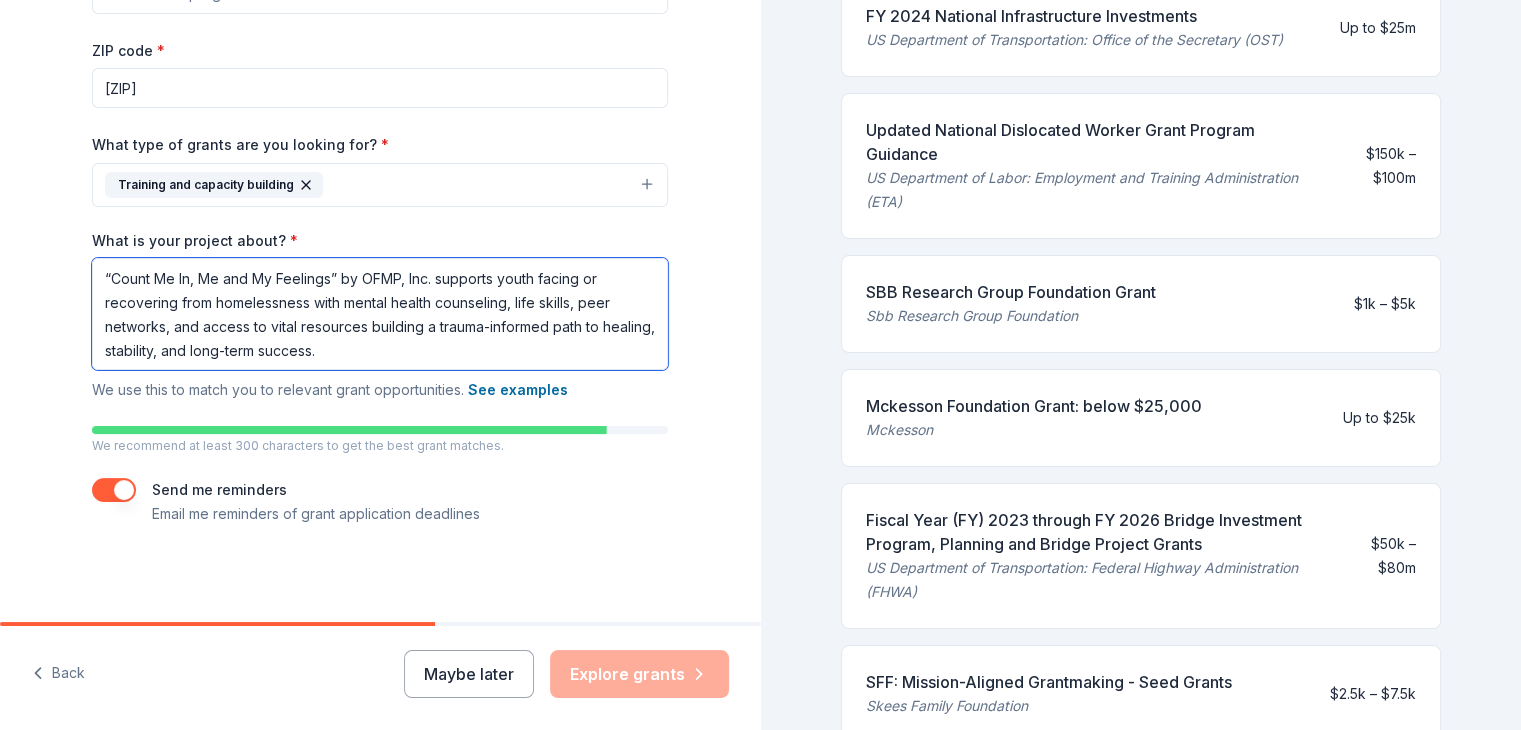 click on "“Count Me In, Me and My Feelings” by OFMP, Inc. supports youth facing or recovering from homelessness with mental health counseling, life skills, peer networks, and access to vital resources building a trauma-informed path to healing, stability, and long-term success." at bounding box center (380, 314) 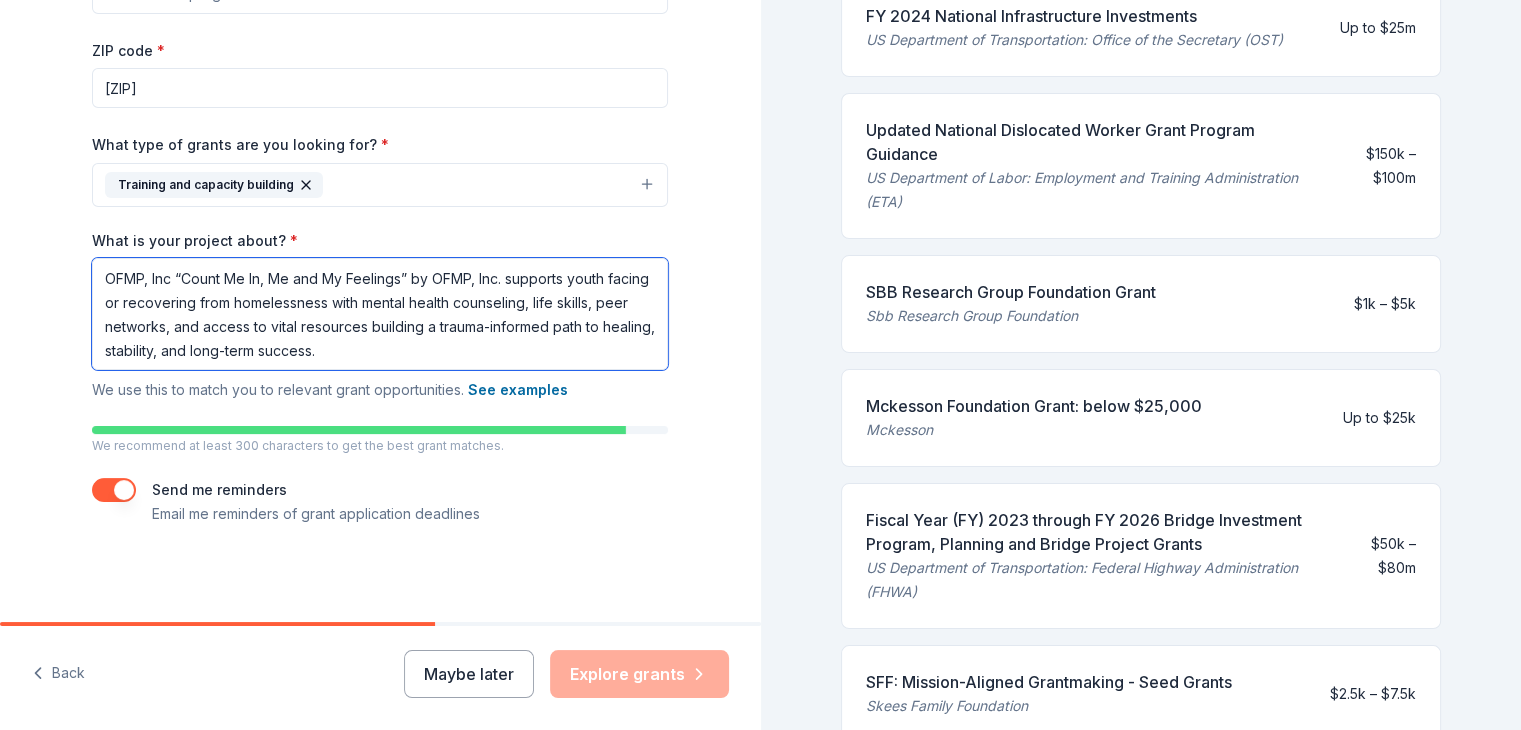 click on "OFMP, Inc “Count Me In, Me and My Feelings” by OFMP, Inc. supports youth facing or recovering from homelessness with mental health counseling, life skills, peer networks, and access to vital resources building a trauma-informed path to healing, stability, and long-term success." at bounding box center [380, 314] 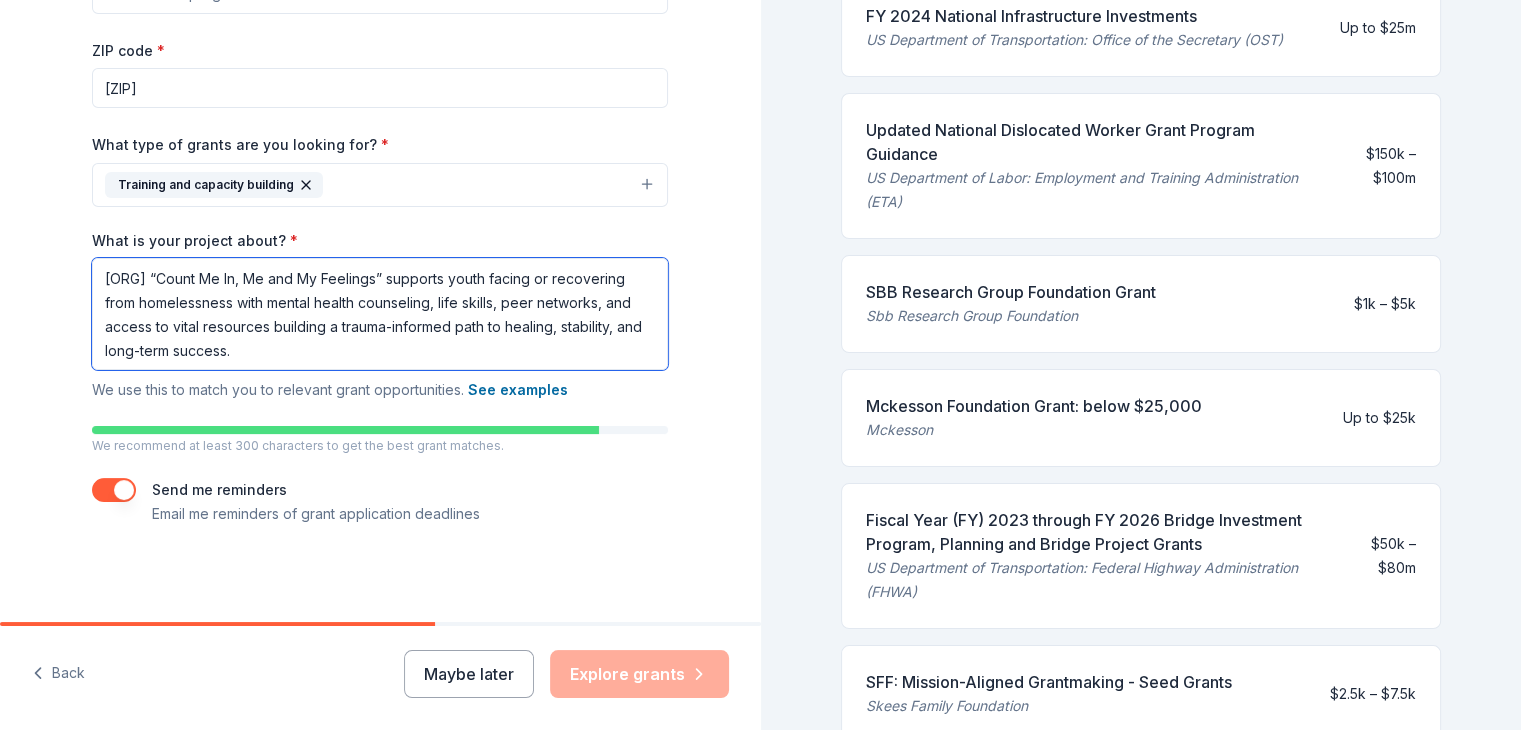 click on "[ORG] “Count Me In, Me and My Feelings” supports youth facing or recovering from homelessness with mental health counseling, life skills, peer networks, and access to vital resources building a trauma-informed path to healing, stability, and long-term success." at bounding box center (380, 314) 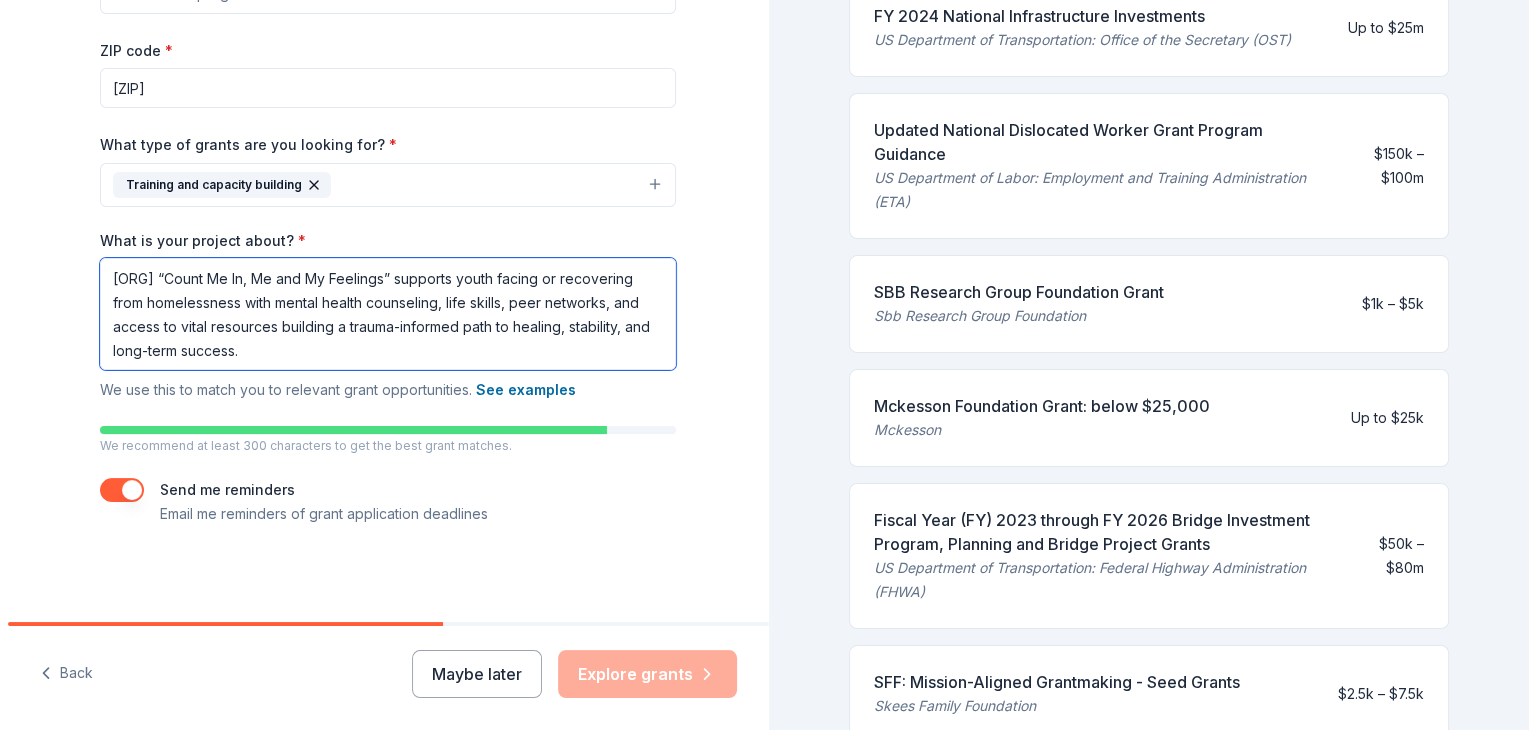 scroll, scrollTop: 1, scrollLeft: 0, axis: vertical 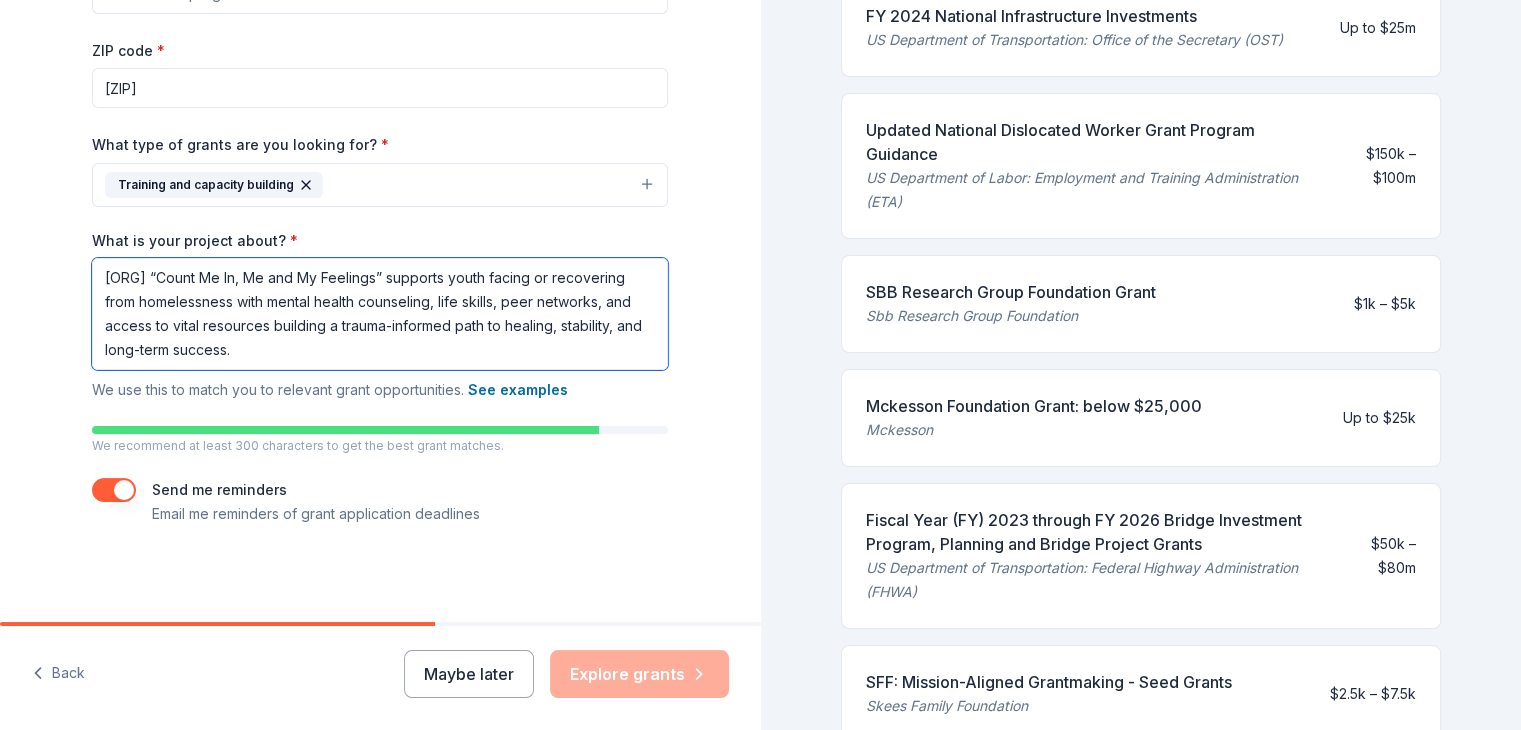 type on "[ORG] “Count Me In, Me and My Feelings” supports youth facing or recovering from homelessness with mental health counseling, life skills, peer networks, and access to vital resources building a trauma-informed path to healing, stability, and long-term success." 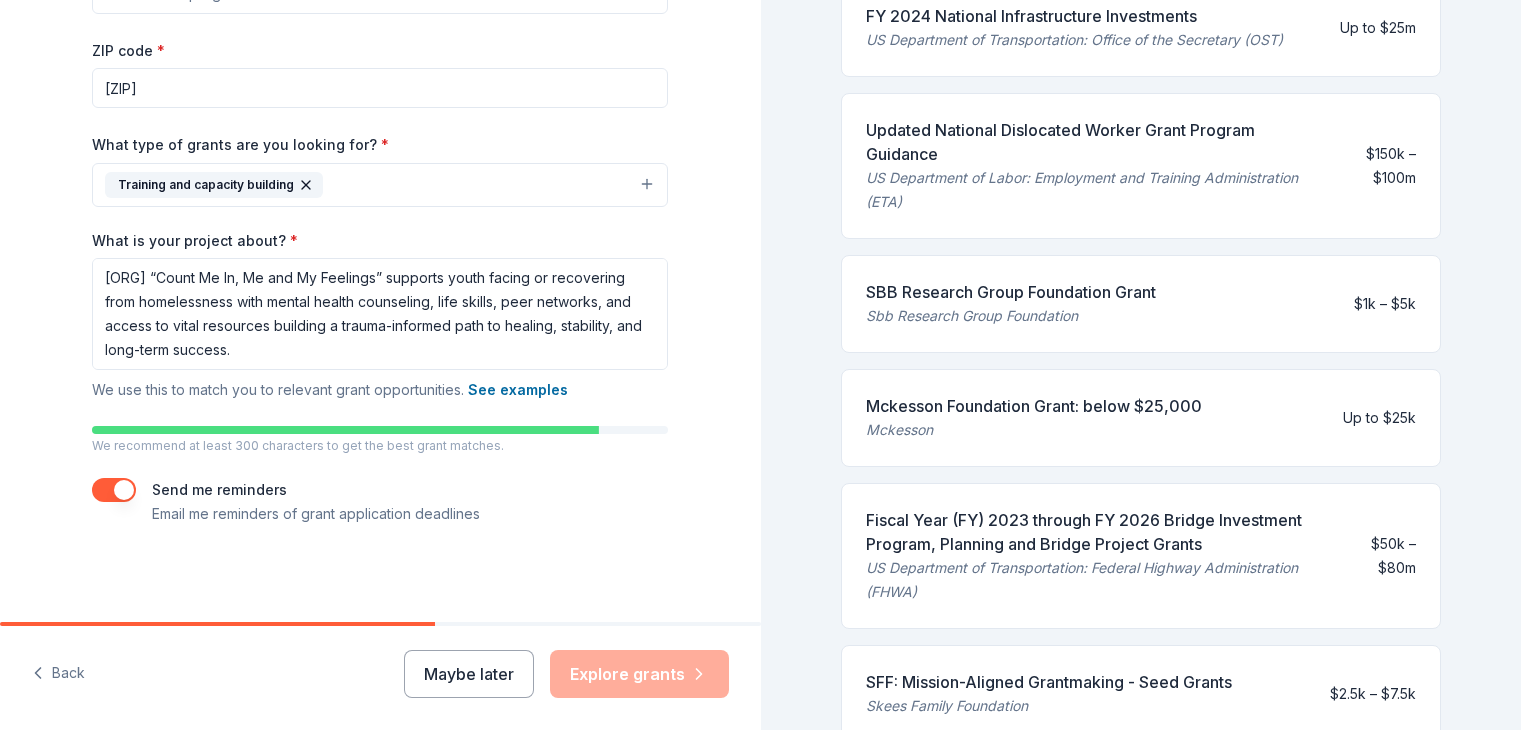 click on "Training and capacity building" at bounding box center [380, 185] 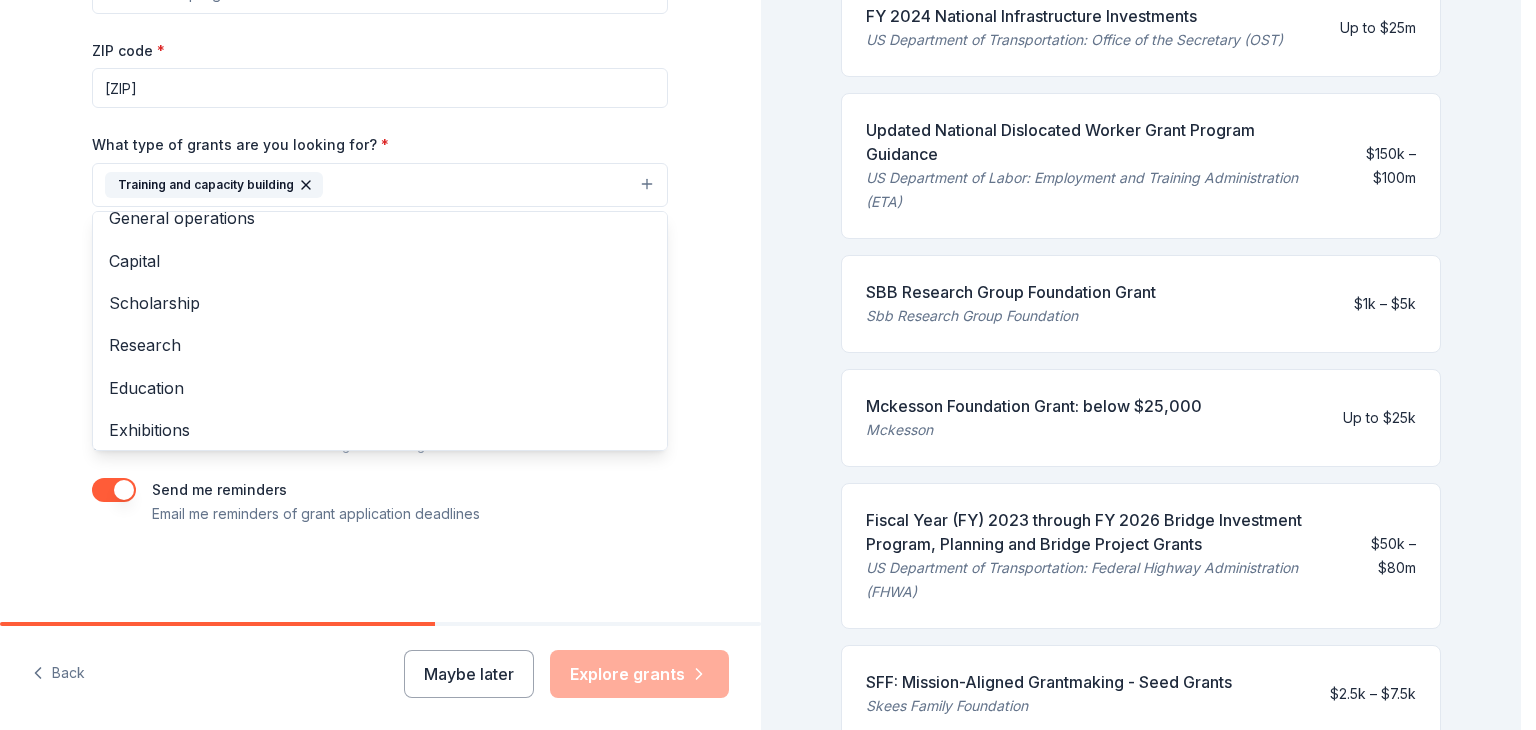scroll, scrollTop: 64, scrollLeft: 0, axis: vertical 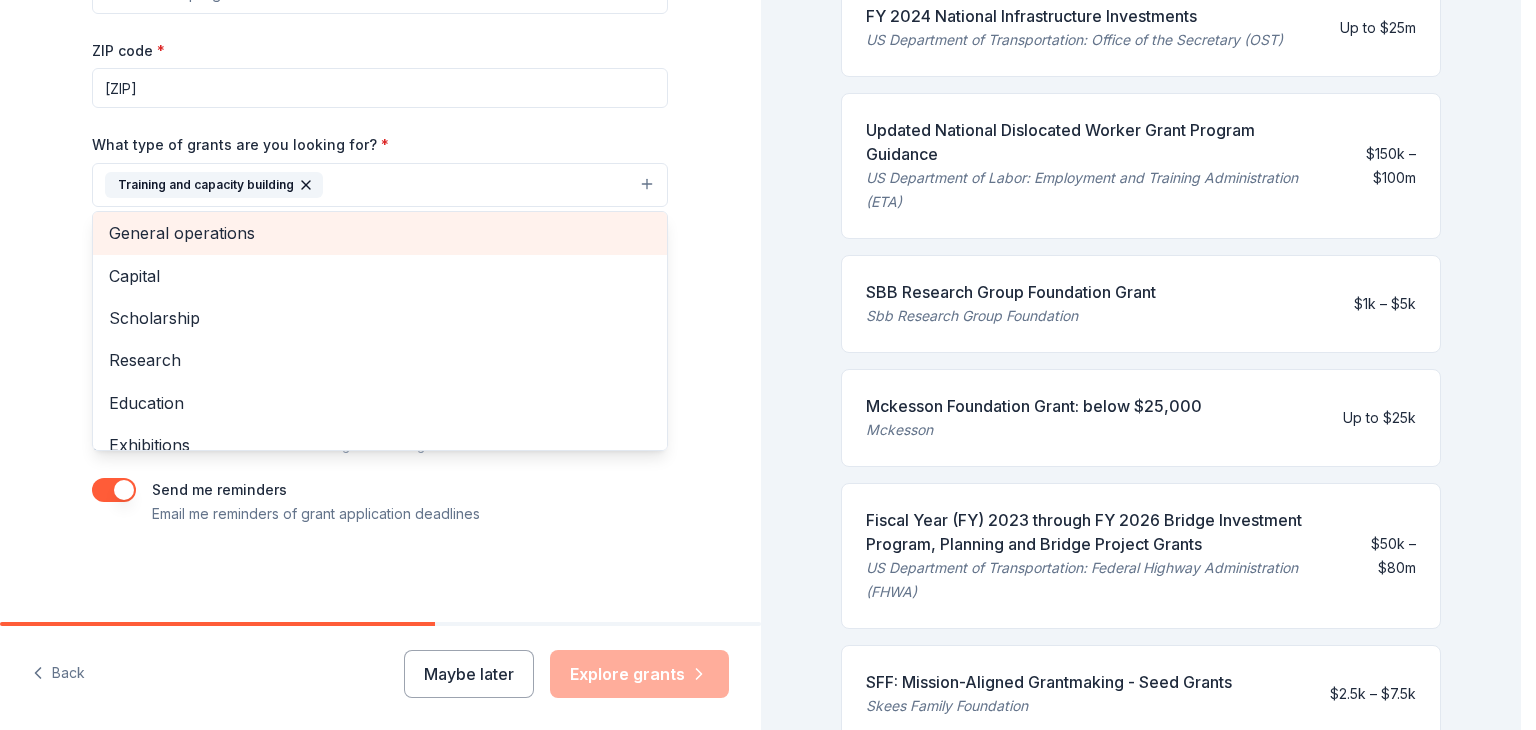 click on "General operations" at bounding box center (380, 233) 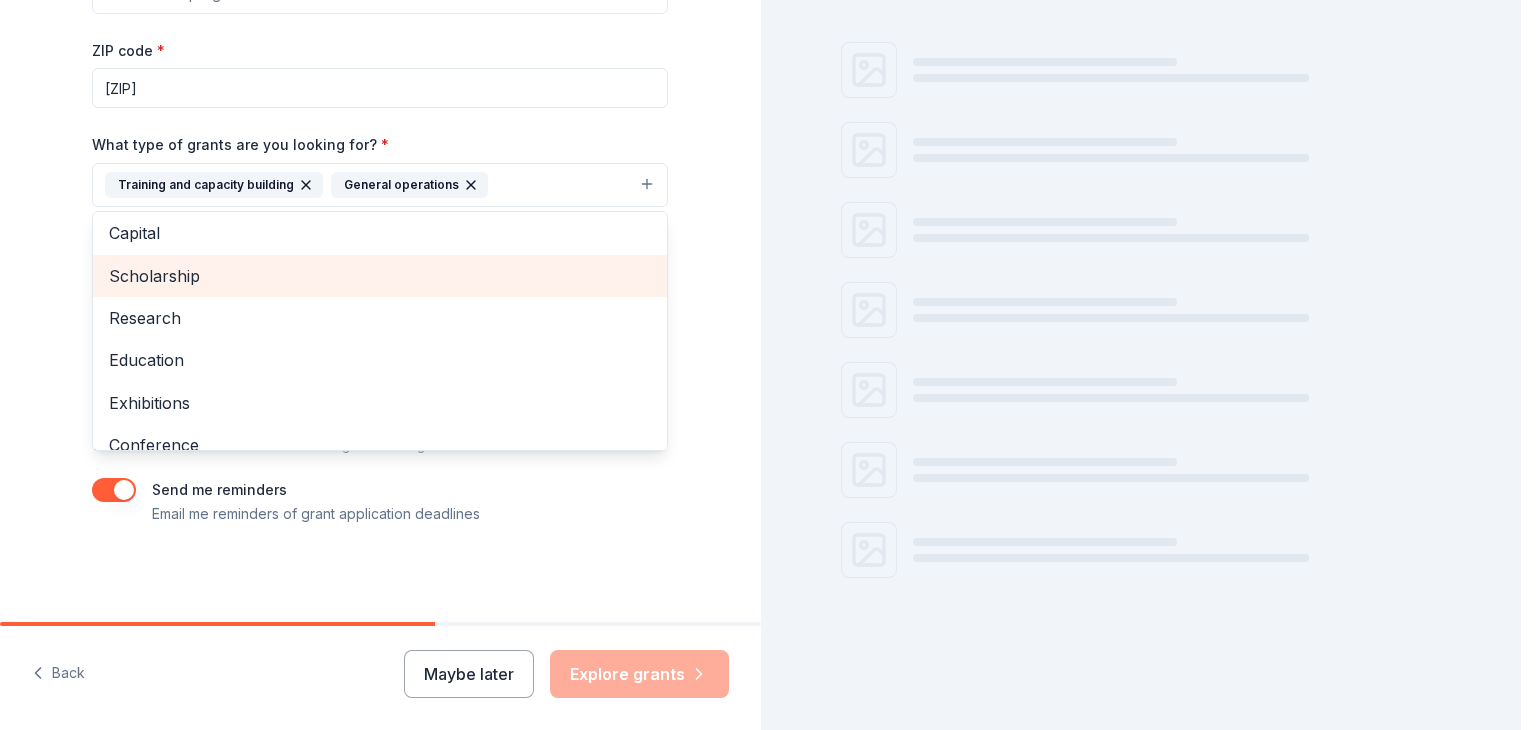 scroll, scrollTop: 595, scrollLeft: 0, axis: vertical 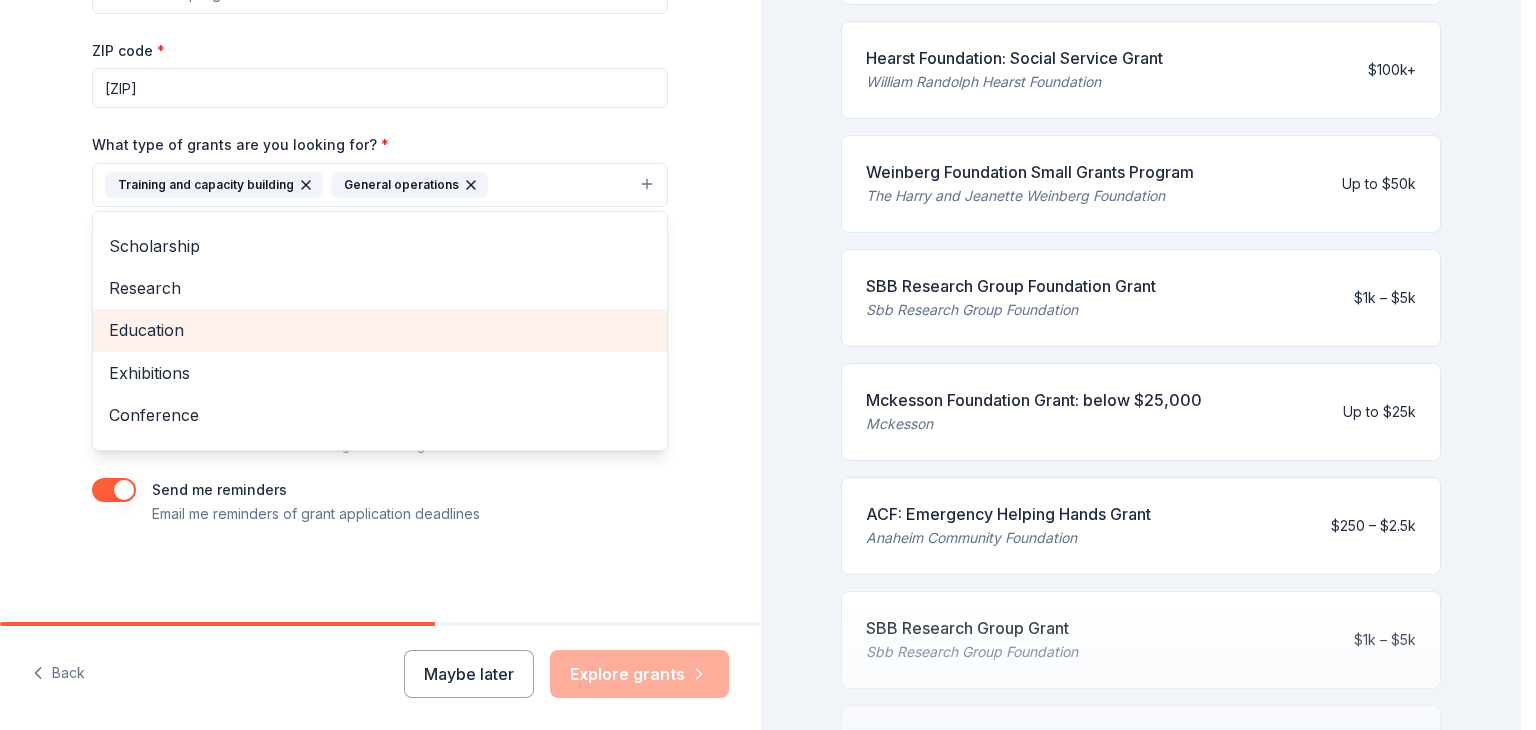 click on "Education" at bounding box center (380, 330) 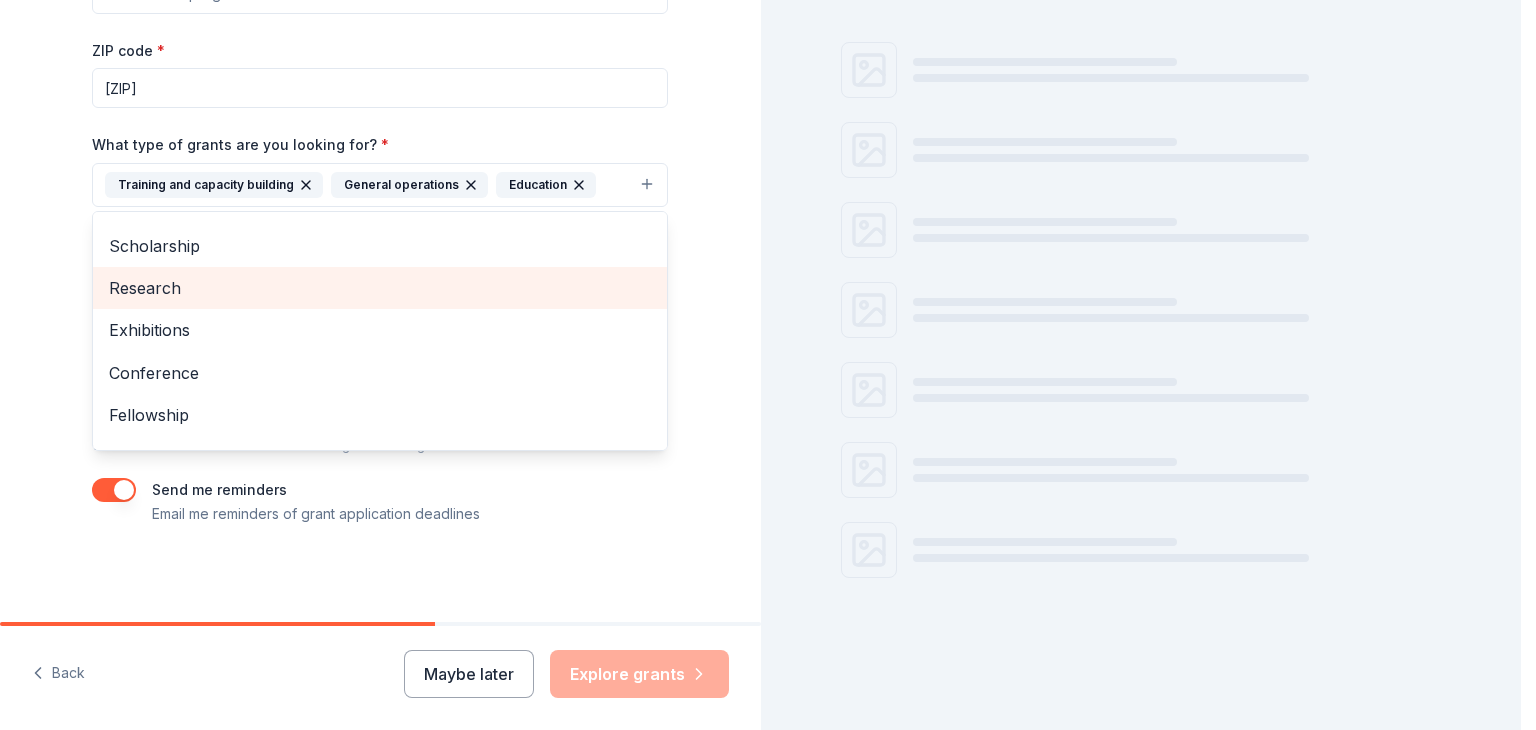 scroll, scrollTop: 595, scrollLeft: 0, axis: vertical 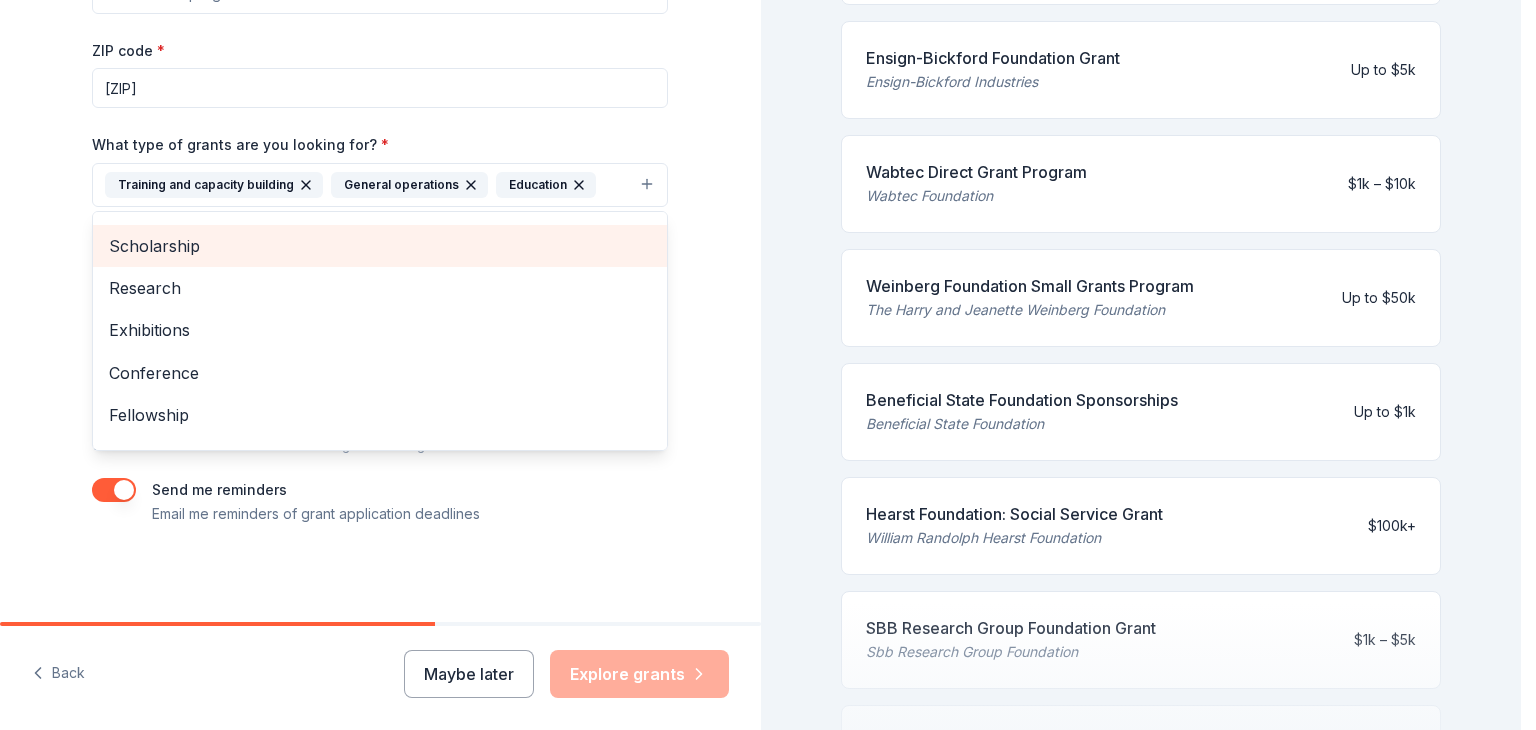 click on "Scholarship" at bounding box center [380, 246] 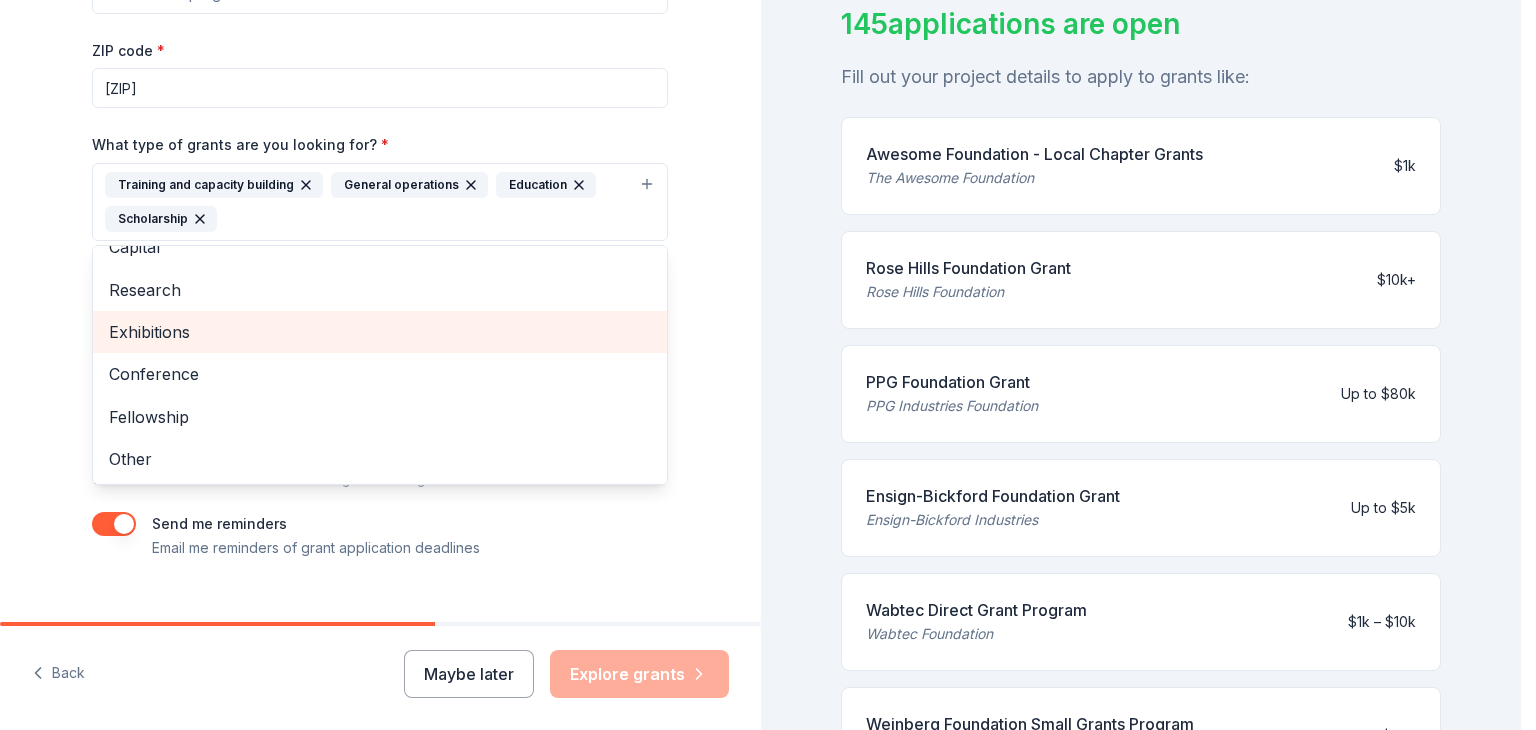 scroll, scrollTop: 595, scrollLeft: 0, axis: vertical 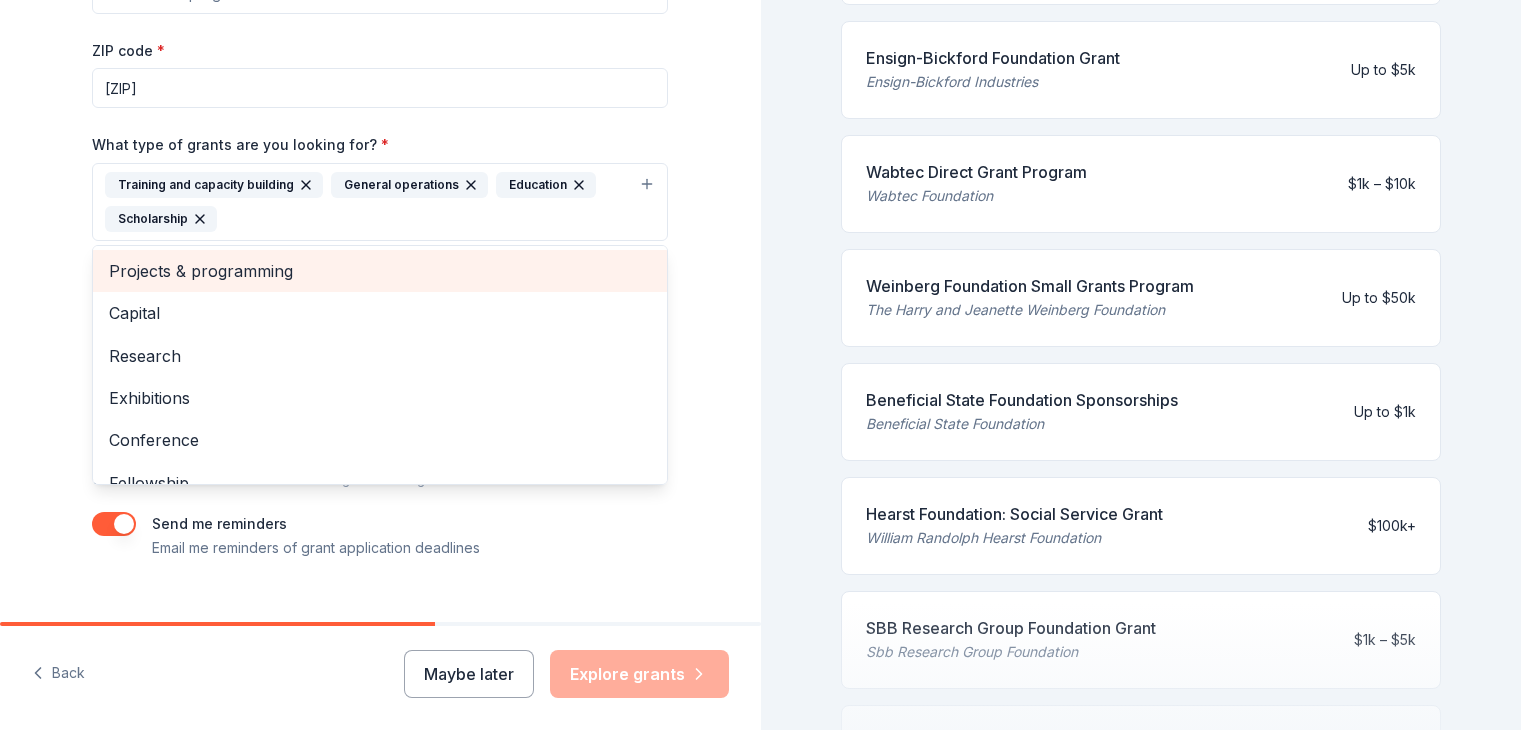 click on "Projects & programming" at bounding box center (380, 271) 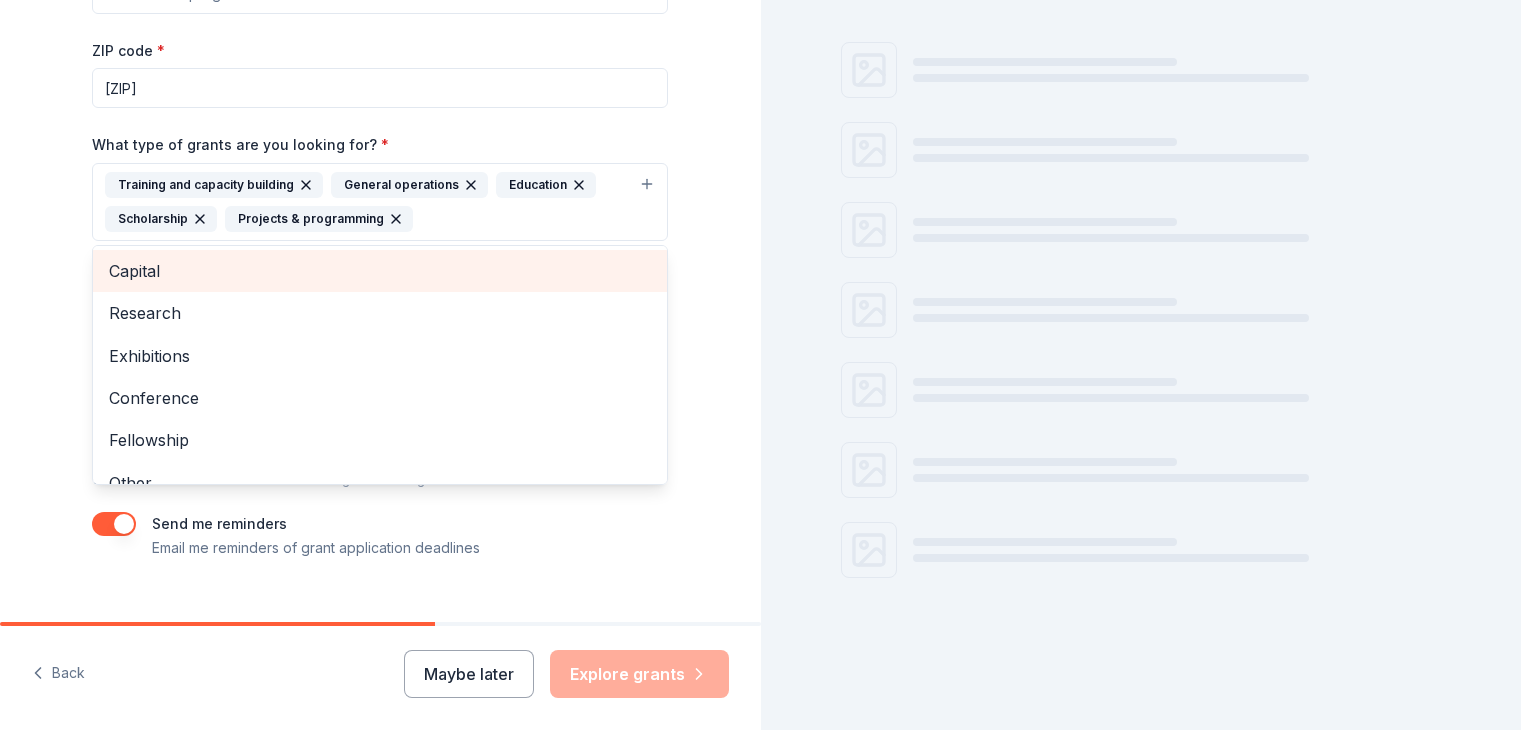 click on "Capital" at bounding box center [380, 271] 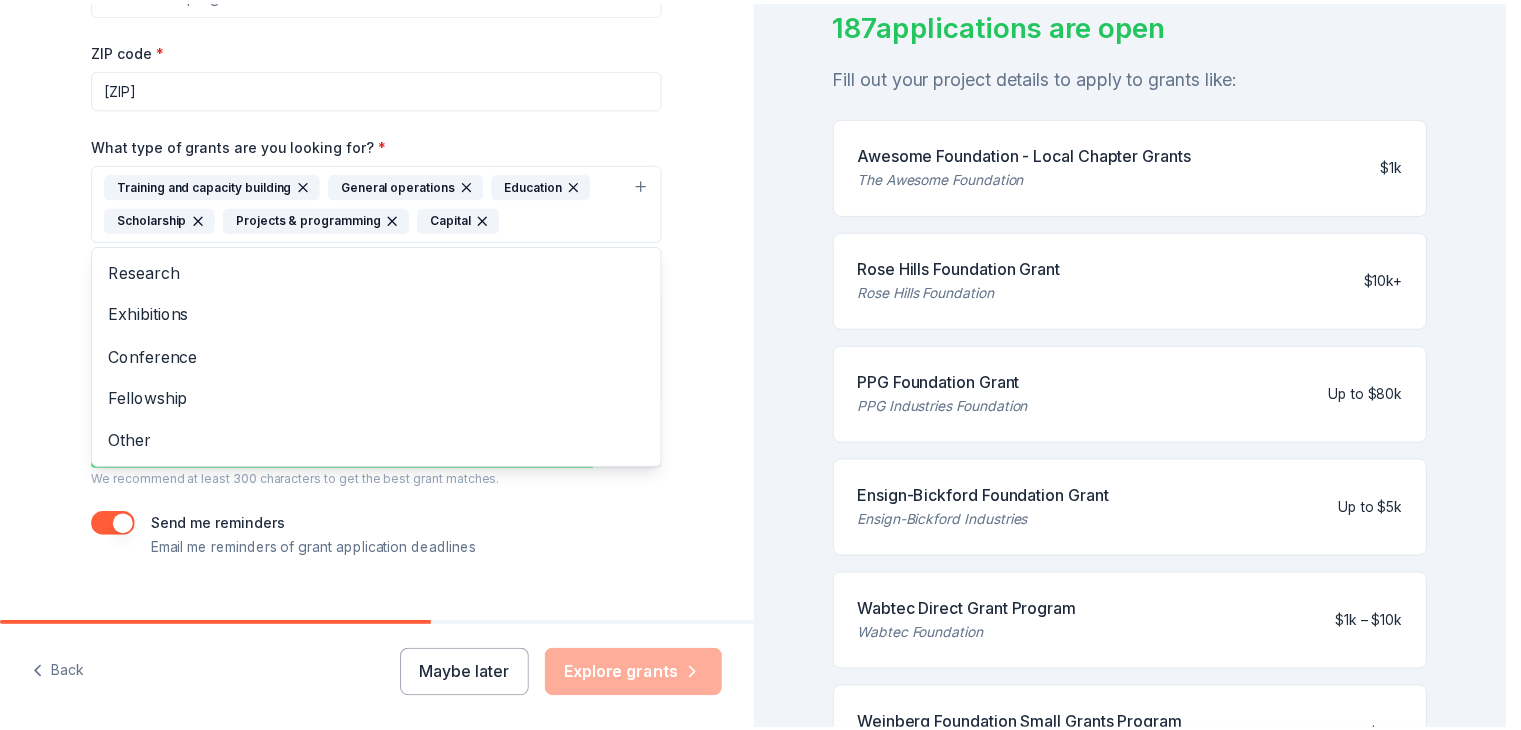 scroll, scrollTop: 595, scrollLeft: 0, axis: vertical 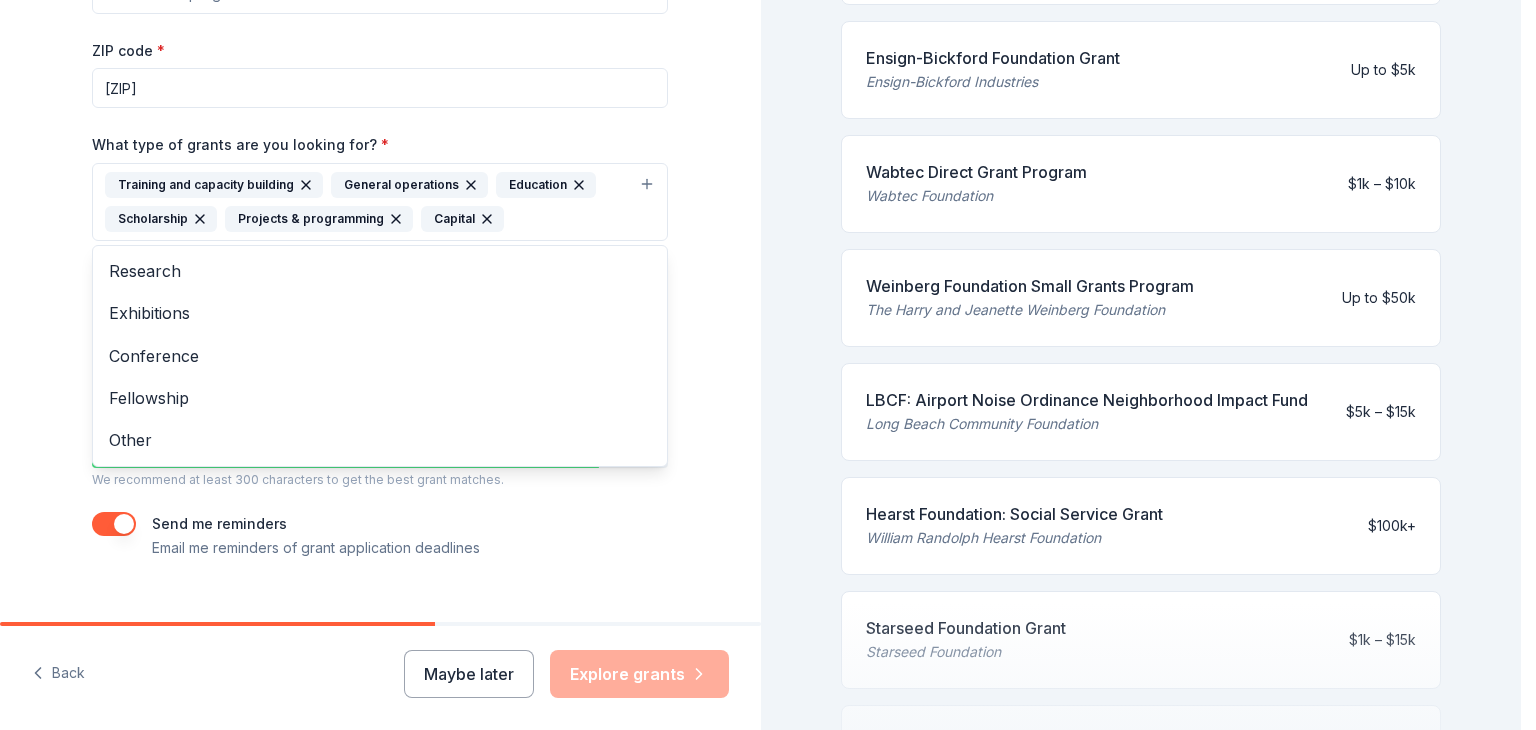 click on "Project name * [ZIP code] * 90045 What type of grants are you looking for? * Training and capacity building General operations Education Scholarship Projects & programming Capital Research Exhibitions Conference Fellowship Other What is your project about? * OFMP, Inc “Count Me In, Me and My Feelings” supports youth facing or recovering from homelessness with mental health counseling, life skills, peer networks, and access to vital resources building a trauma-informed path to healing, stability, and long-term success. We use this to match you to relevant grant opportunities.   See examples We recommend at least 300 characters to get the best grant matches. Send me reminders Email me reminders of grant application deadlines" at bounding box center [380, 251] 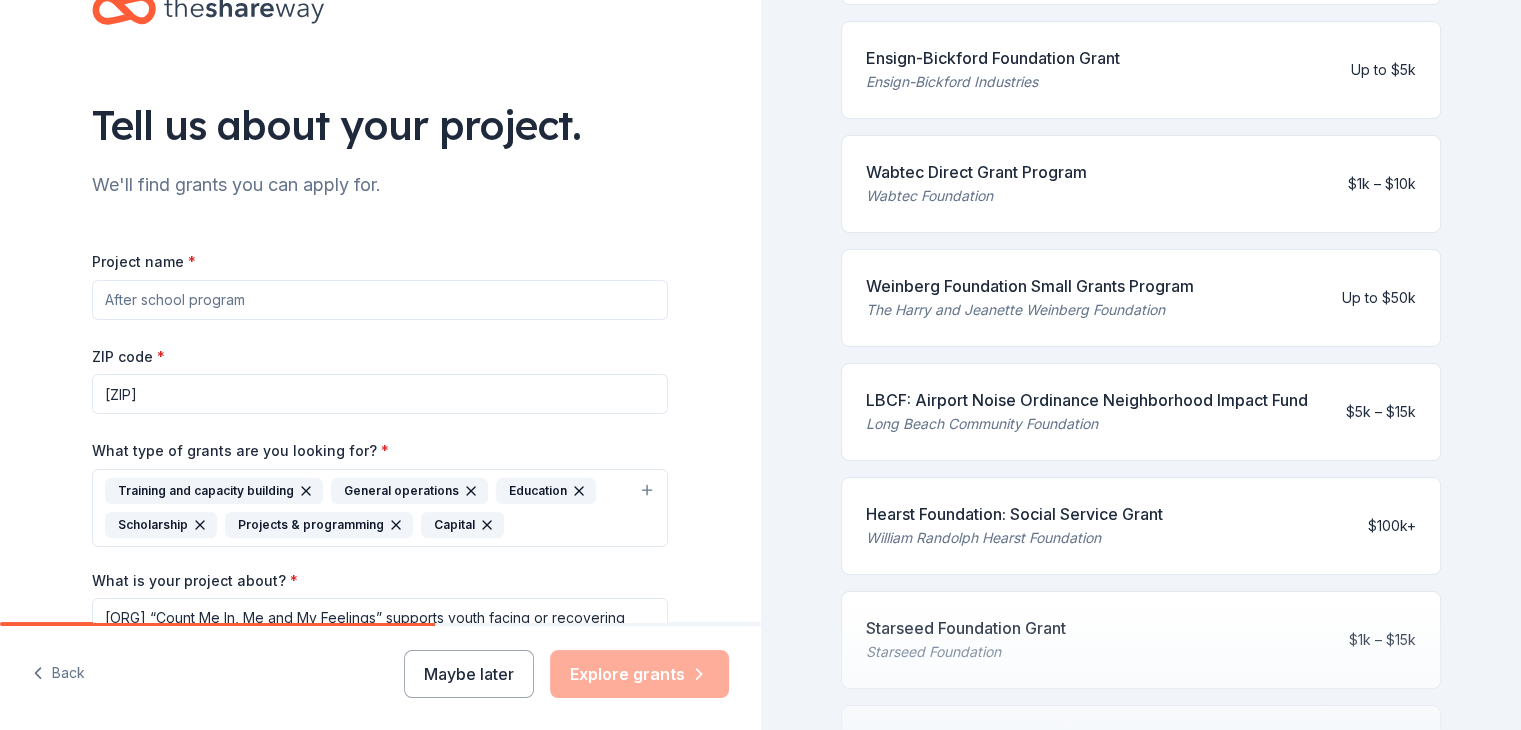 scroll, scrollTop: 48, scrollLeft: 0, axis: vertical 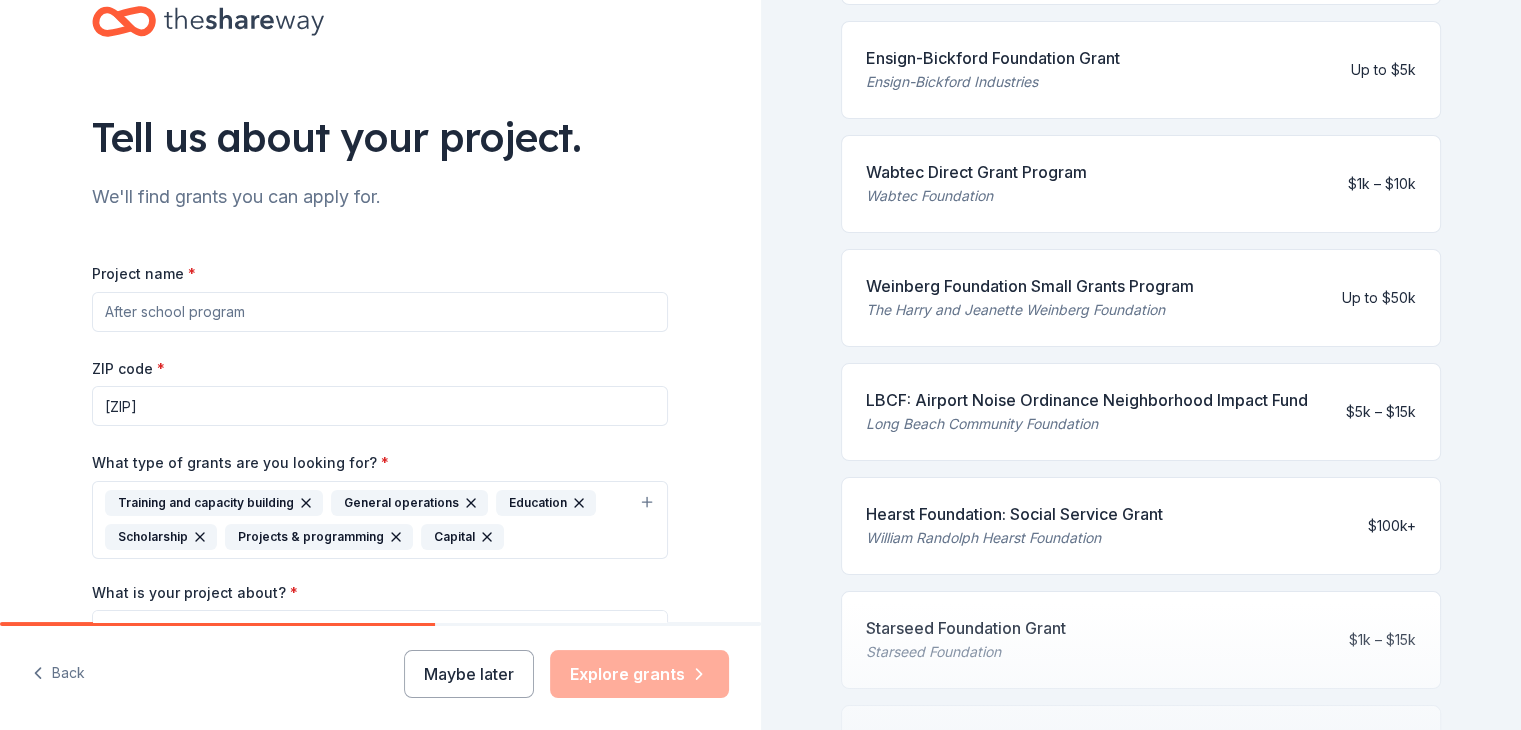click on "Project name *" at bounding box center [380, 312] 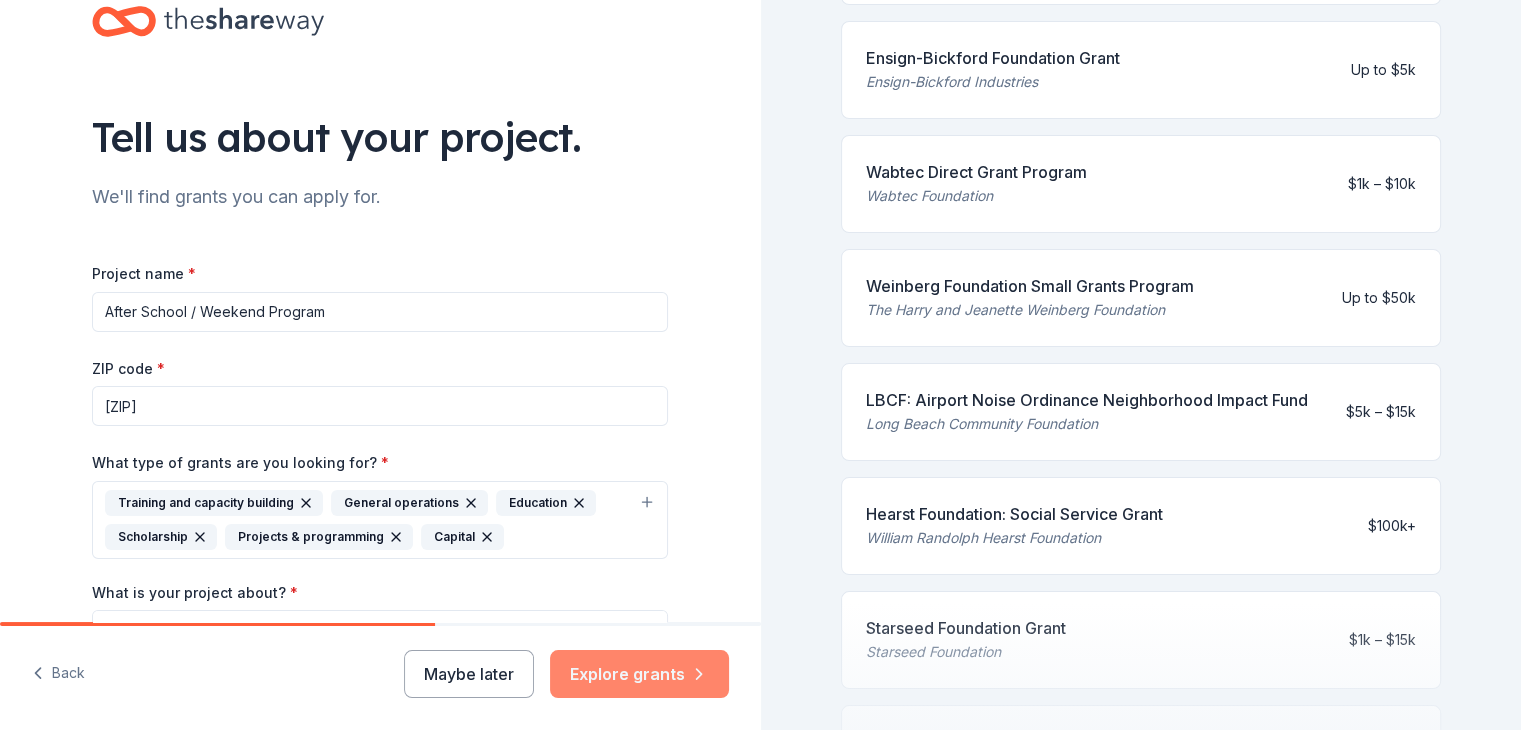 type on "After School / Weekend Program" 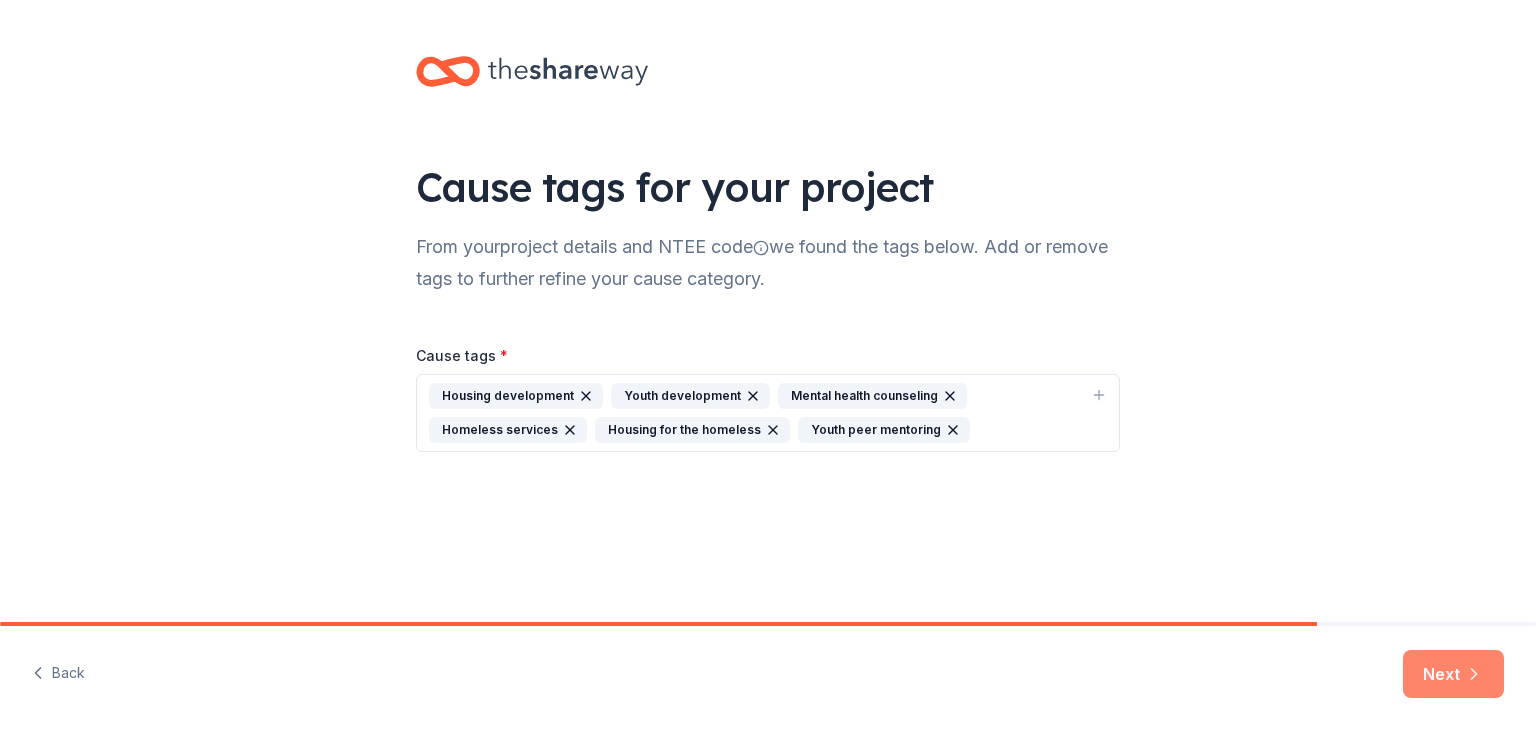 click on "Next" at bounding box center [1453, 674] 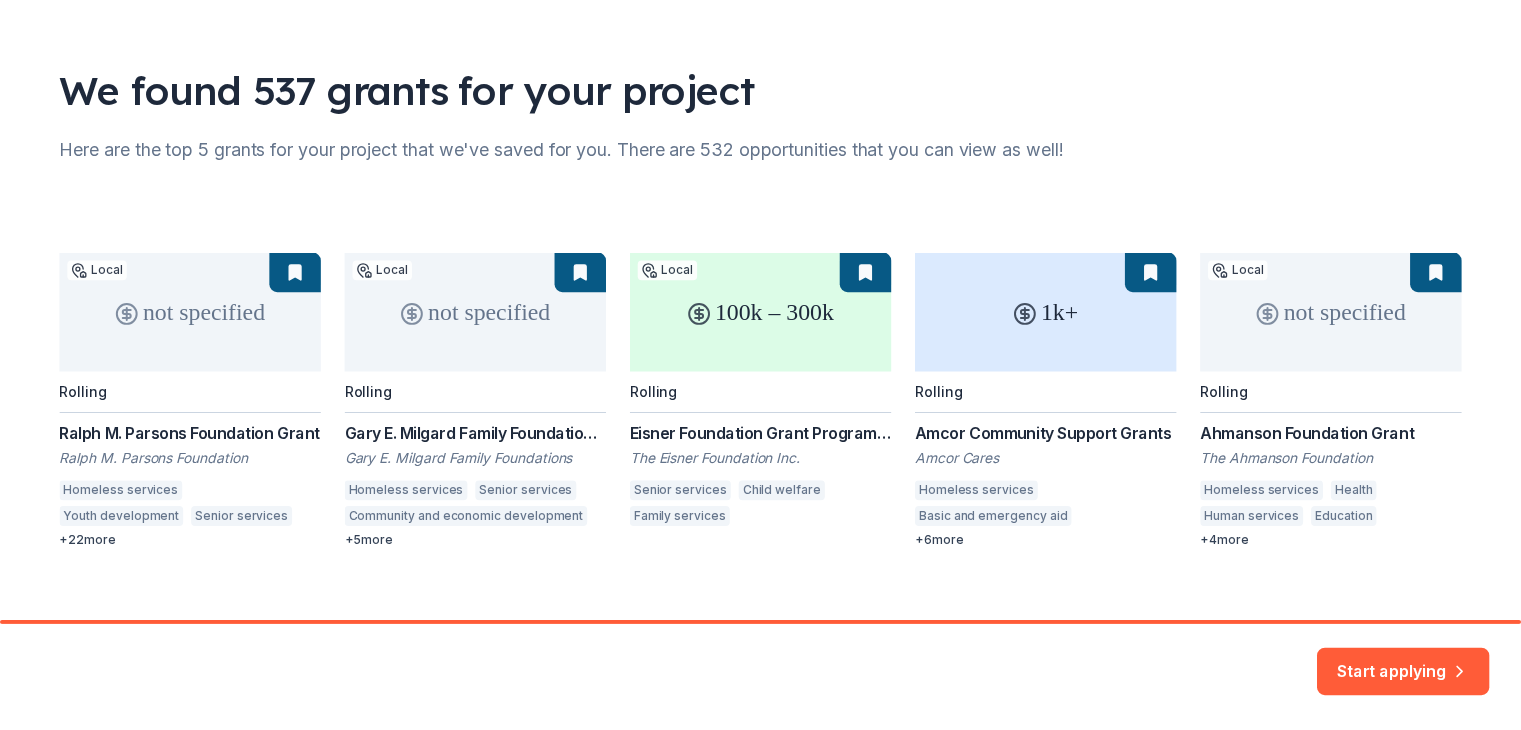 scroll, scrollTop: 124, scrollLeft: 0, axis: vertical 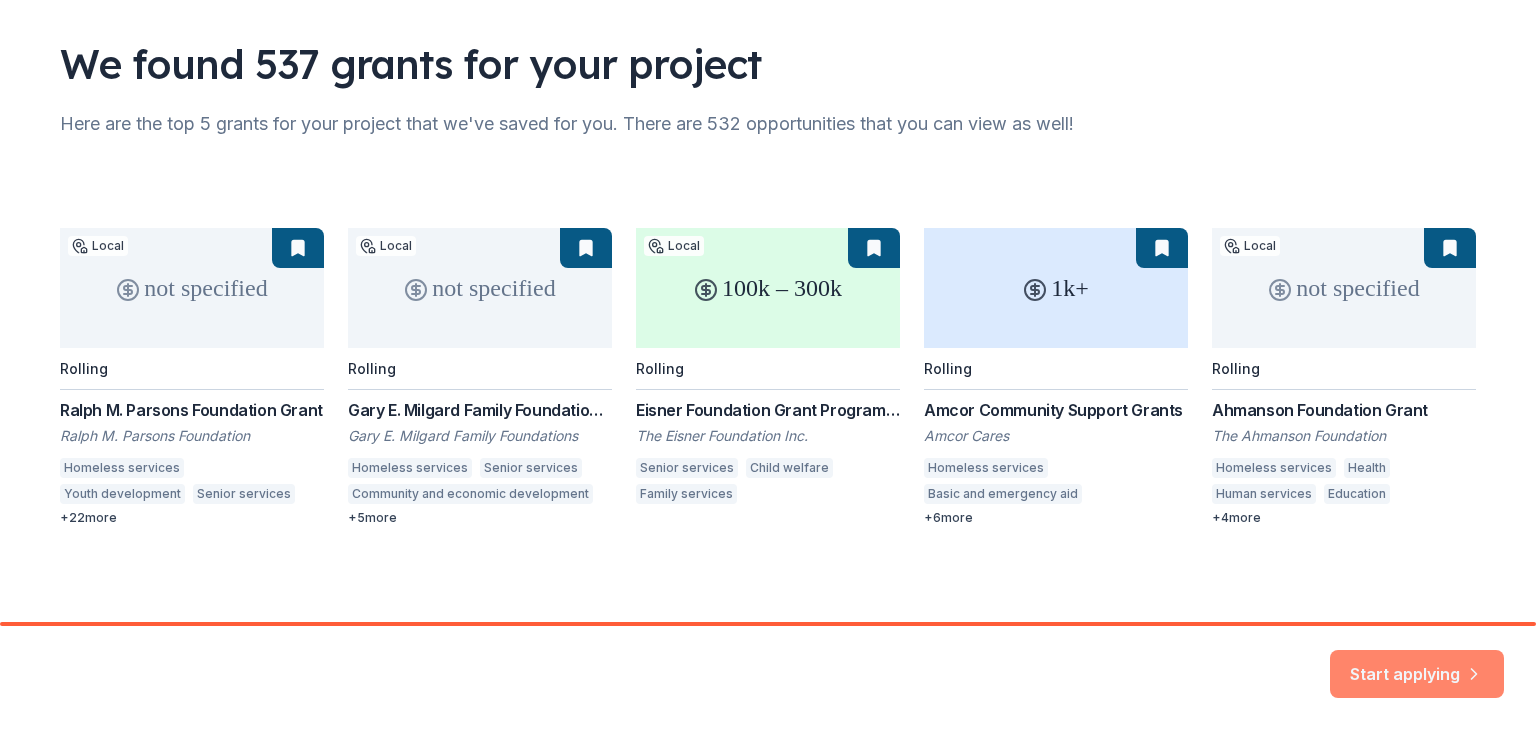 click on "Start applying" at bounding box center (1417, 662) 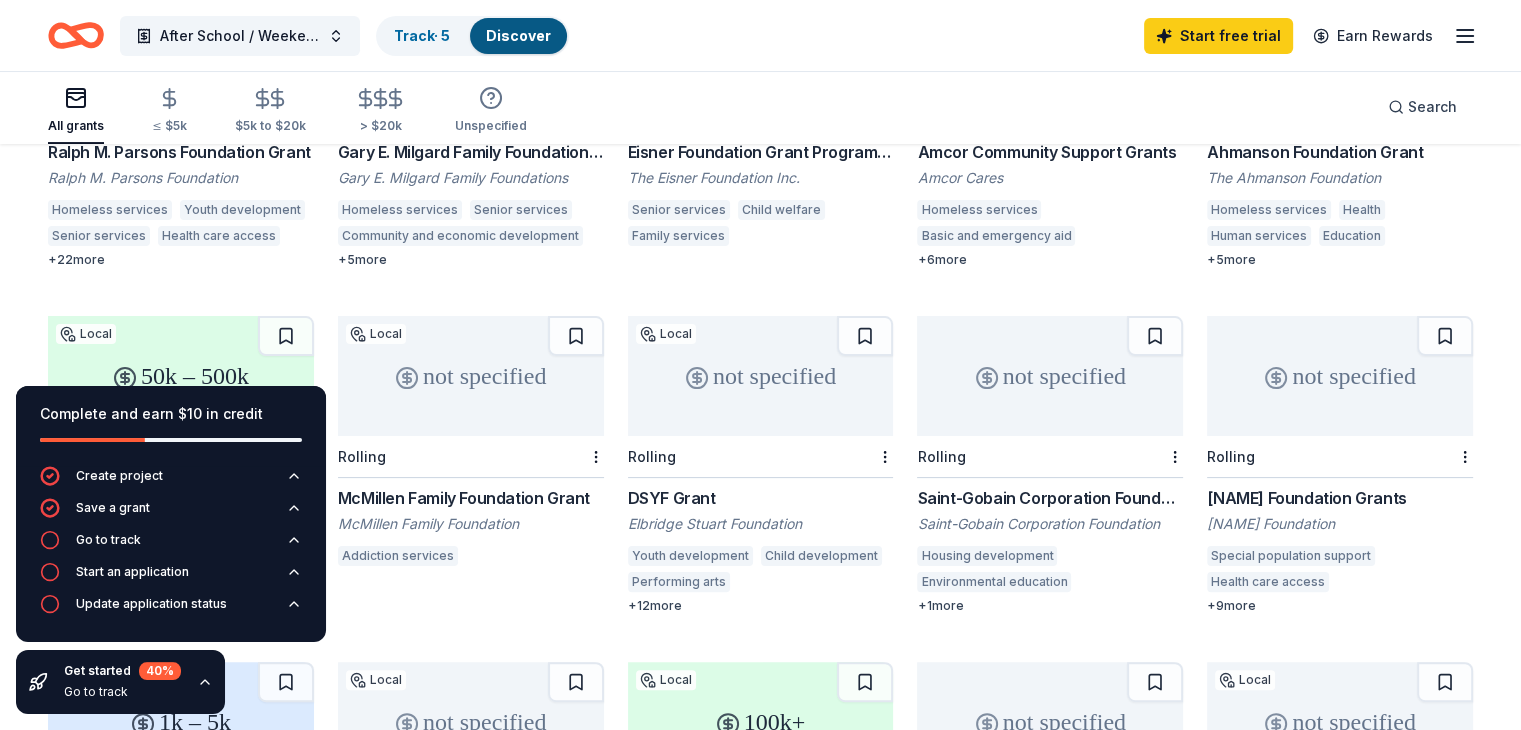 scroll, scrollTop: 371, scrollLeft: 0, axis: vertical 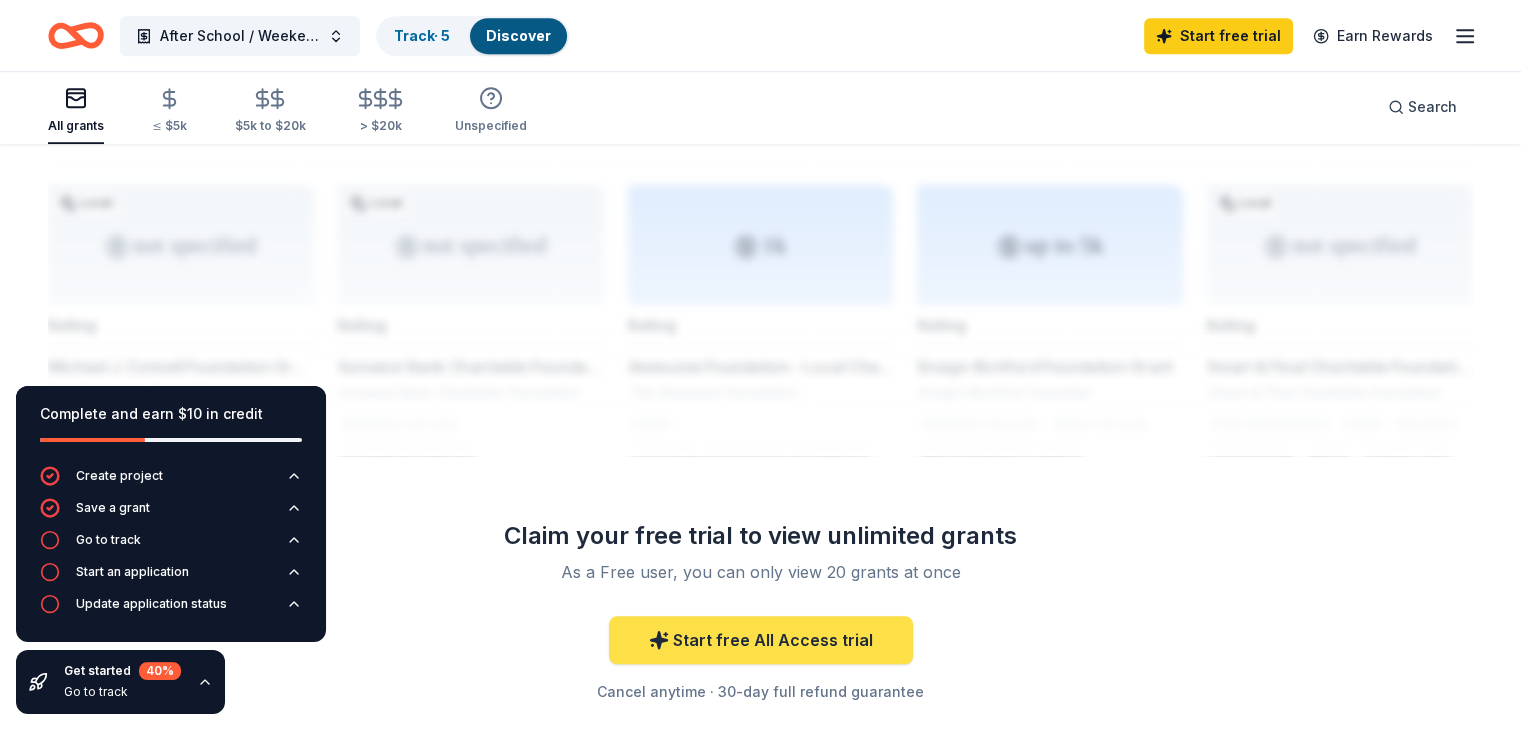 click on "Start free All Access trial" at bounding box center (761, 640) 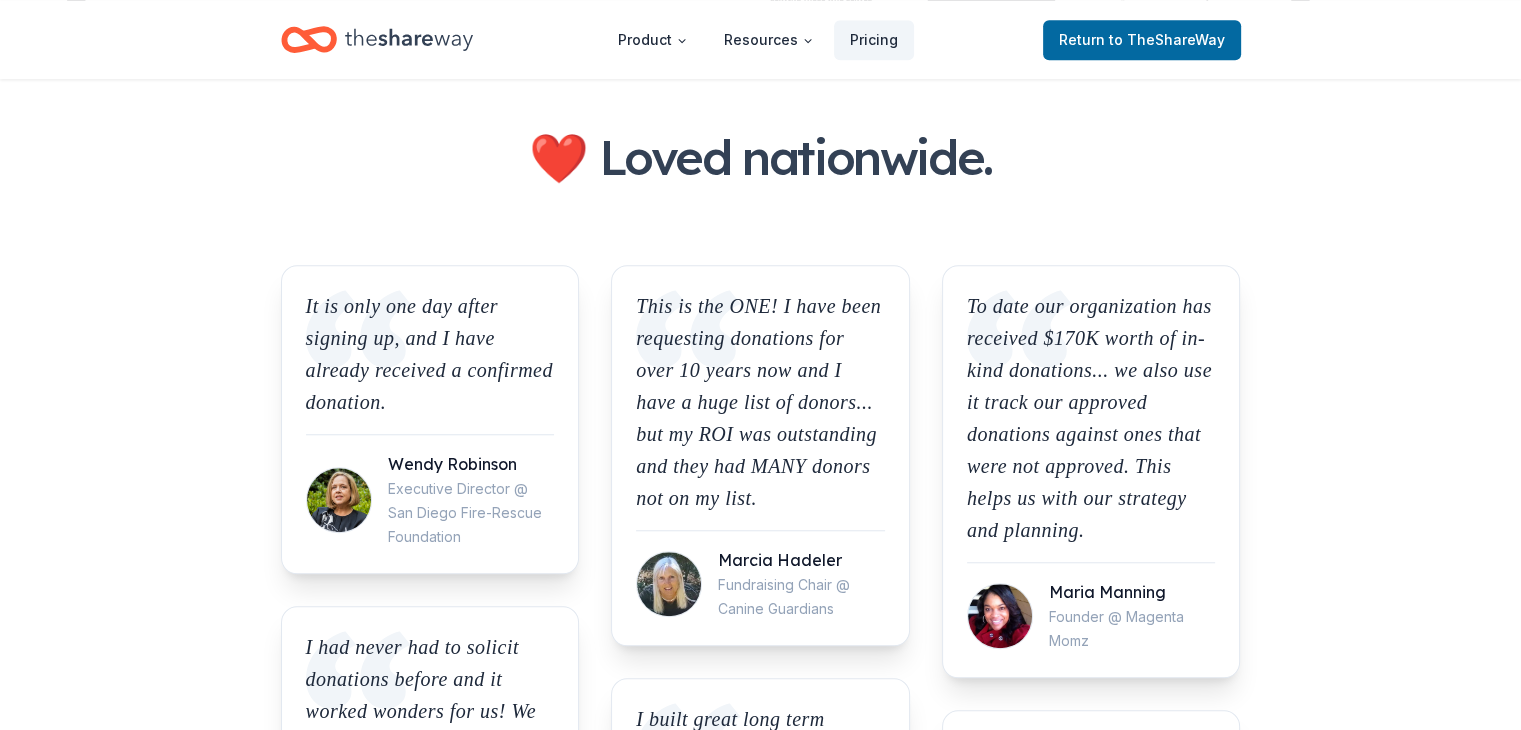 scroll, scrollTop: 0, scrollLeft: 0, axis: both 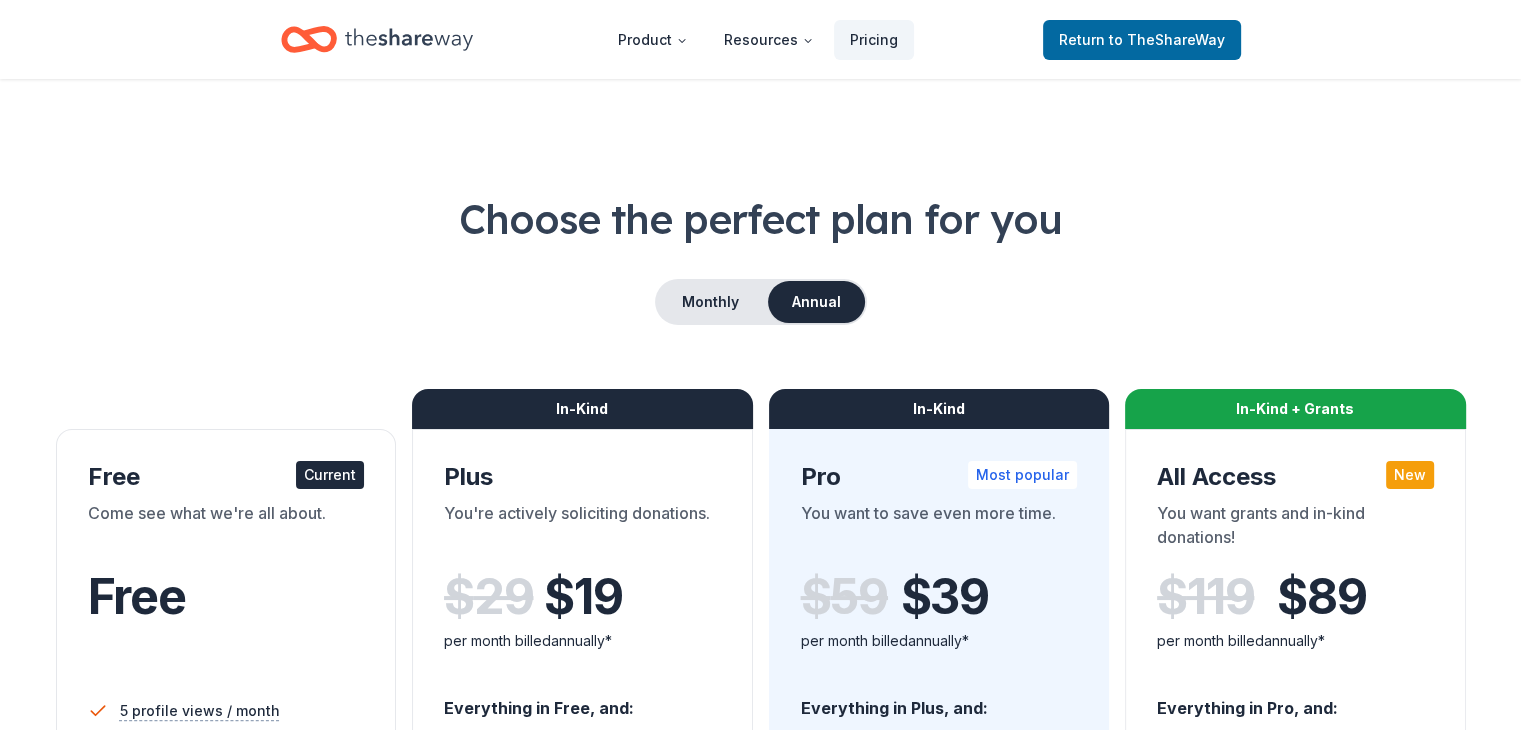click on "Come see what we're all about." at bounding box center [226, 529] 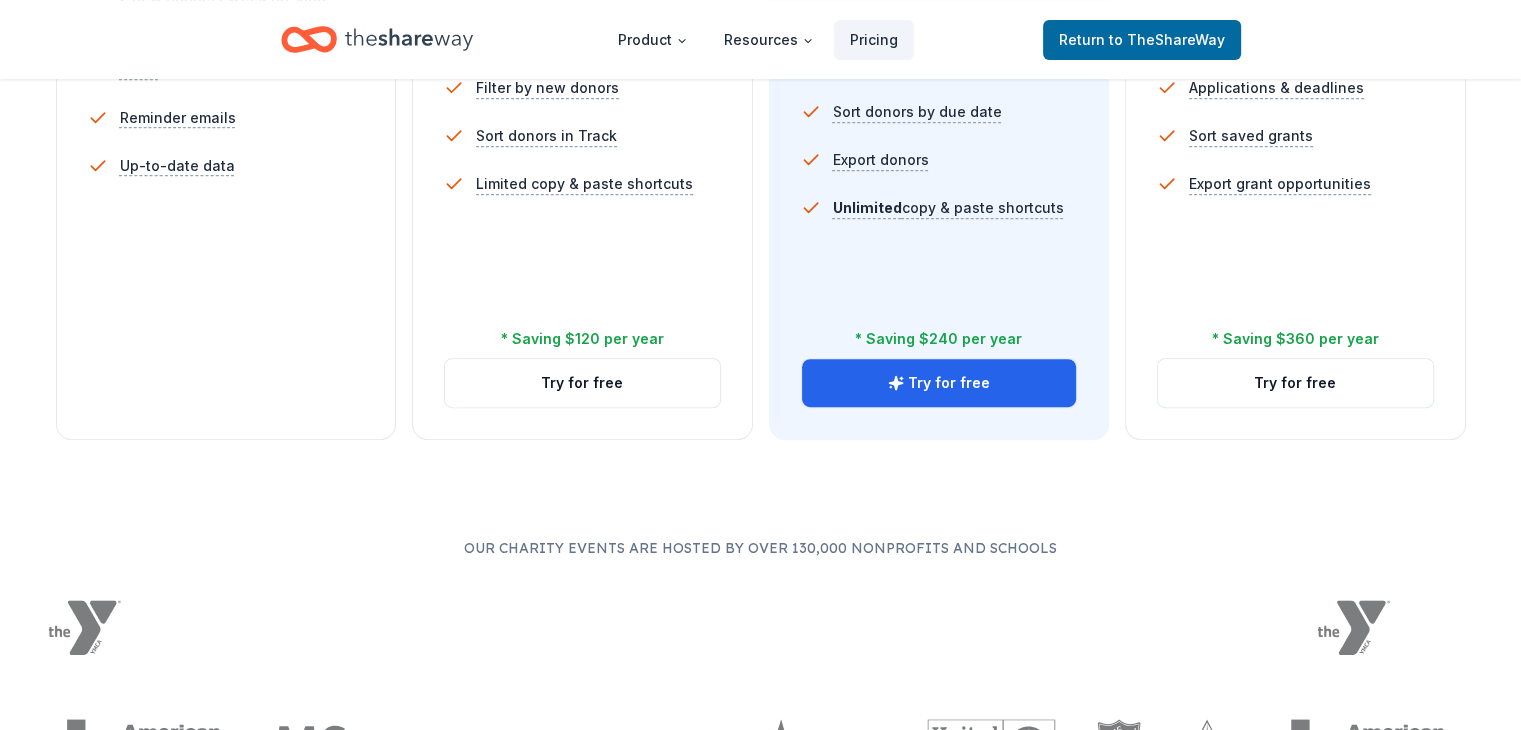 scroll, scrollTop: 0, scrollLeft: 0, axis: both 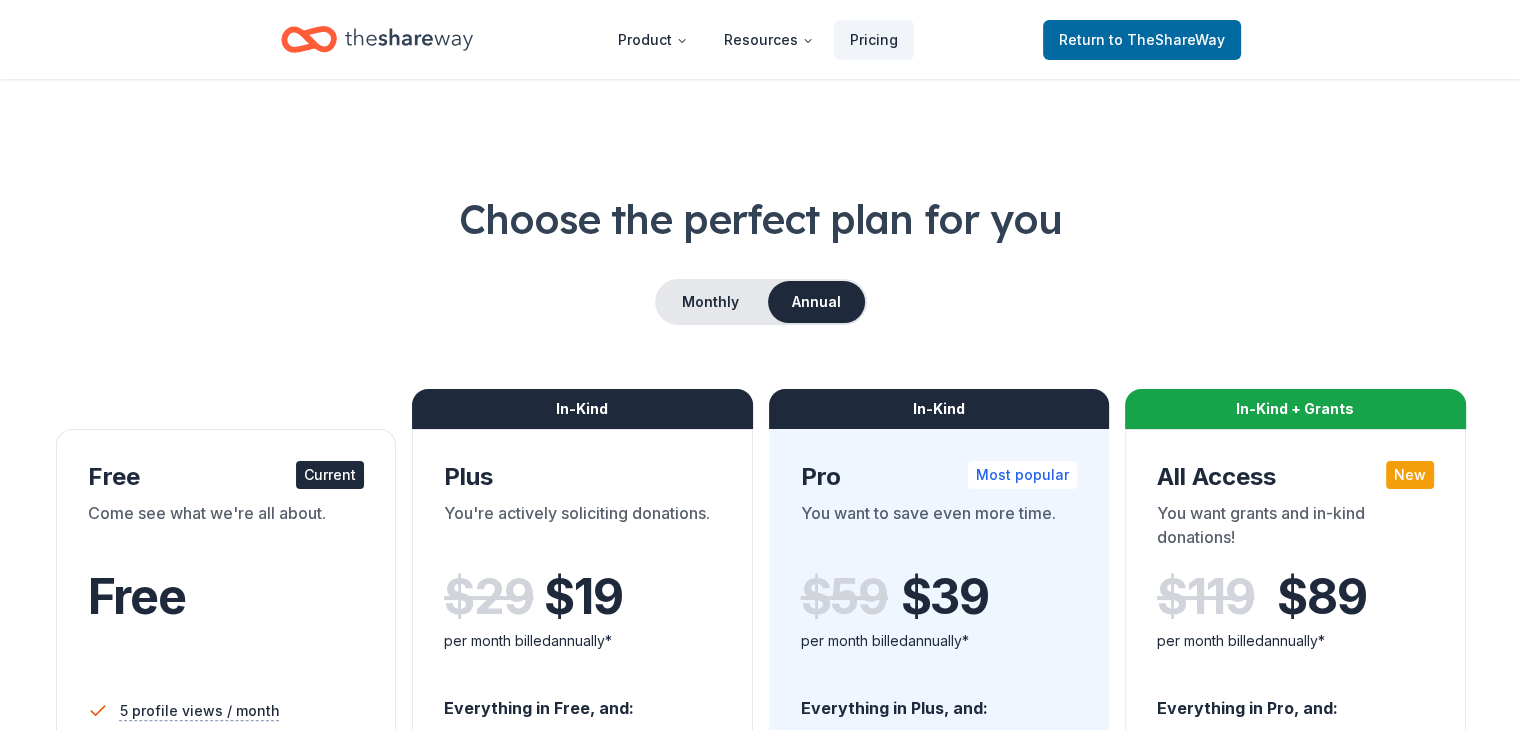click on "Current" at bounding box center (330, 475) 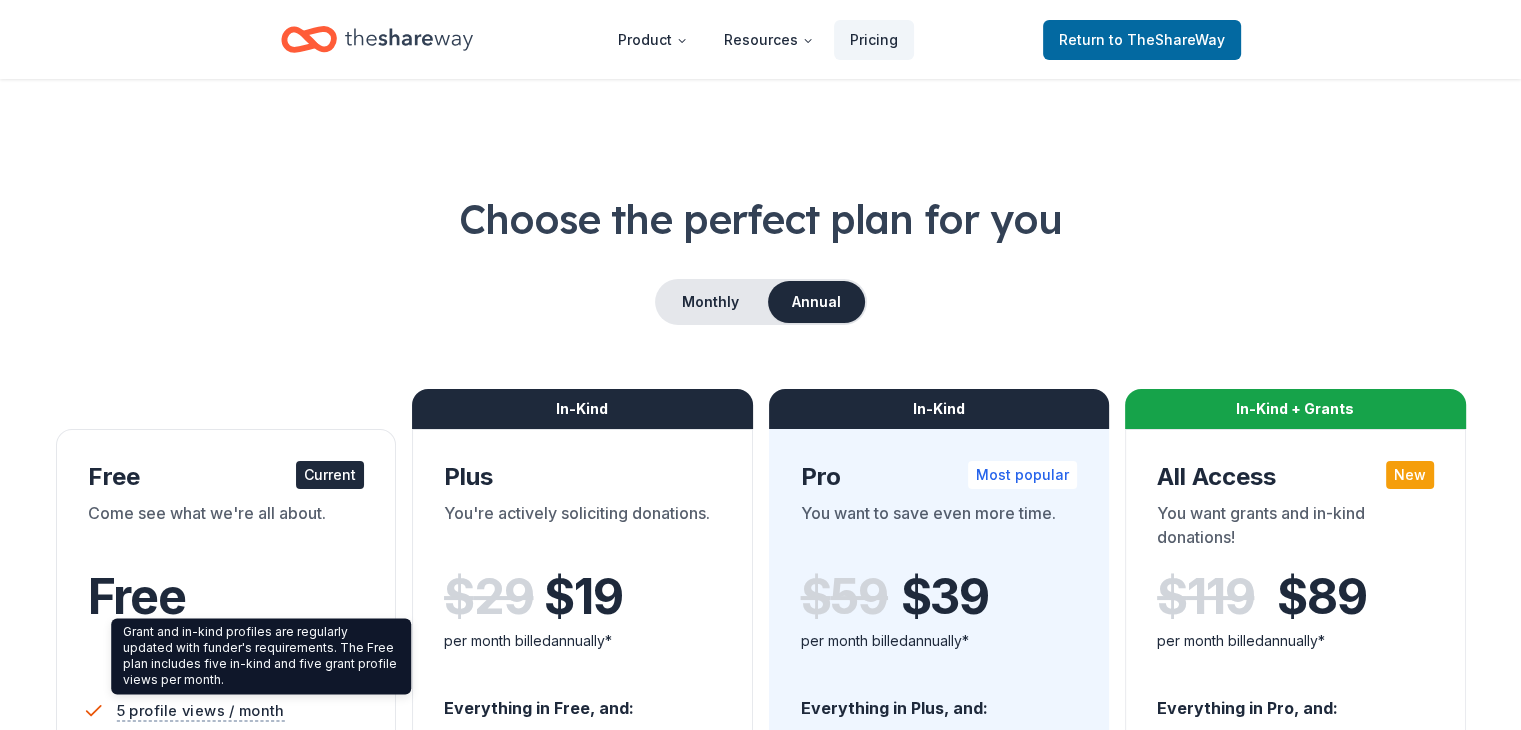 click on "5 profile views / month" at bounding box center (200, 710) 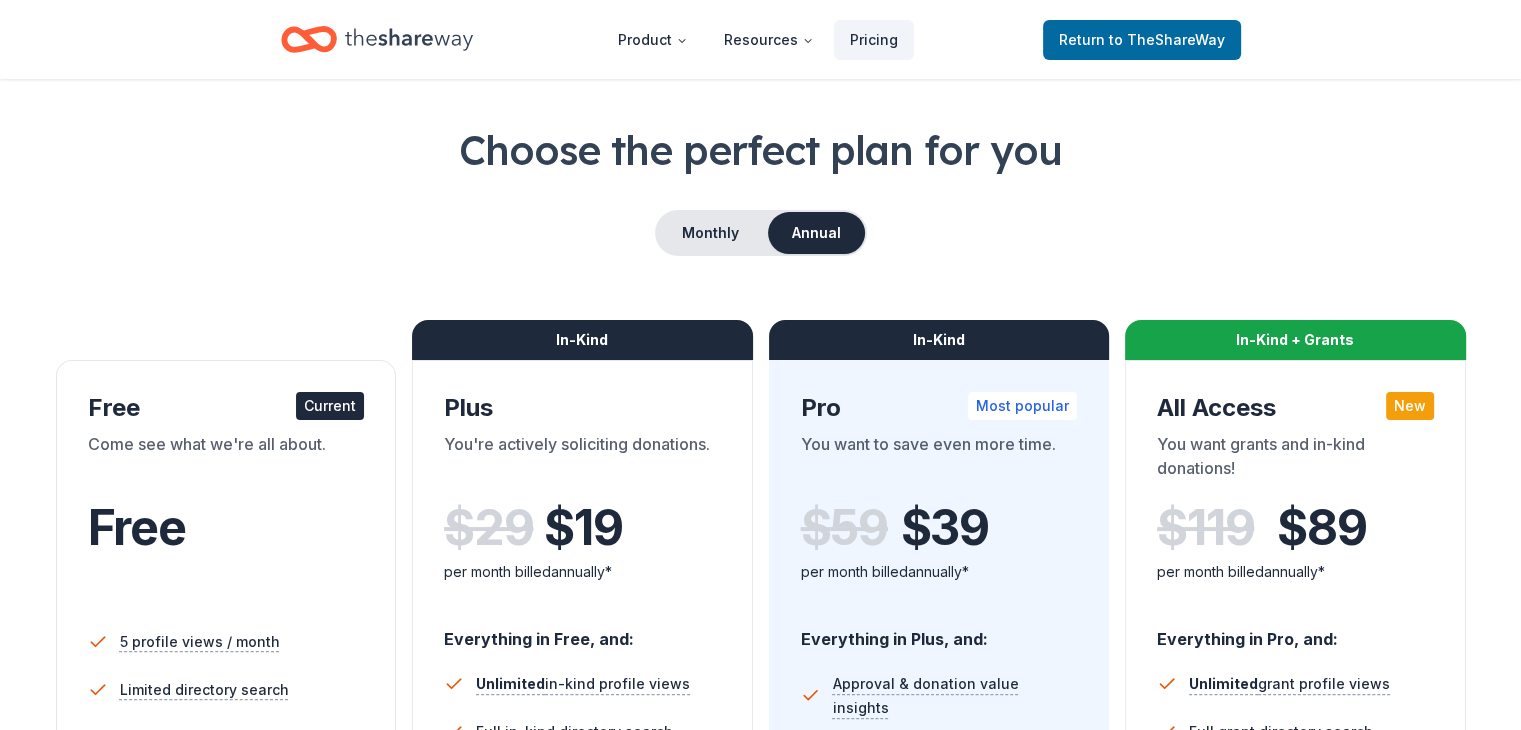 scroll, scrollTop: 0, scrollLeft: 0, axis: both 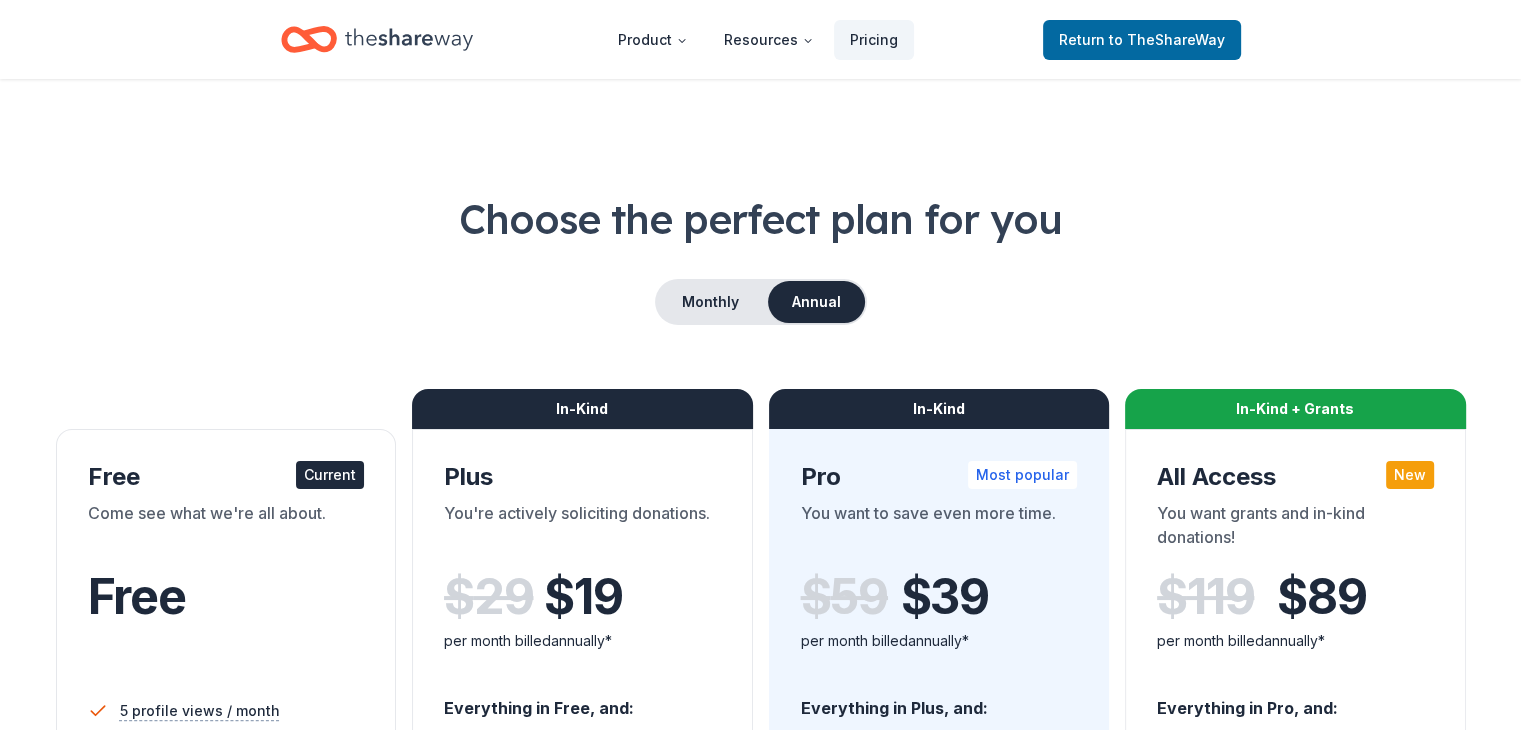 click on "Current" at bounding box center [330, 475] 